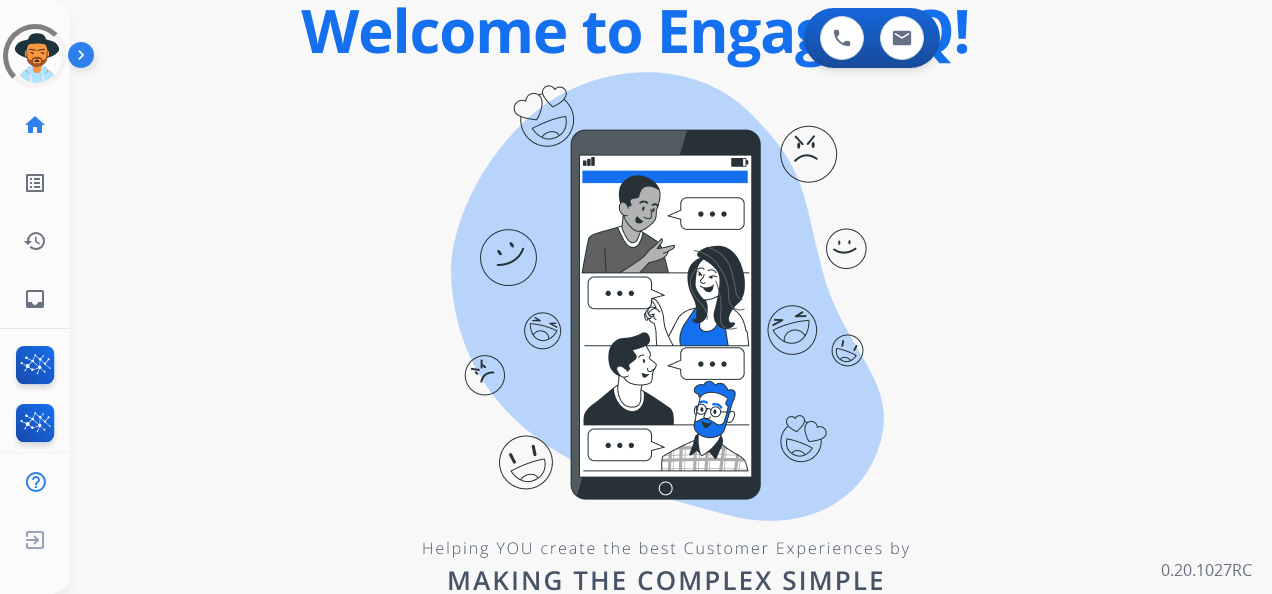 scroll, scrollTop: 0, scrollLeft: 0, axis: both 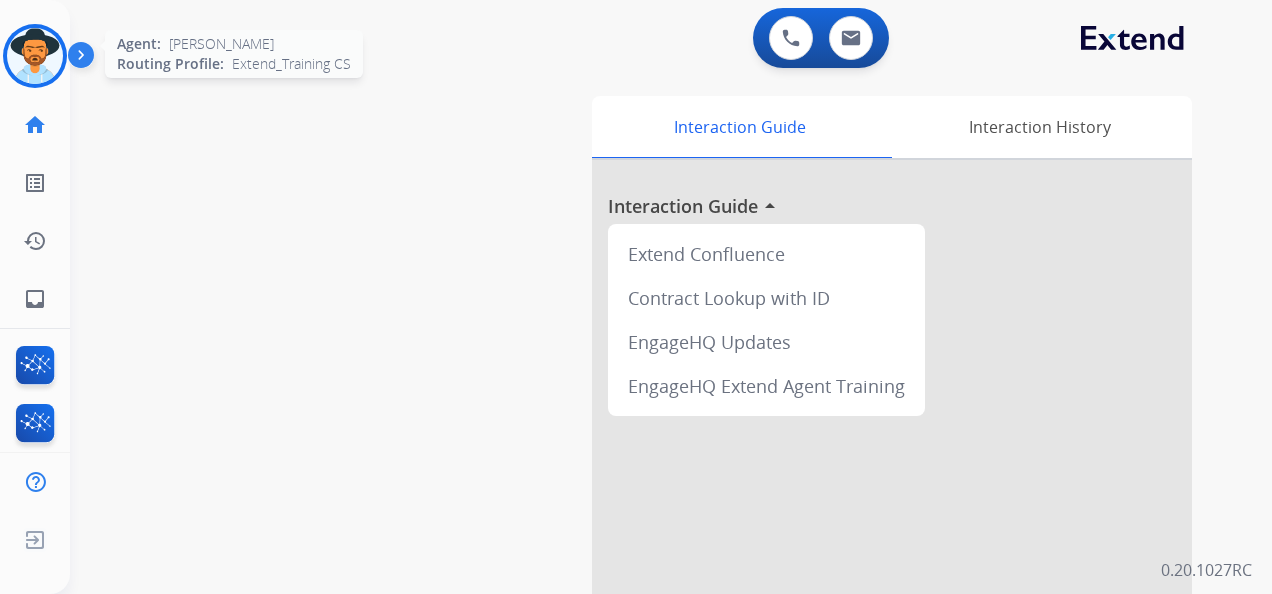 click at bounding box center (35, 56) 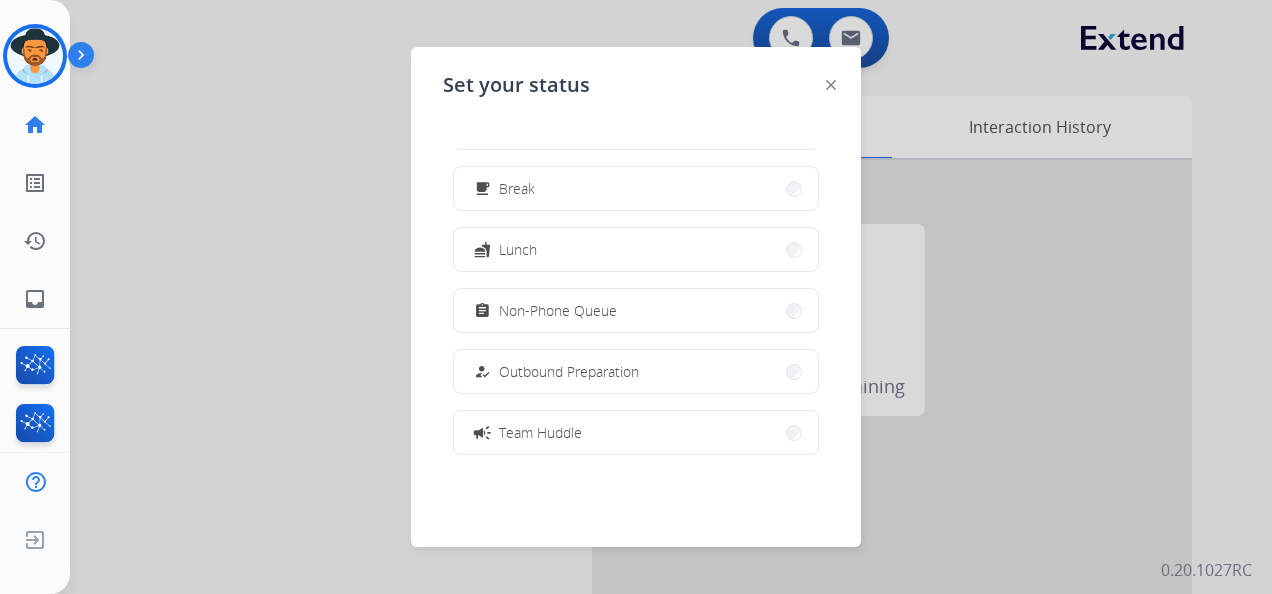 scroll, scrollTop: 100, scrollLeft: 0, axis: vertical 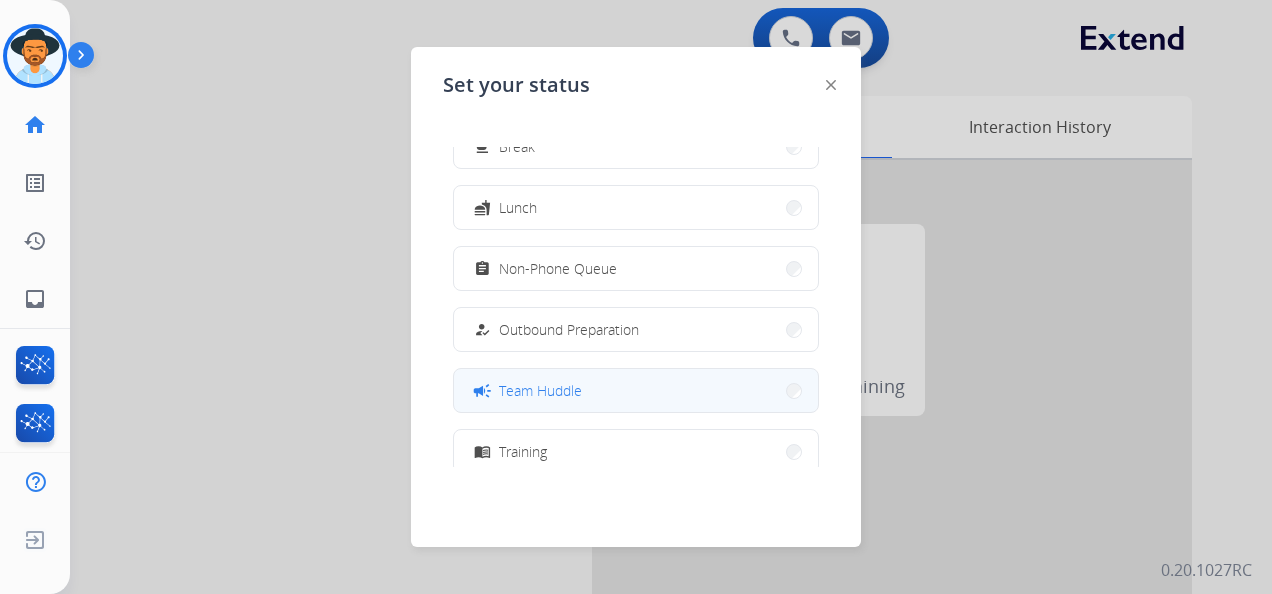 click on "Team Huddle" at bounding box center (540, 390) 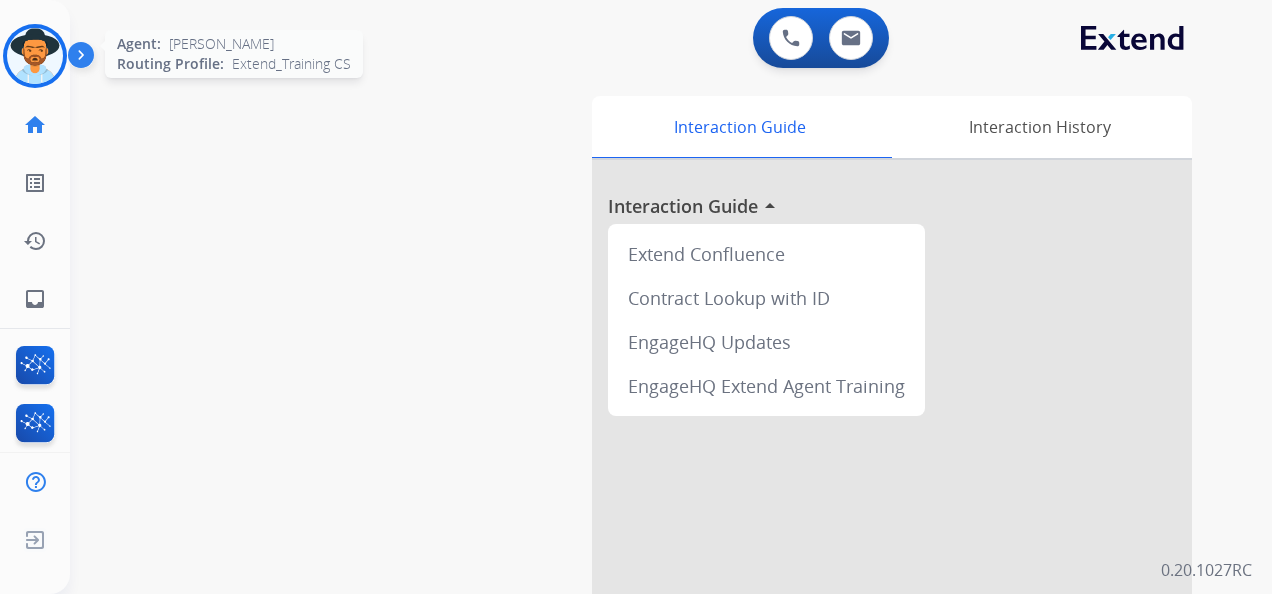 click at bounding box center (35, 56) 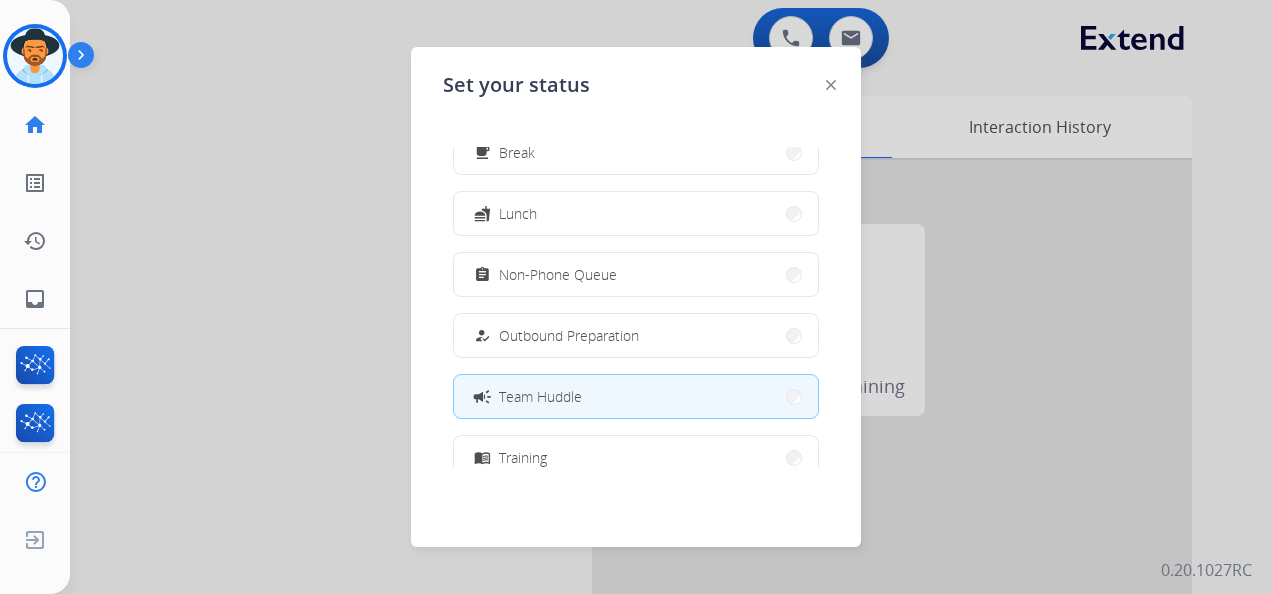 scroll, scrollTop: 300, scrollLeft: 0, axis: vertical 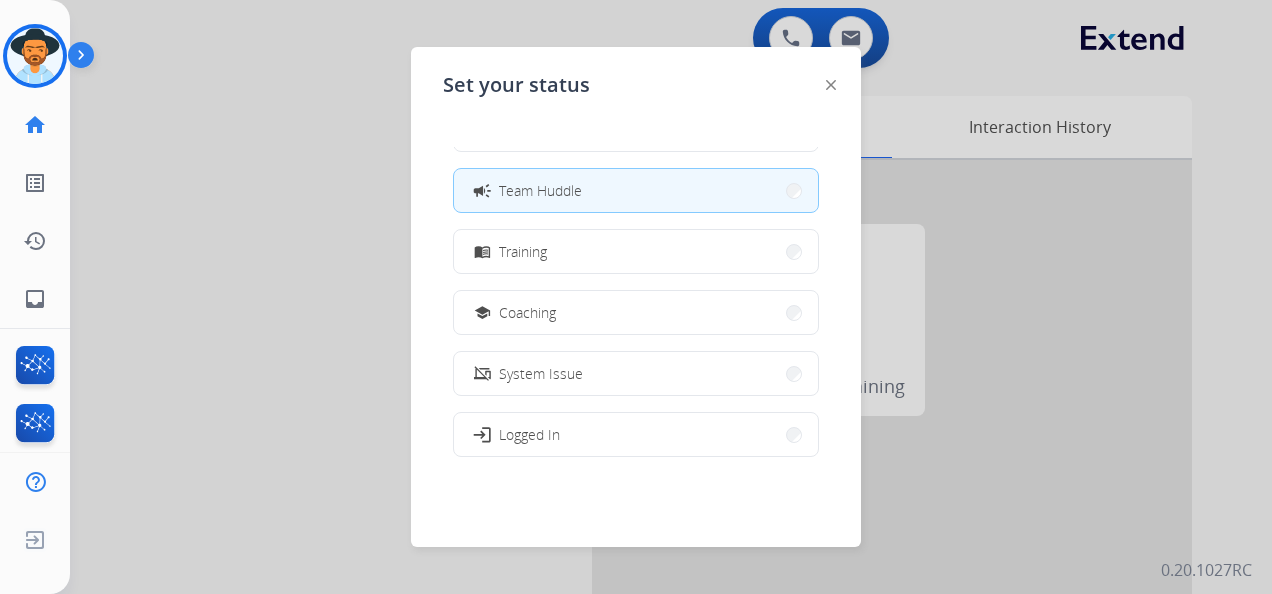 click at bounding box center [636, 297] 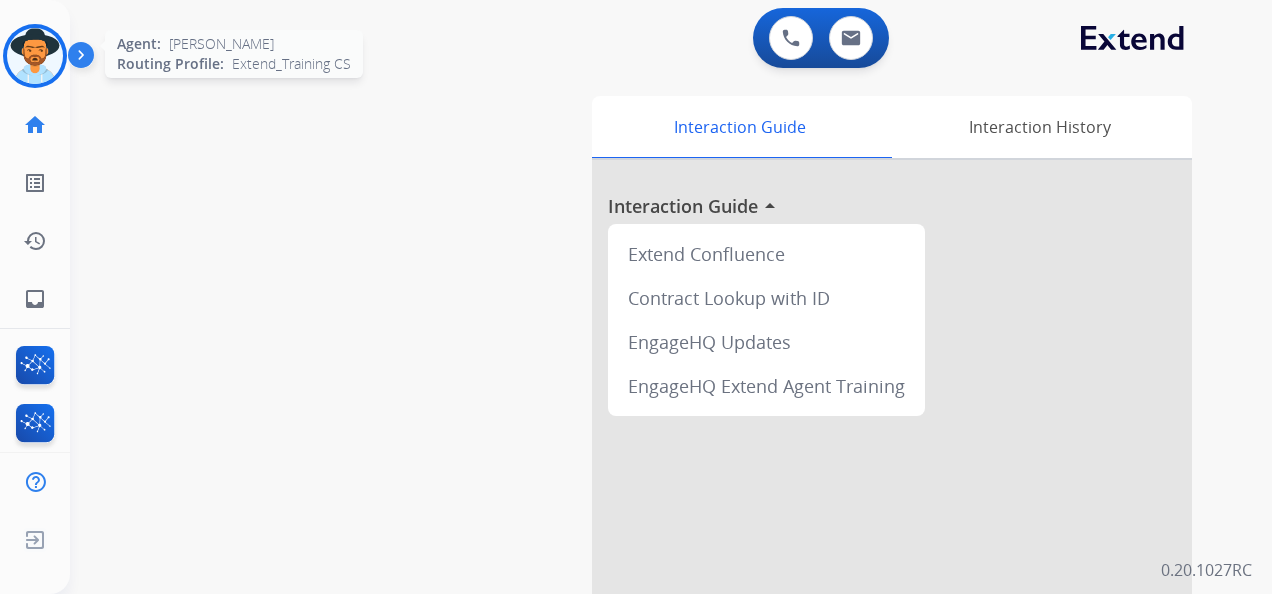 click at bounding box center (35, 56) 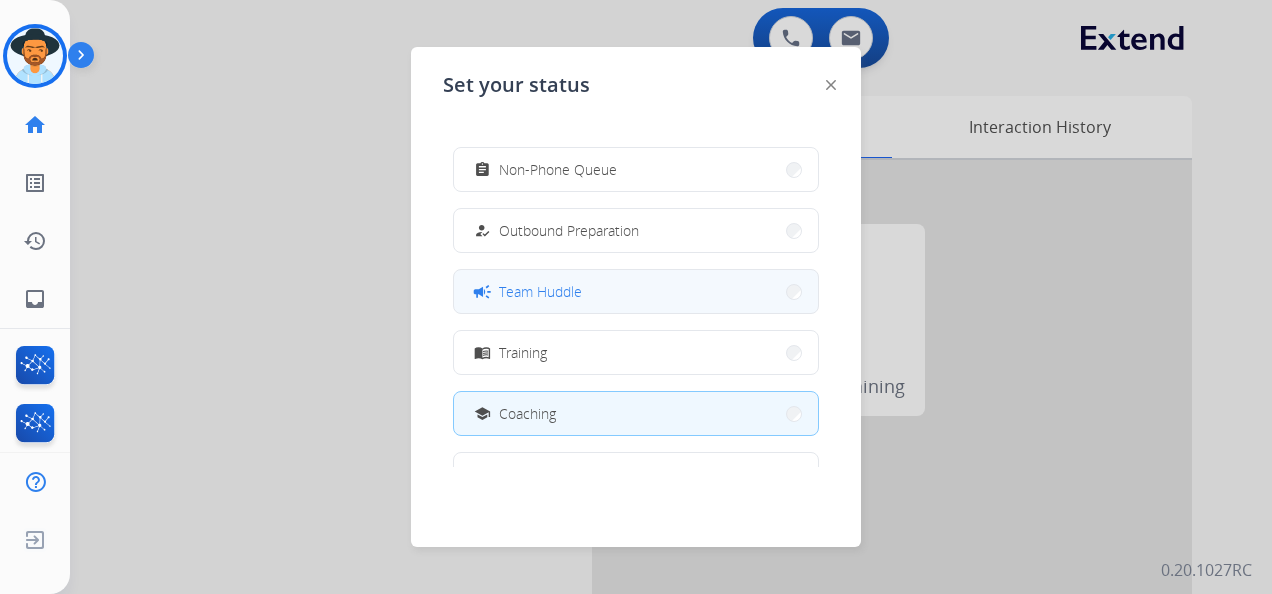 scroll, scrollTop: 200, scrollLeft: 0, axis: vertical 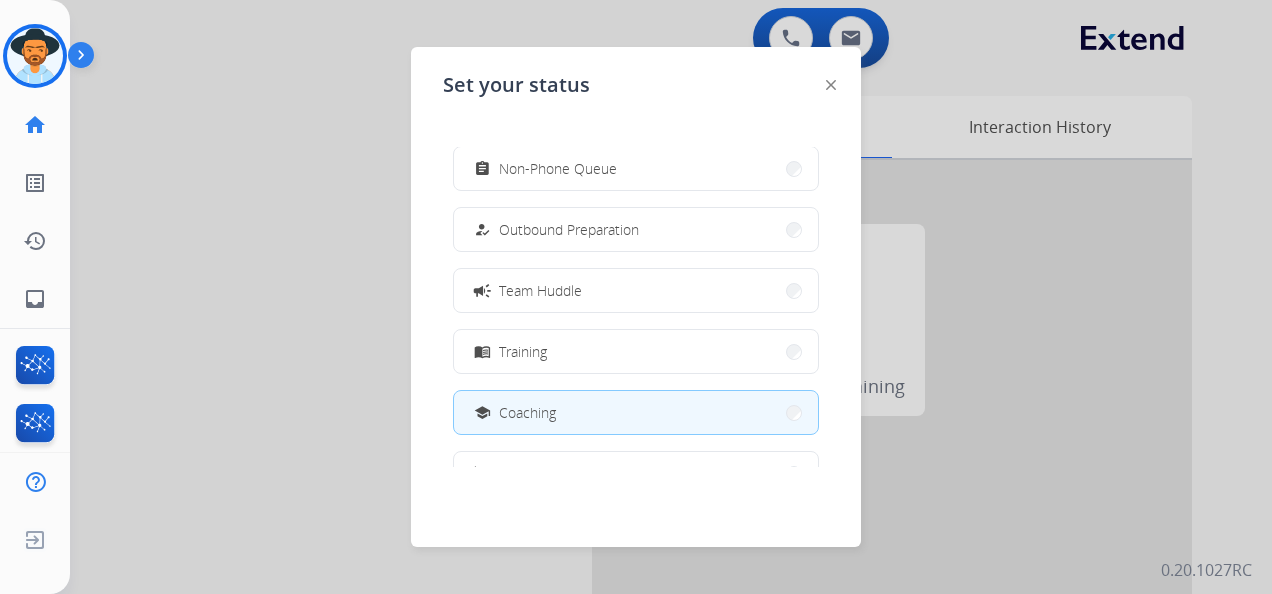 click at bounding box center [636, 297] 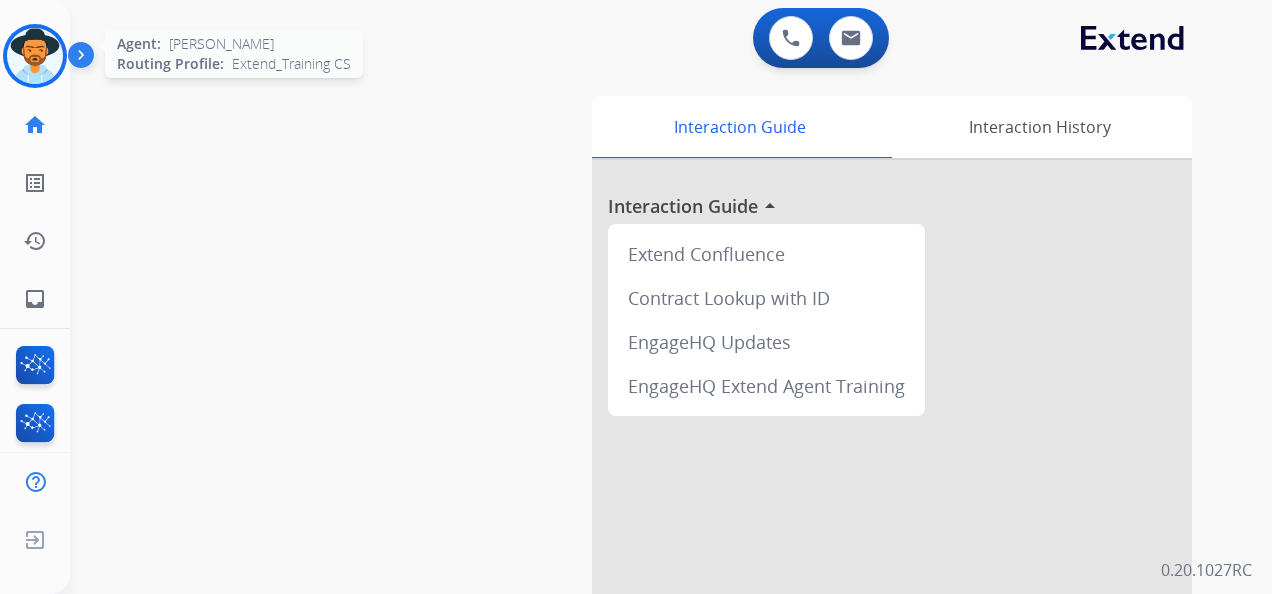 drag, startPoint x: 28, startPoint y: 44, endPoint x: 58, endPoint y: 49, distance: 30.413813 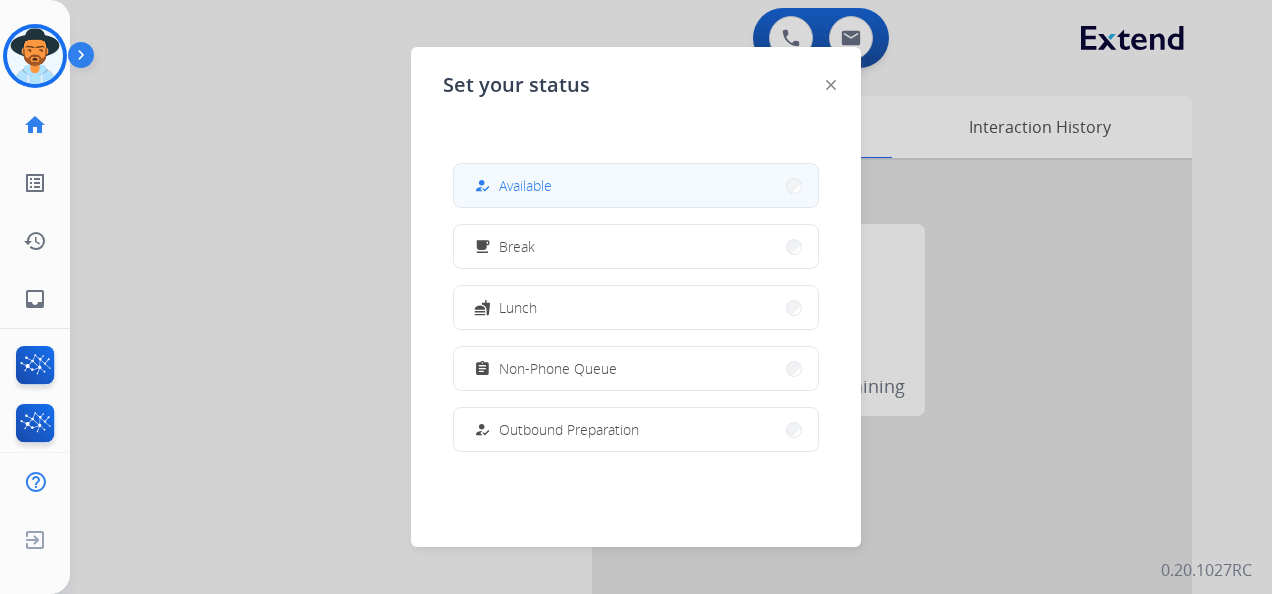click on "how_to_reg Available" at bounding box center [636, 185] 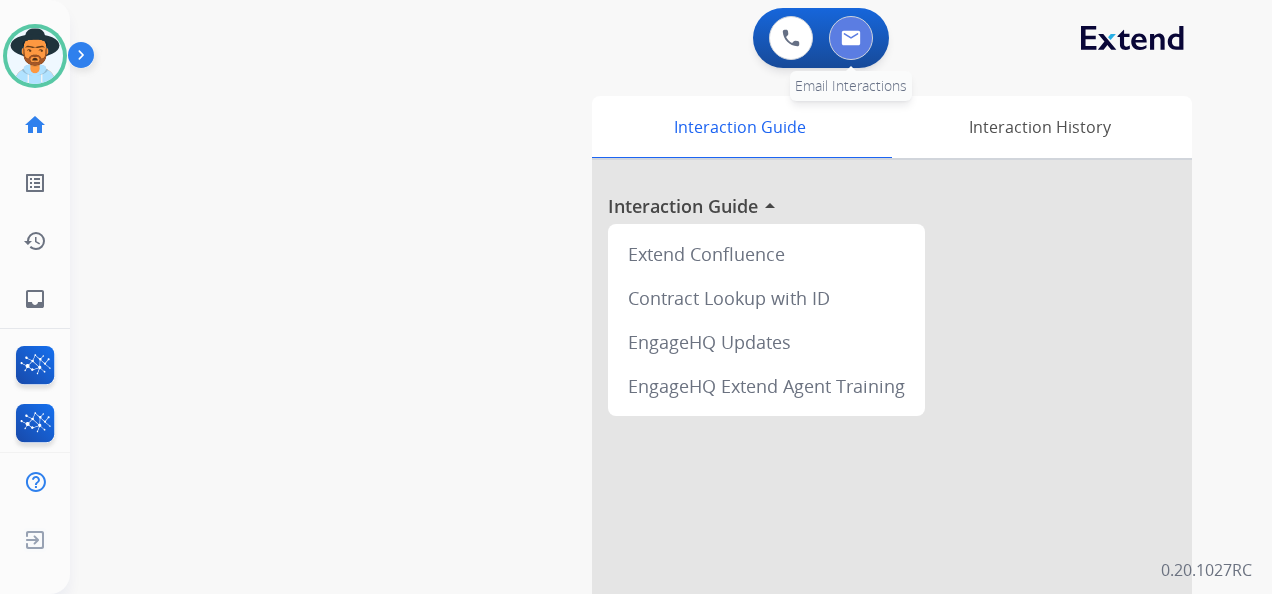 click at bounding box center [851, 38] 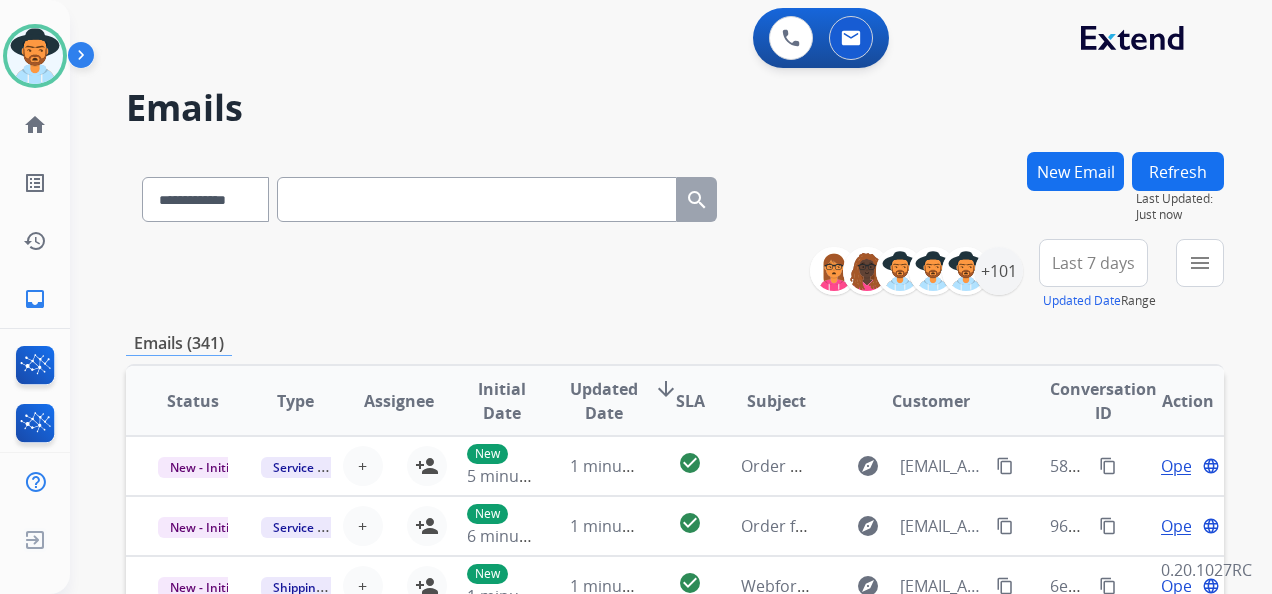 click on "Last 7 days" at bounding box center [1093, 263] 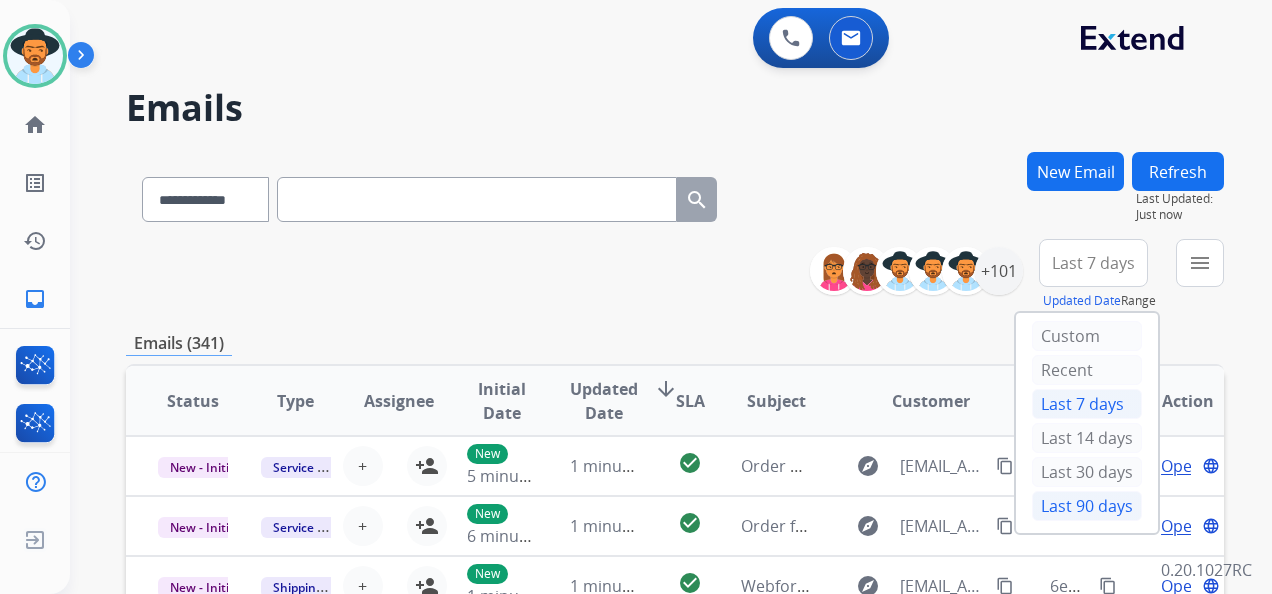 click on "Last 90 days" at bounding box center [1087, 506] 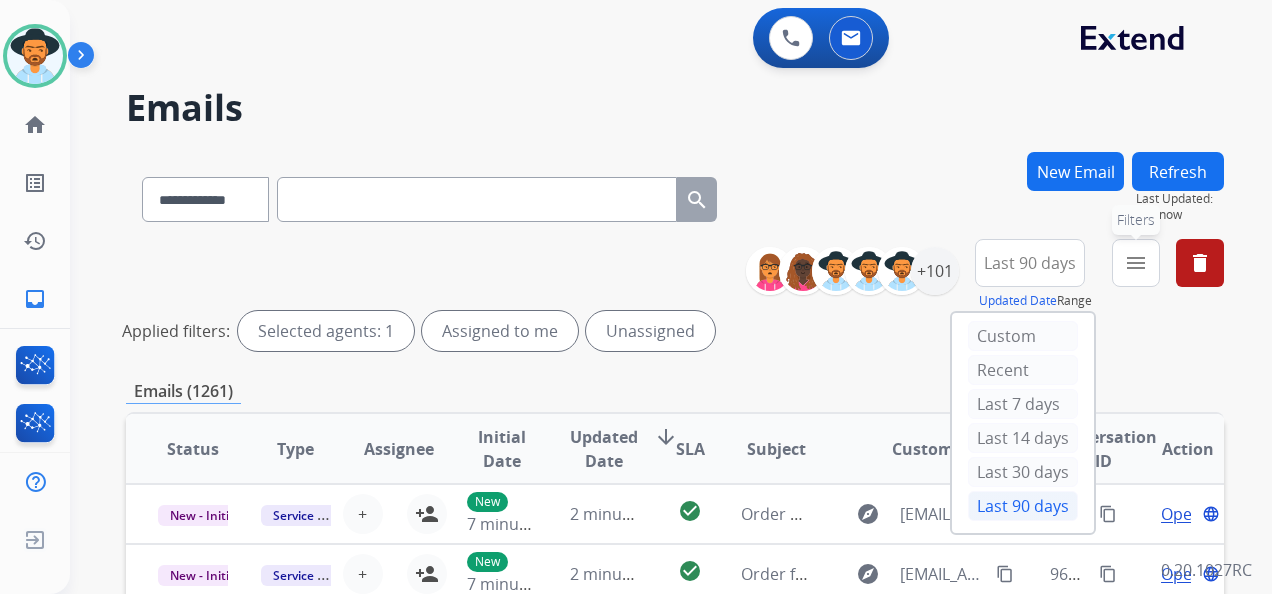 click on "menu" at bounding box center (1136, 263) 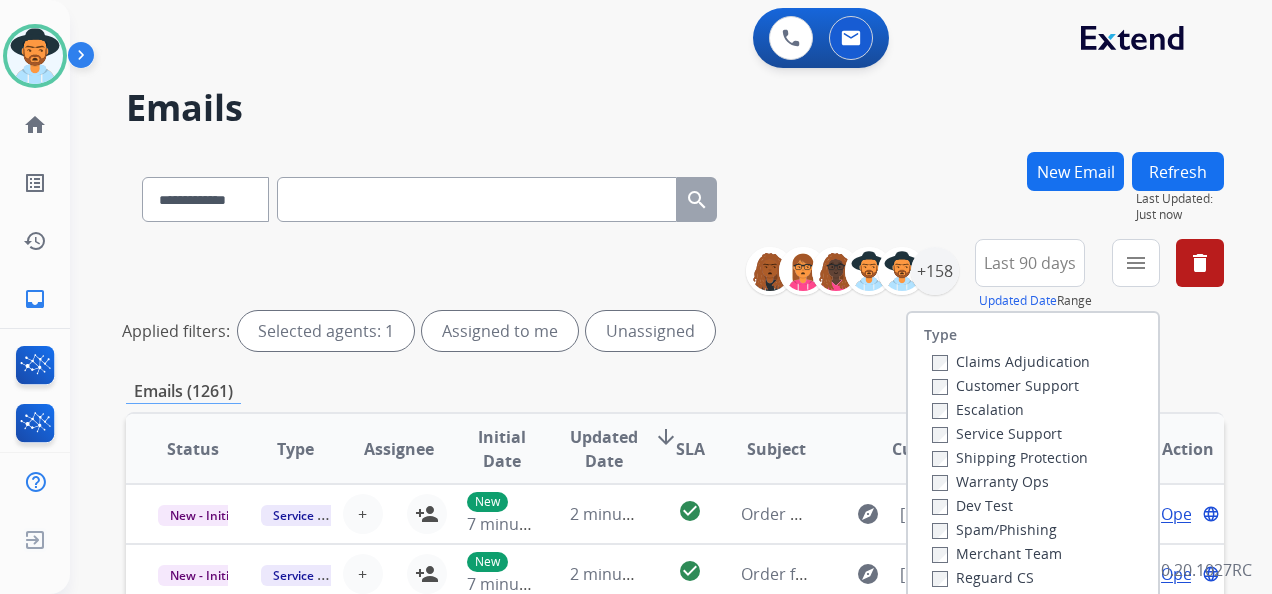 click on "Customer Support" at bounding box center (1005, 385) 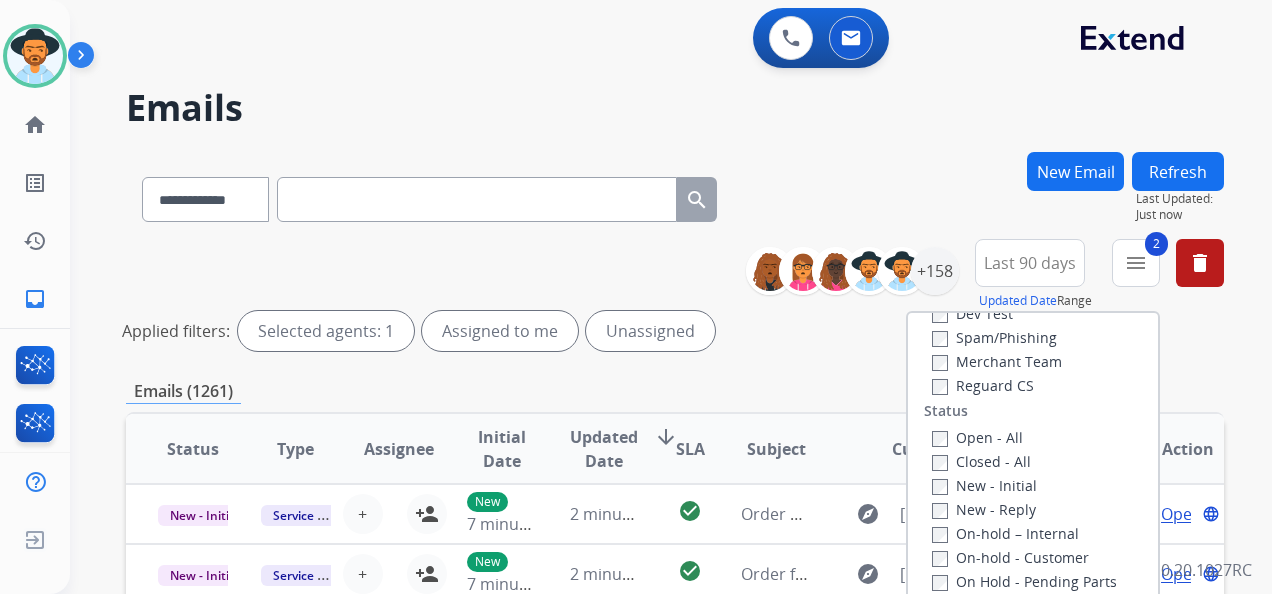 scroll, scrollTop: 200, scrollLeft: 0, axis: vertical 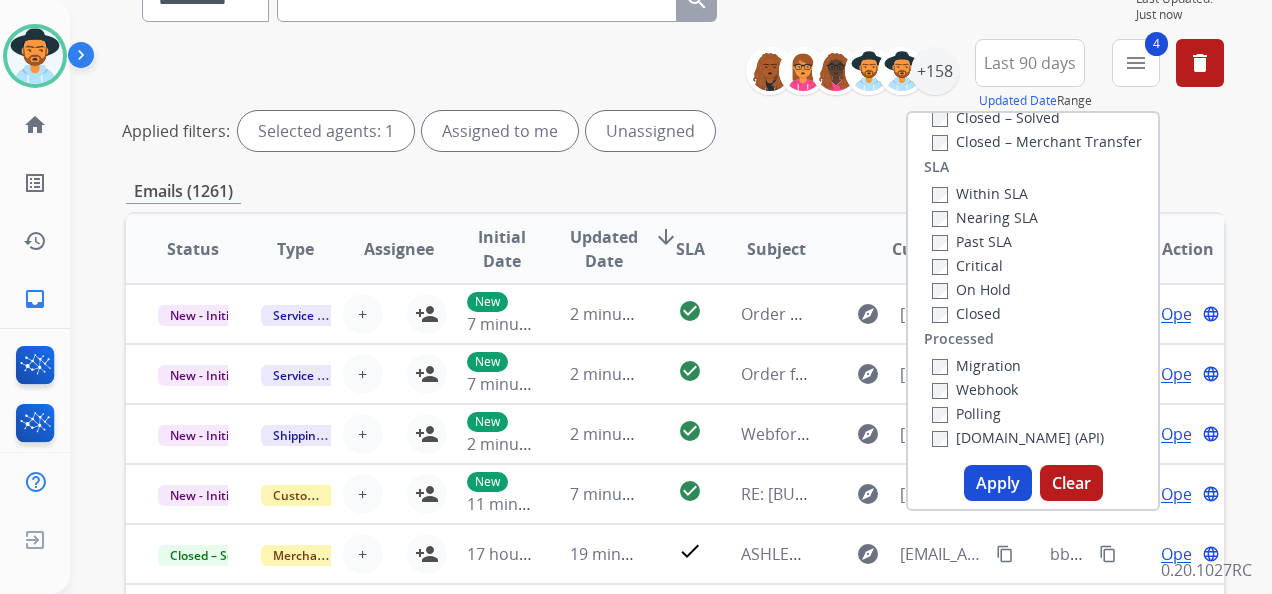 click on "Apply" at bounding box center (998, 483) 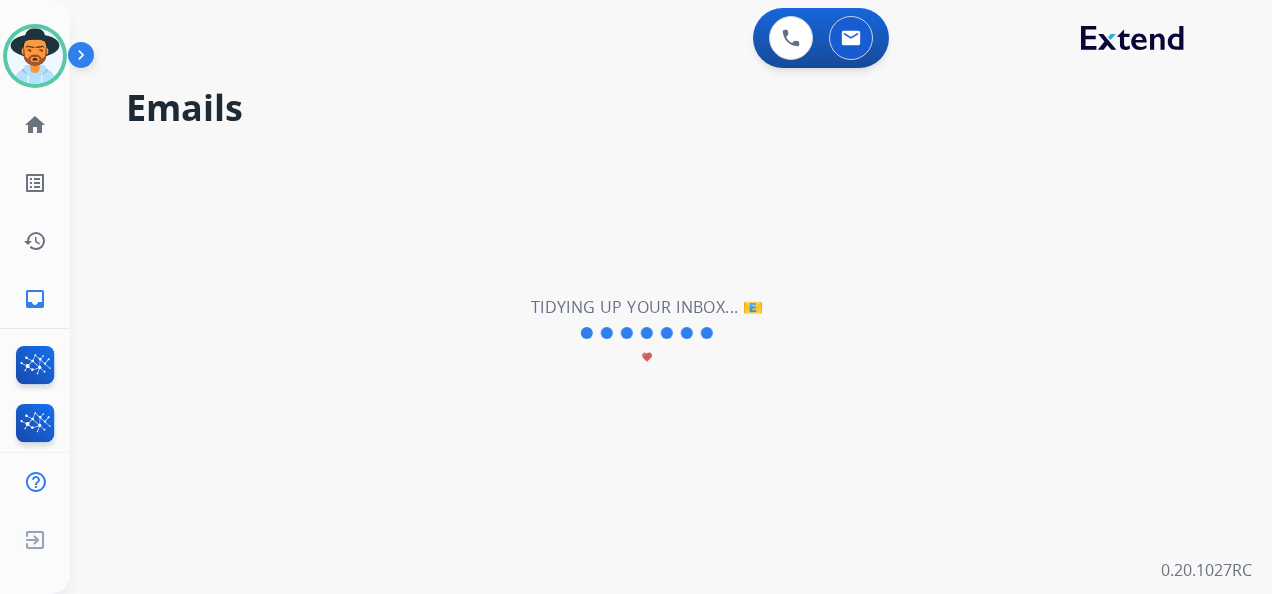 scroll, scrollTop: 0, scrollLeft: 0, axis: both 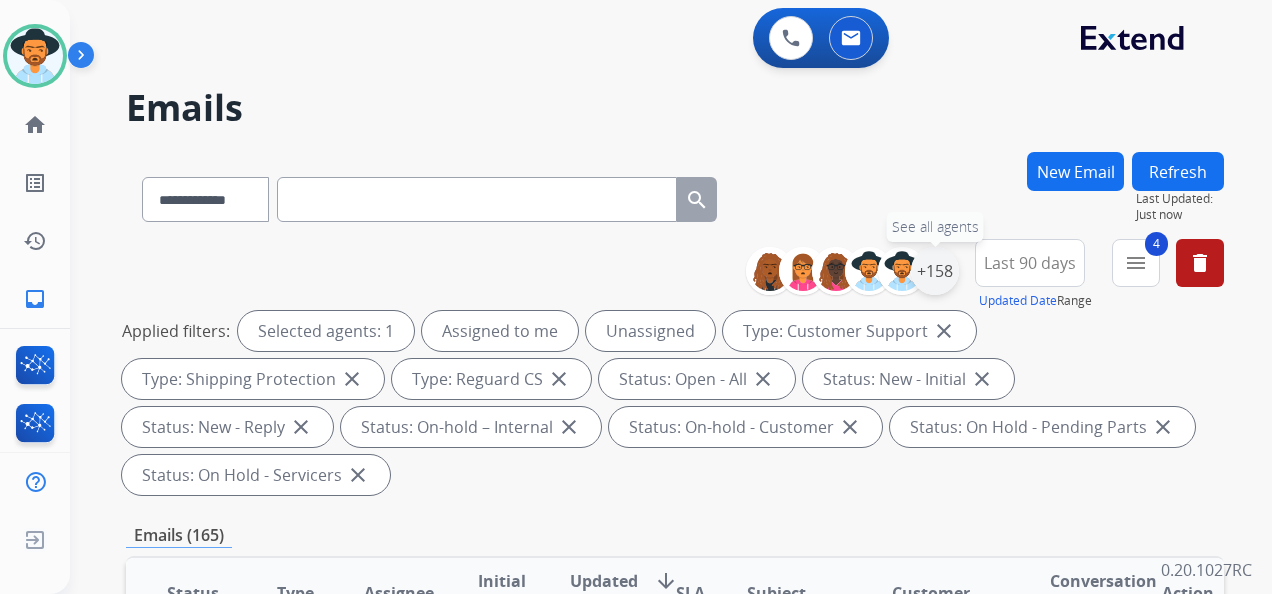 click on "+158" at bounding box center [935, 271] 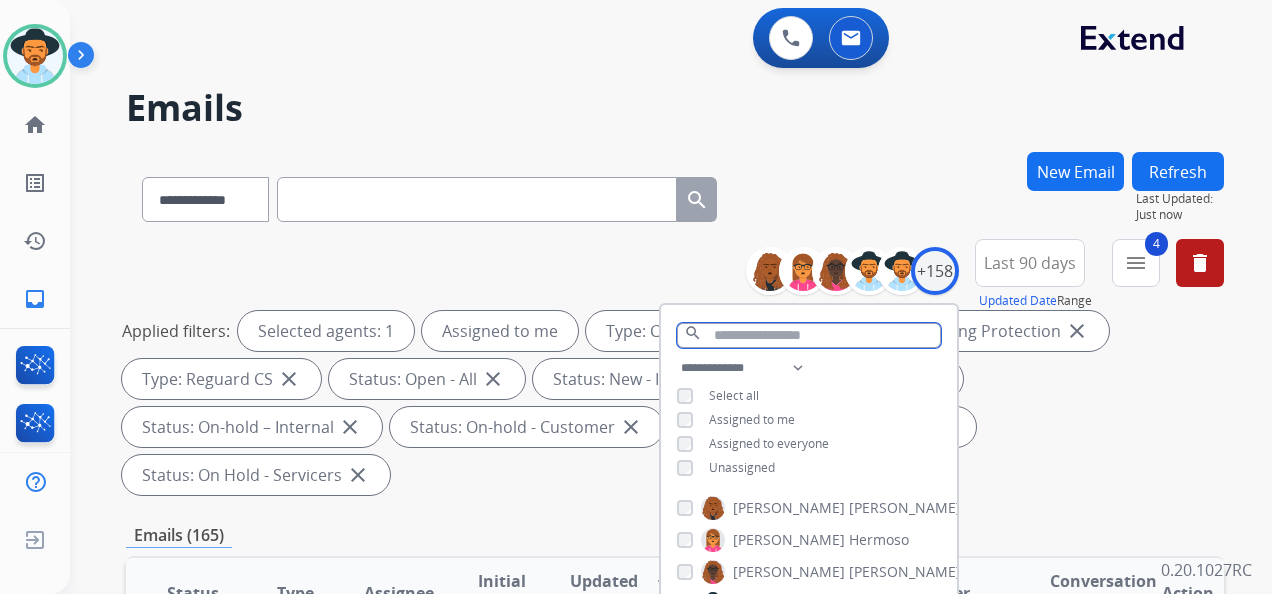 click at bounding box center (809, 335) 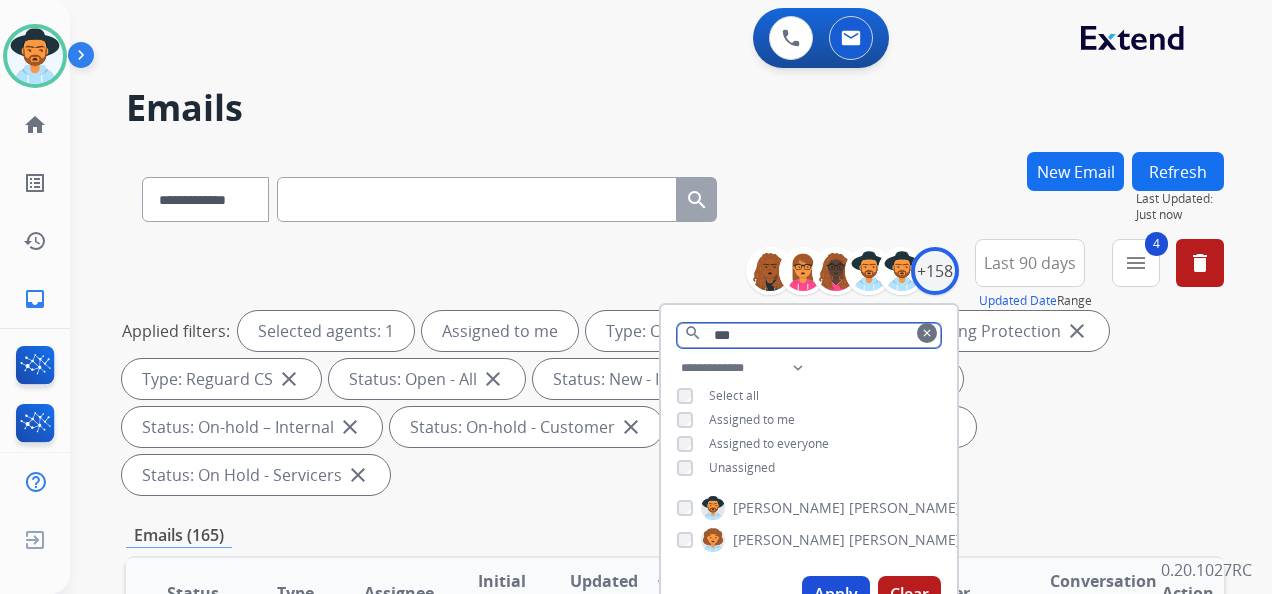 type on "***" 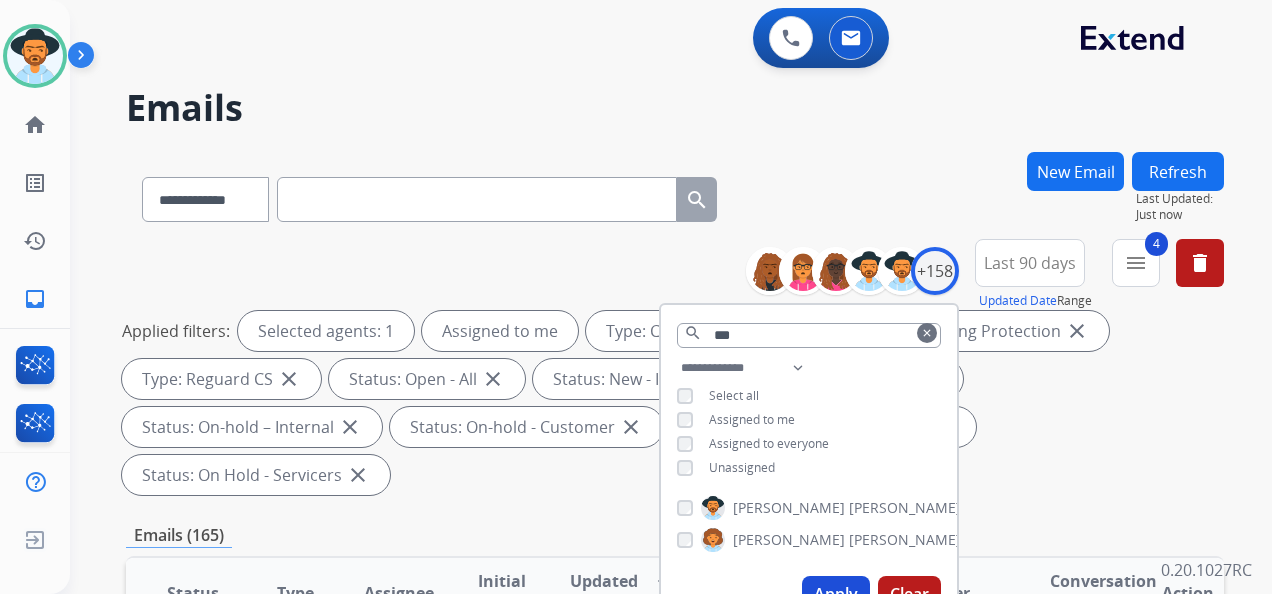 click on "Apply" at bounding box center [836, 594] 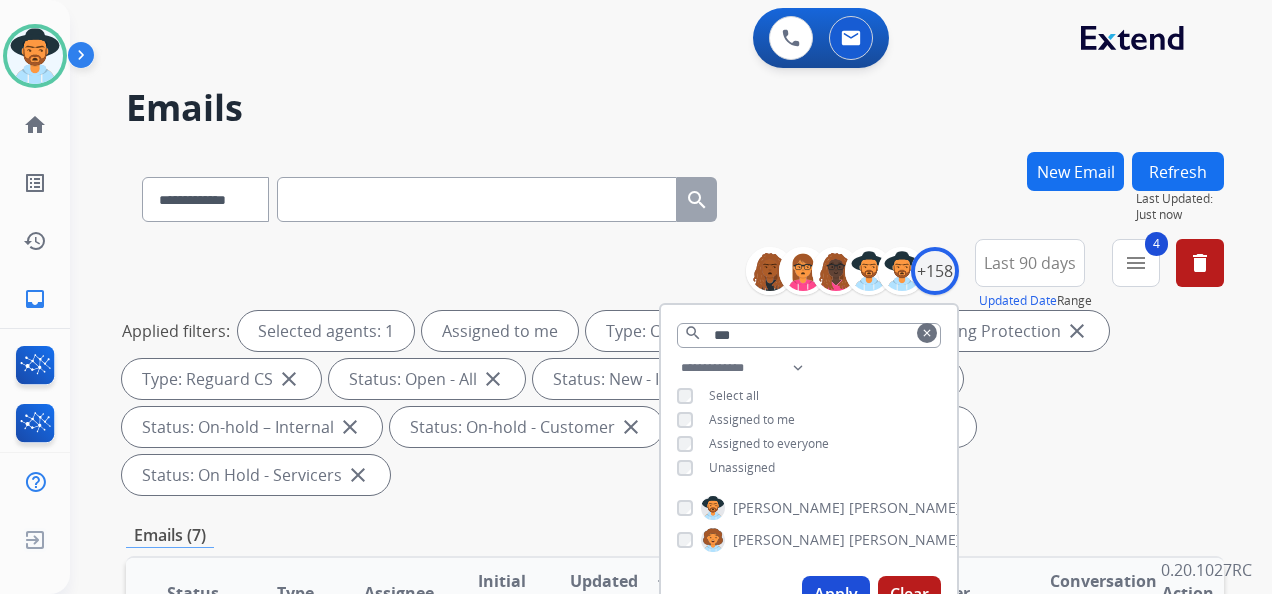 click on "**********" at bounding box center [675, 371] 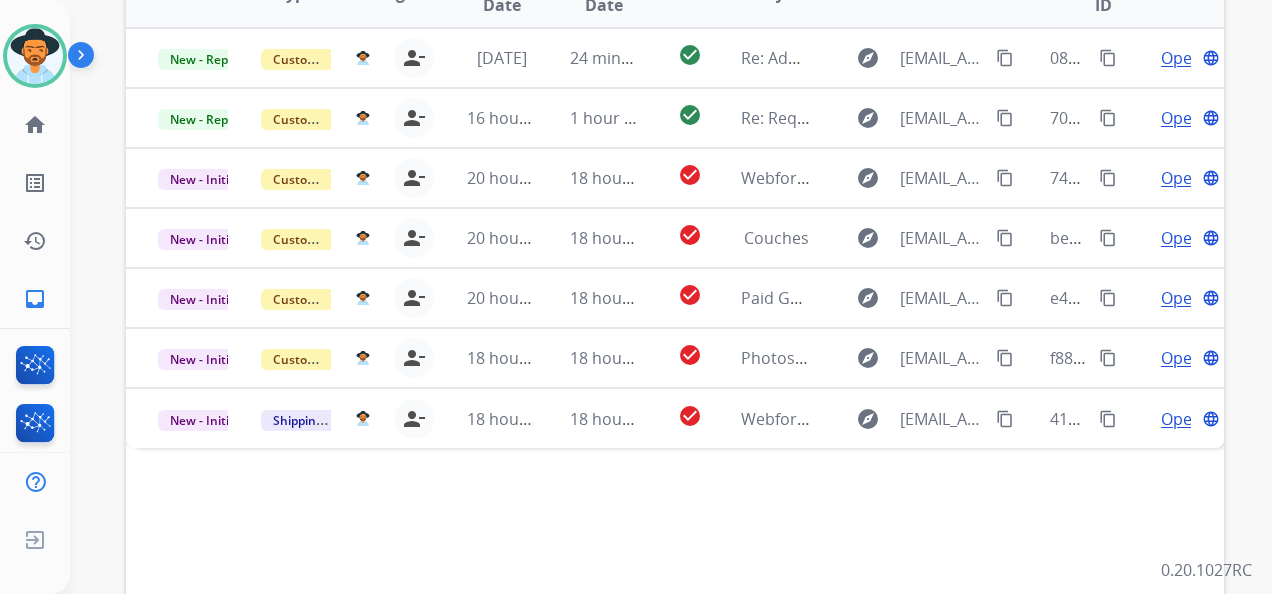 scroll, scrollTop: 500, scrollLeft: 0, axis: vertical 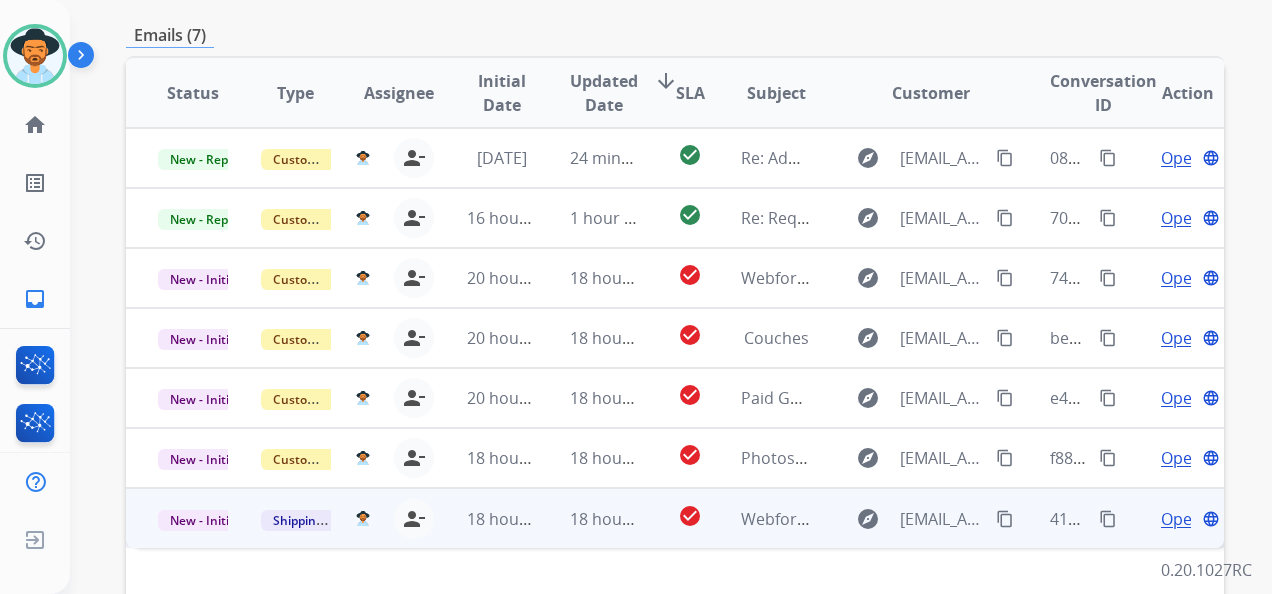 click on "Open" at bounding box center (1181, 519) 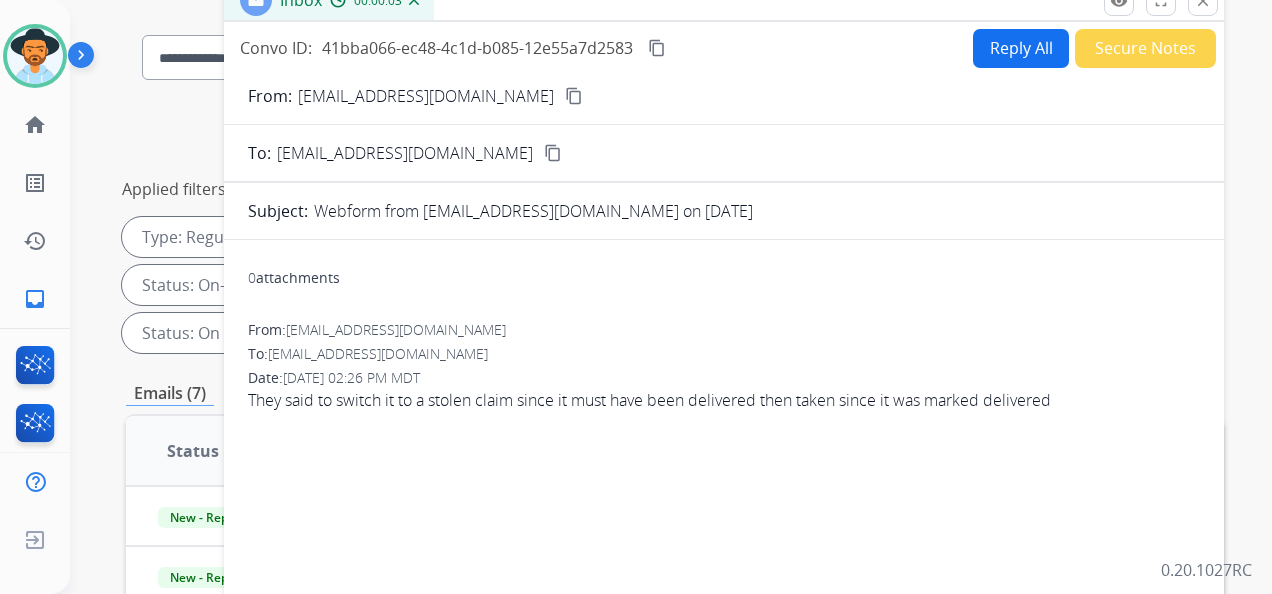 scroll, scrollTop: 100, scrollLeft: 0, axis: vertical 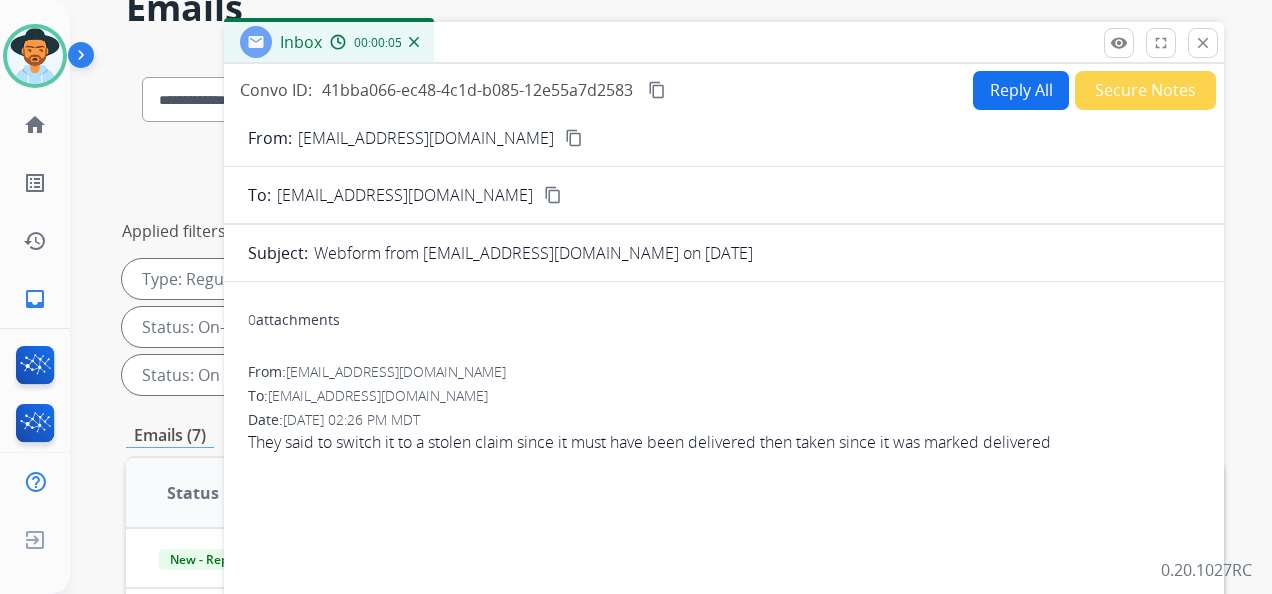 click on "content_copy" at bounding box center [574, 138] 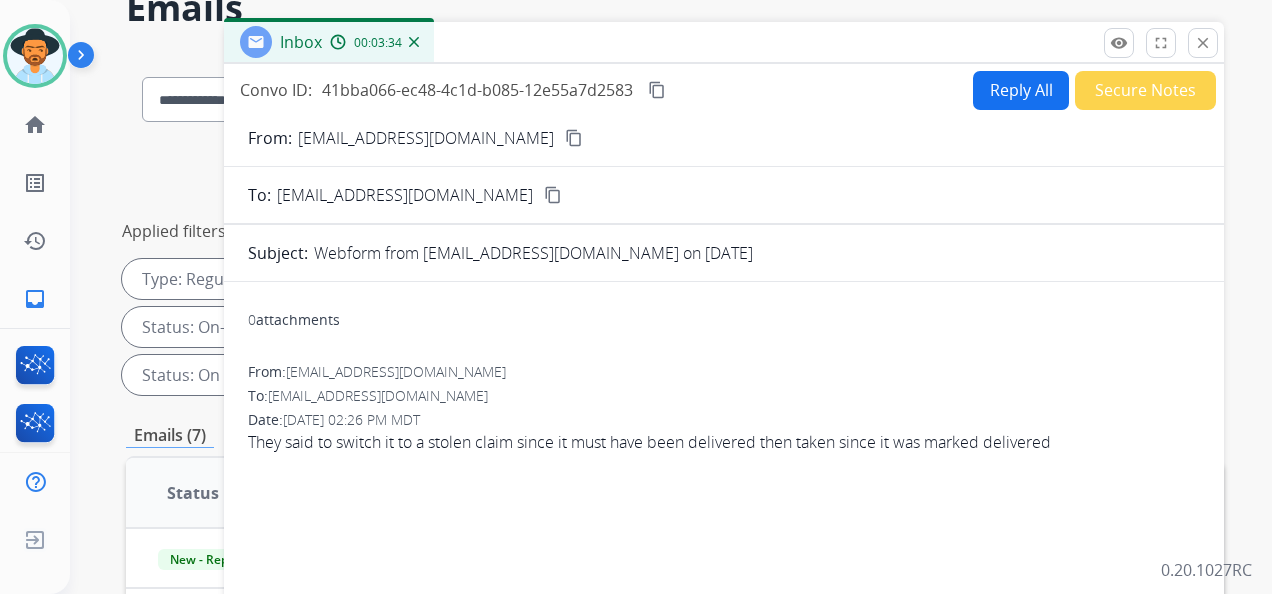 click on "Reply All" at bounding box center (1021, 90) 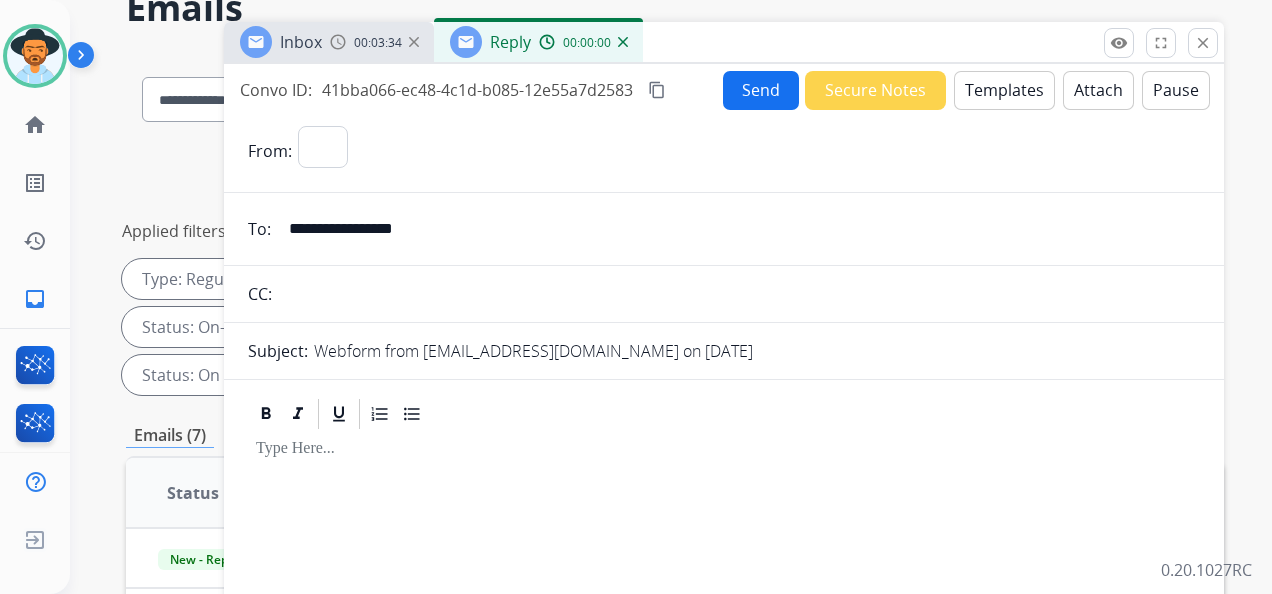 select on "**********" 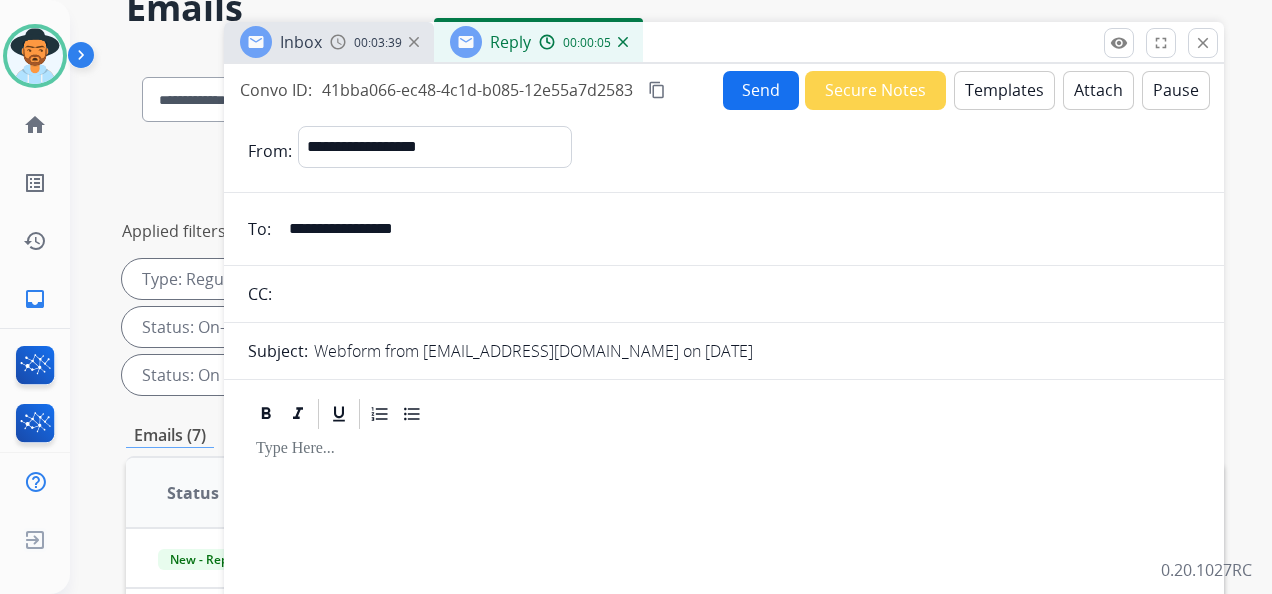 click on "Templates" at bounding box center [1004, 90] 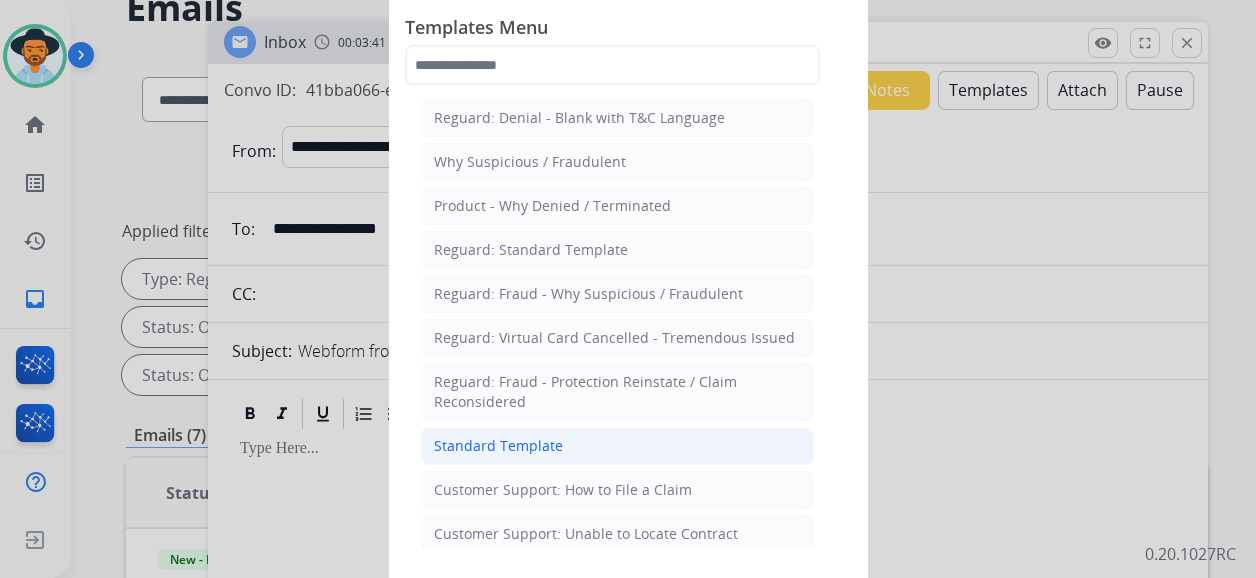 click on "Standard Template" 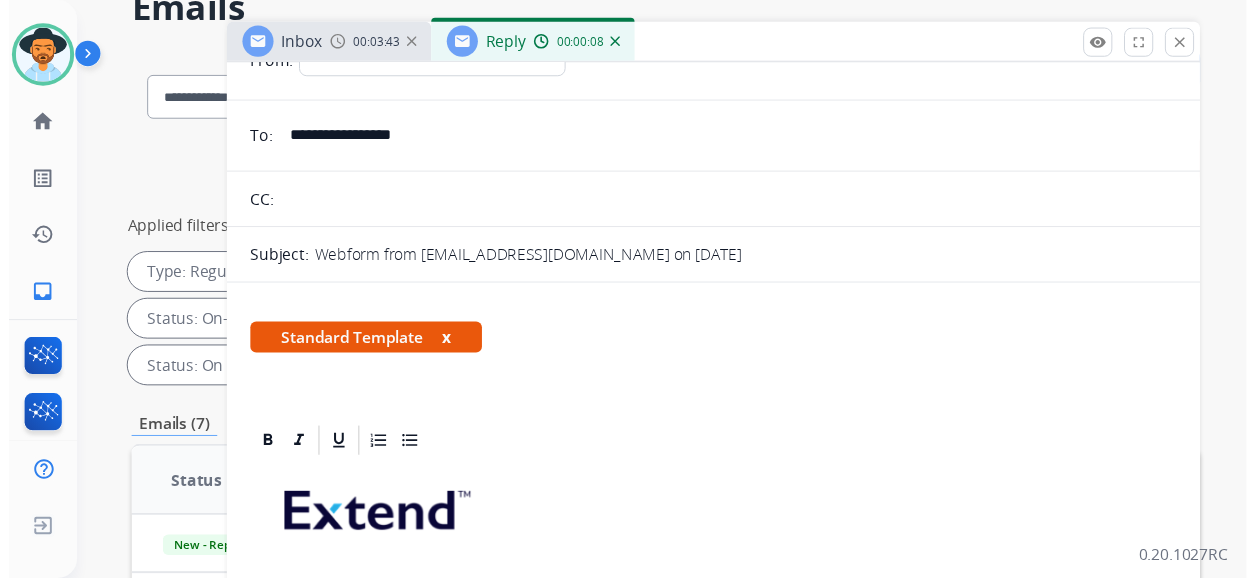scroll, scrollTop: 0, scrollLeft: 0, axis: both 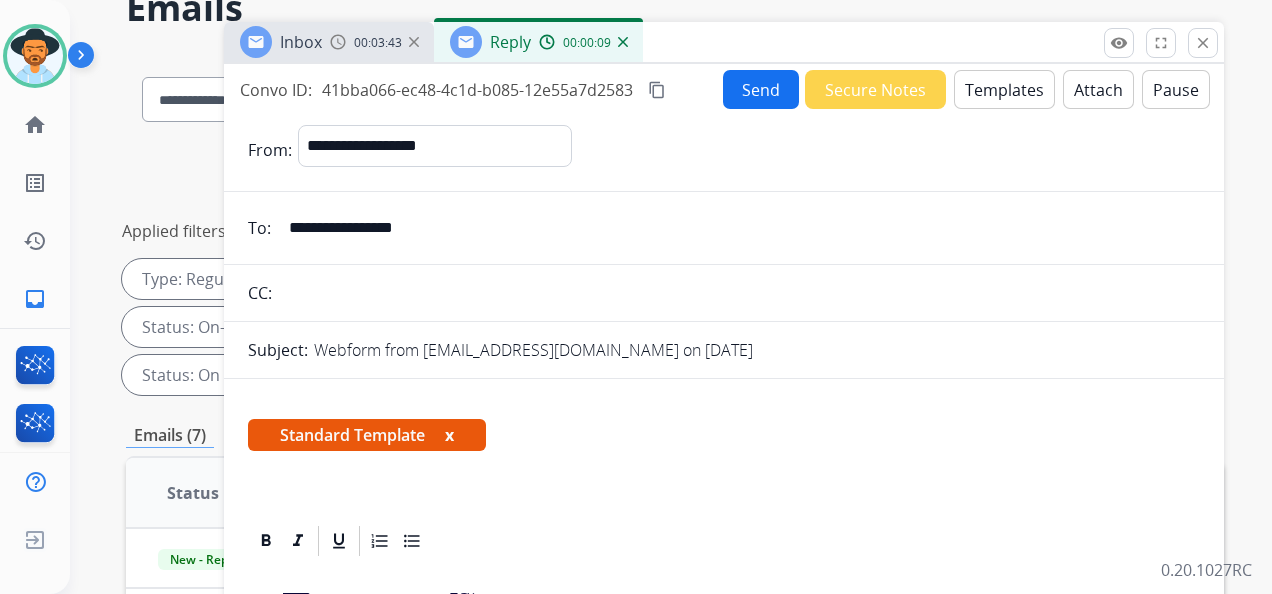 click on "Templates" at bounding box center [1004, 89] 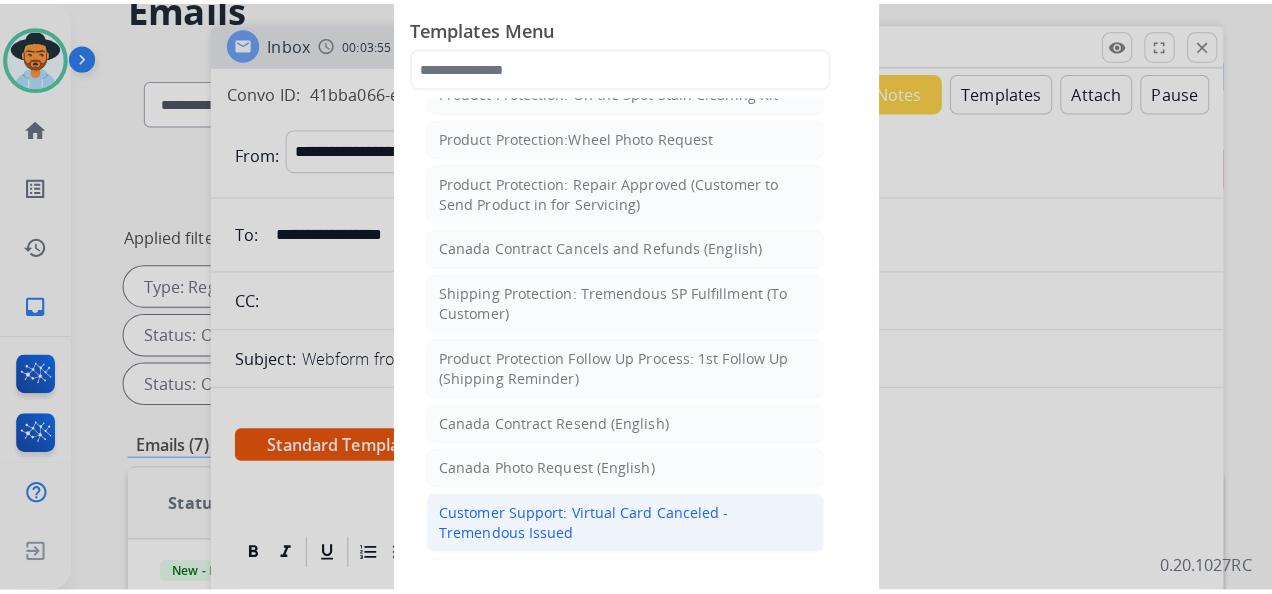 scroll, scrollTop: 1000, scrollLeft: 0, axis: vertical 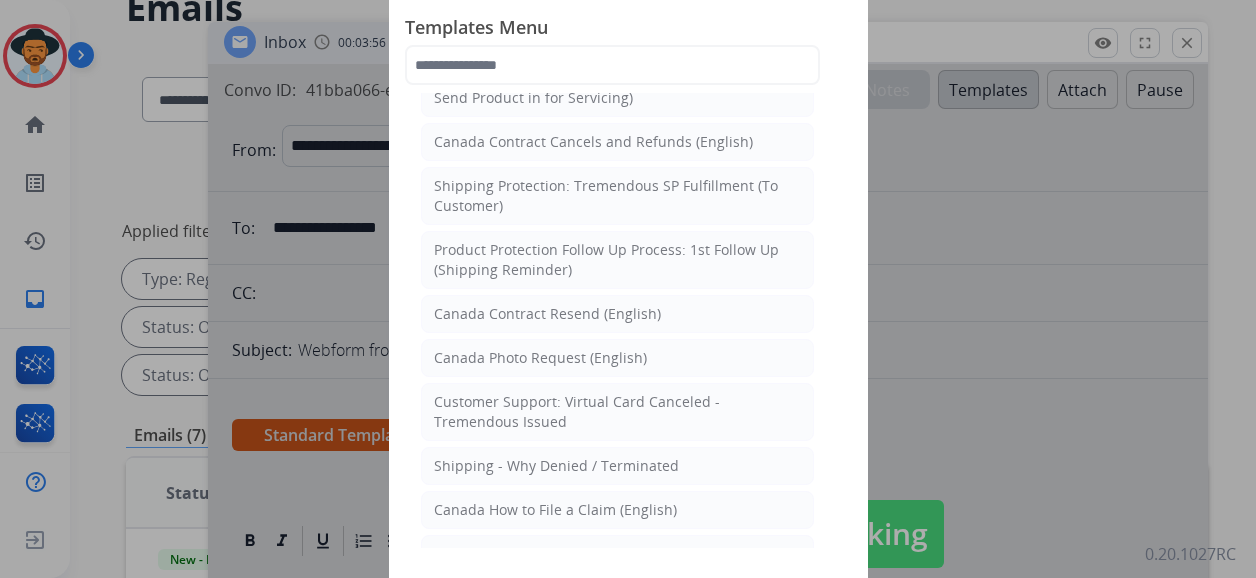 click 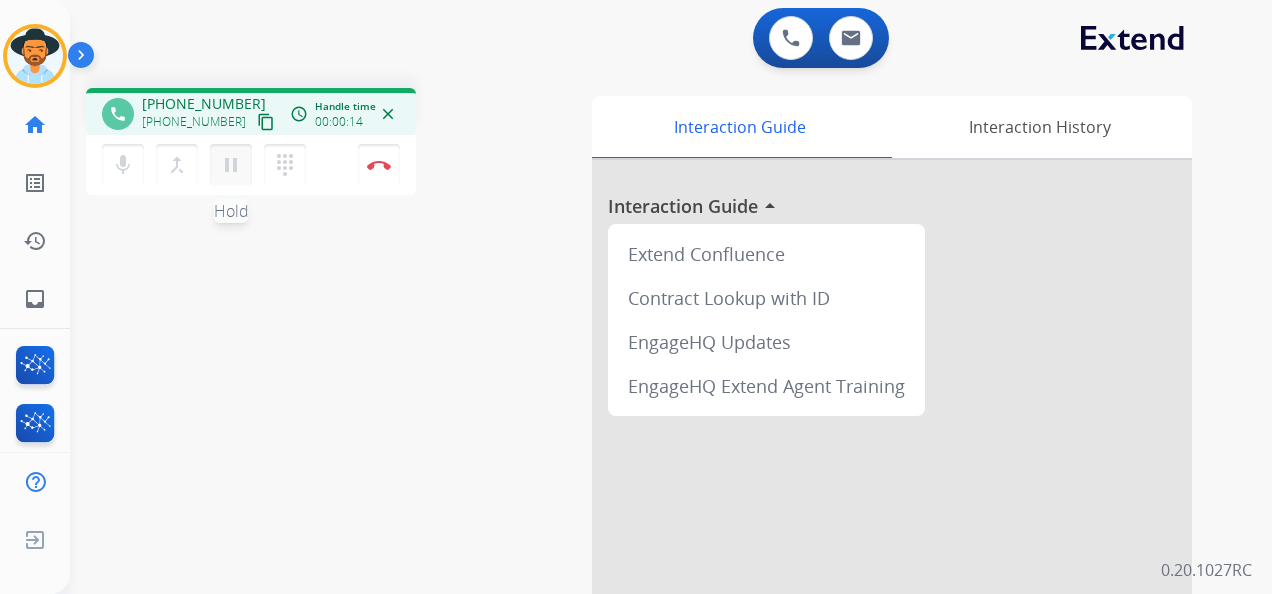 click on "pause" at bounding box center (231, 165) 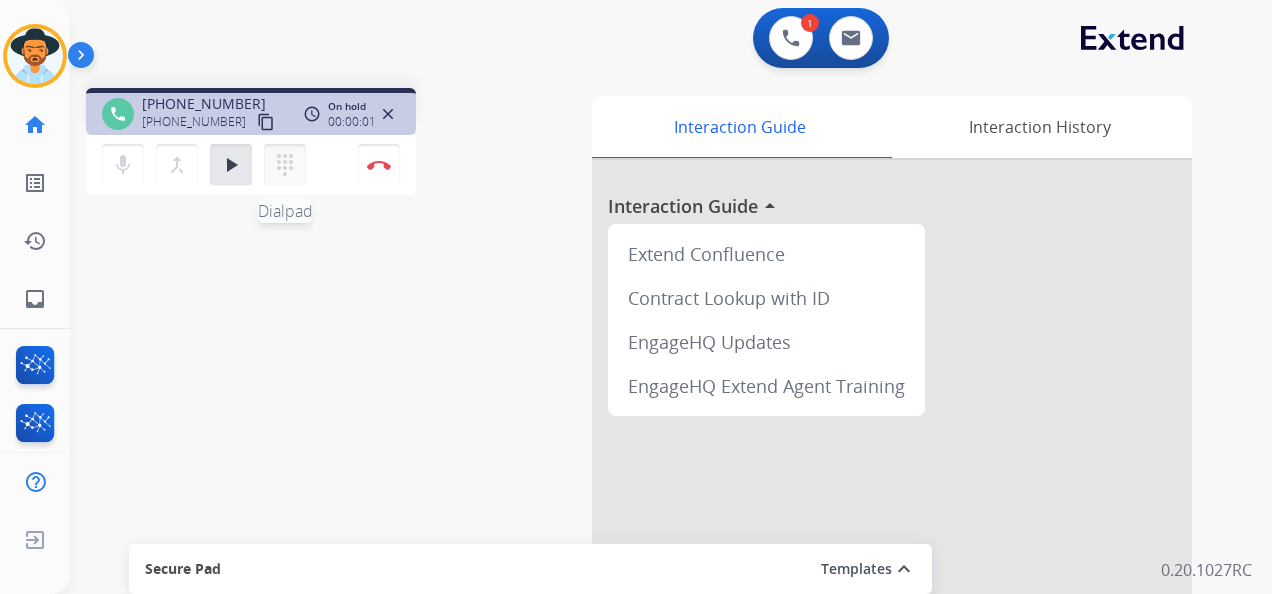 click on "dialpad" at bounding box center [285, 165] 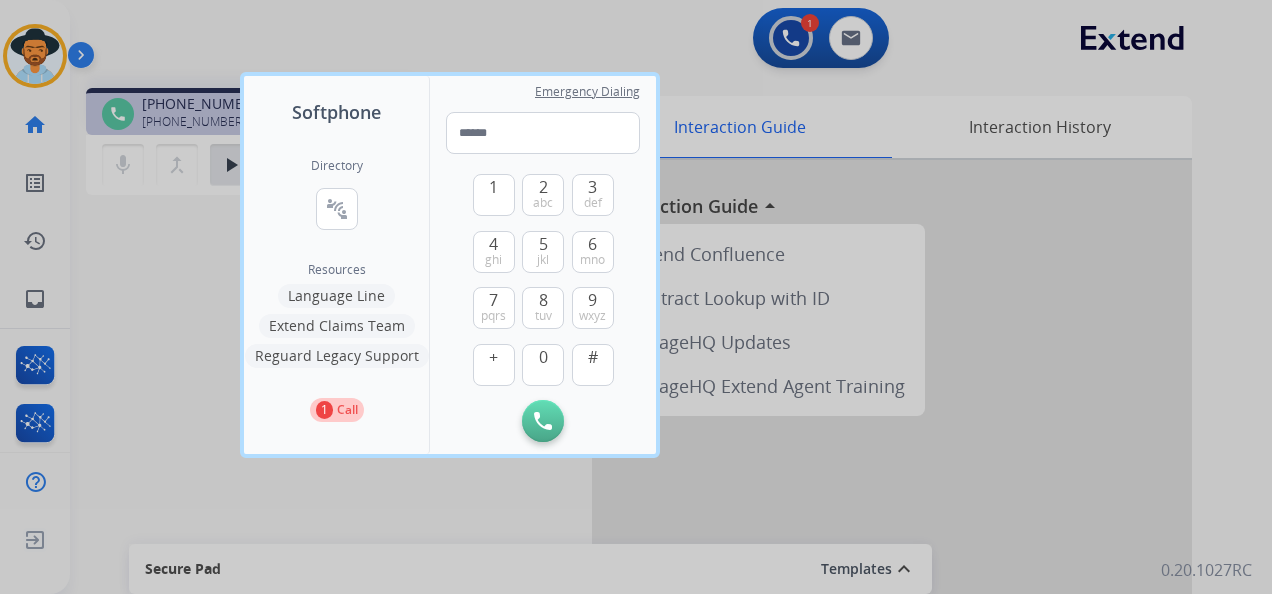 click on "Language Line" at bounding box center [336, 296] 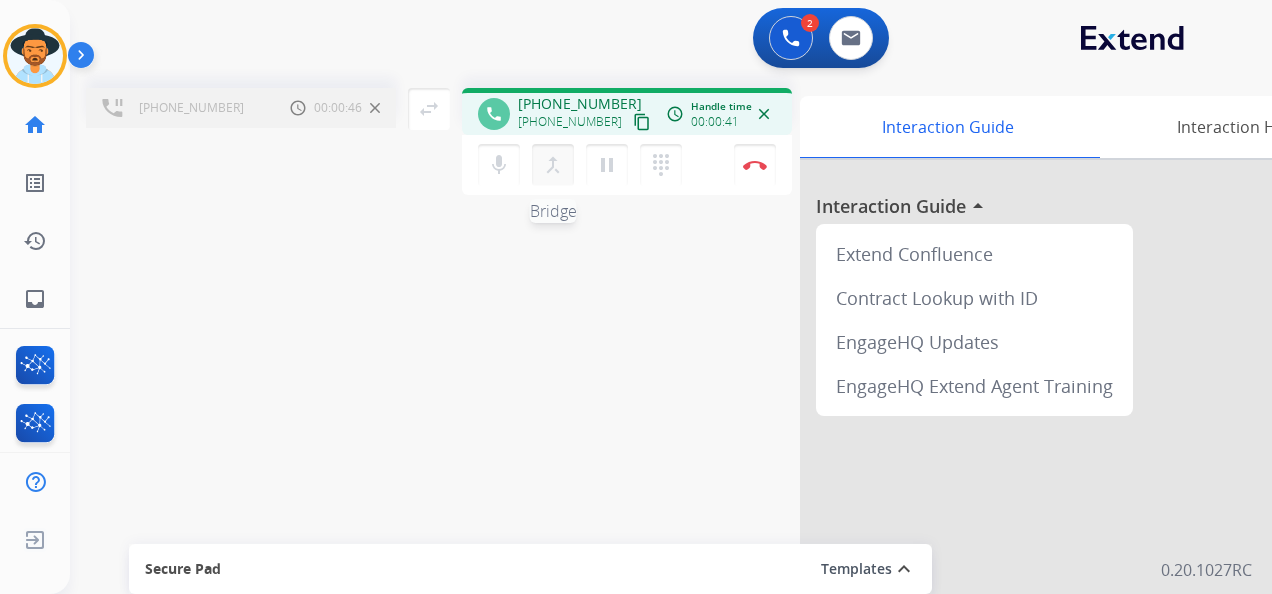 click on "merge_type" at bounding box center [553, 165] 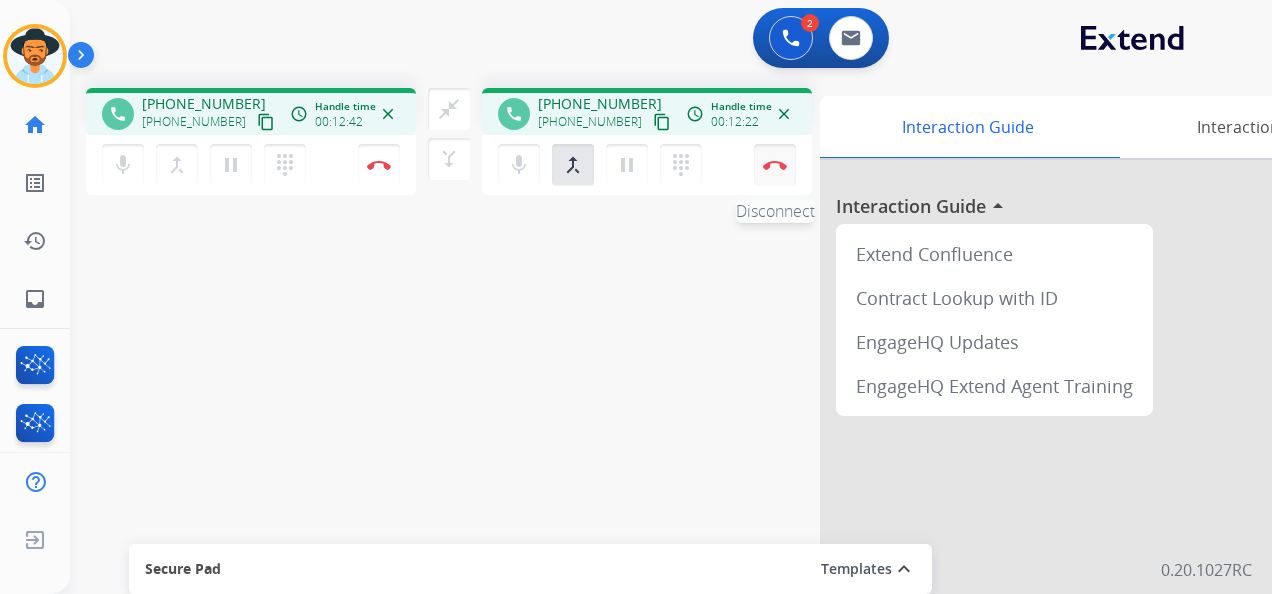click at bounding box center (379, 165) 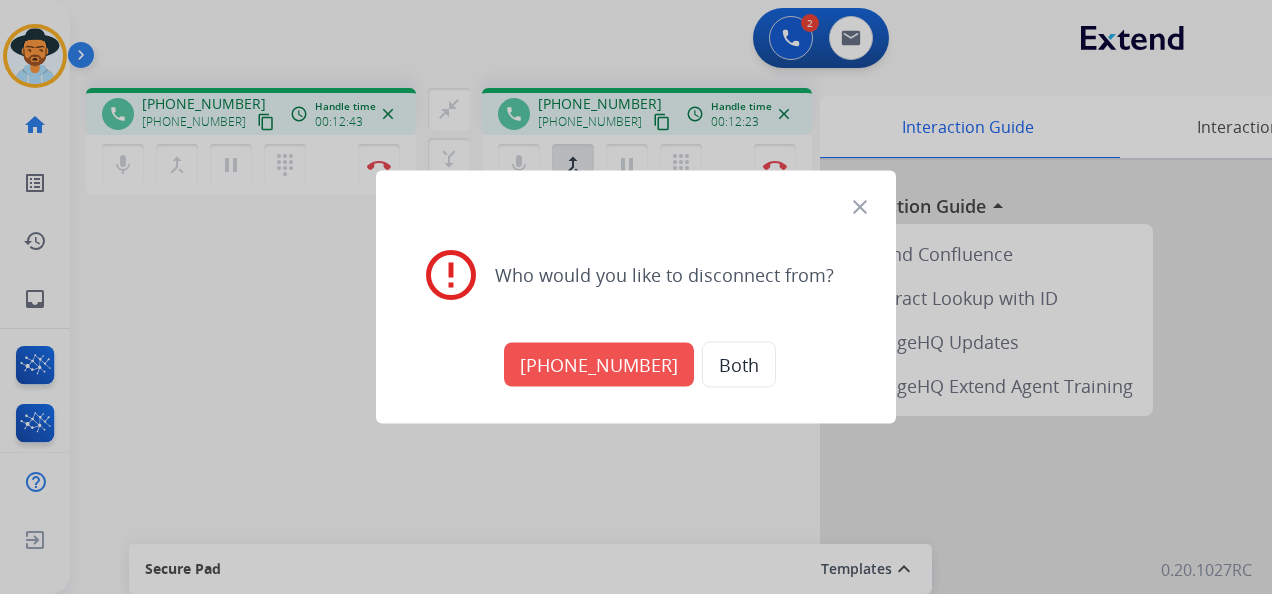 click on "Both" at bounding box center [739, 365] 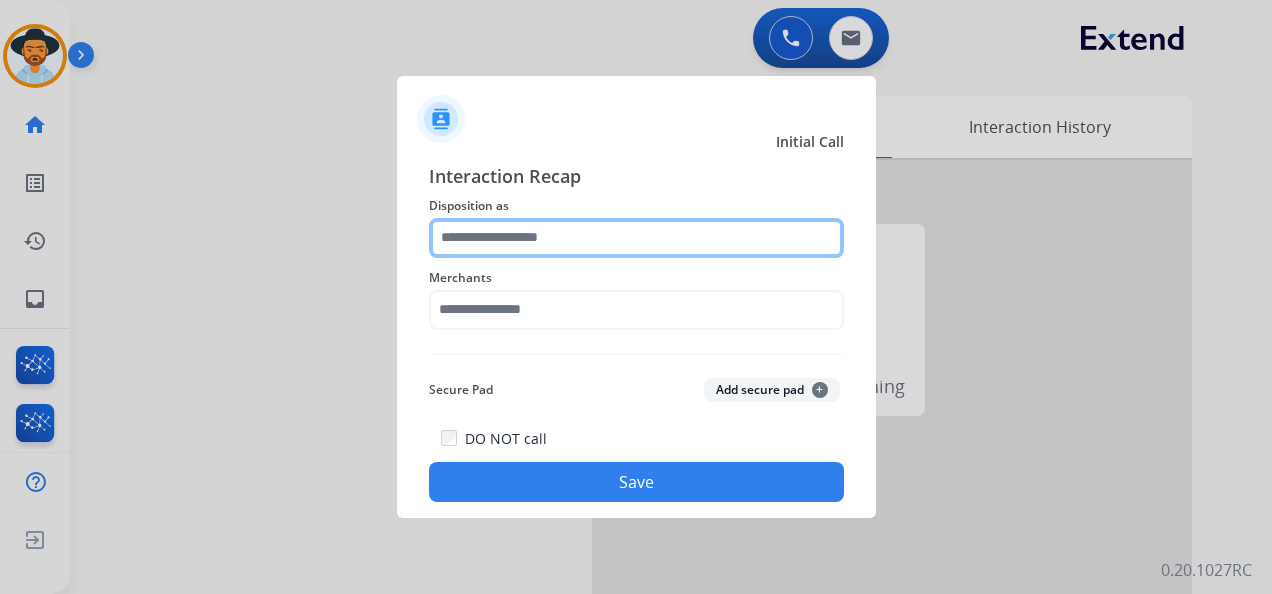 click 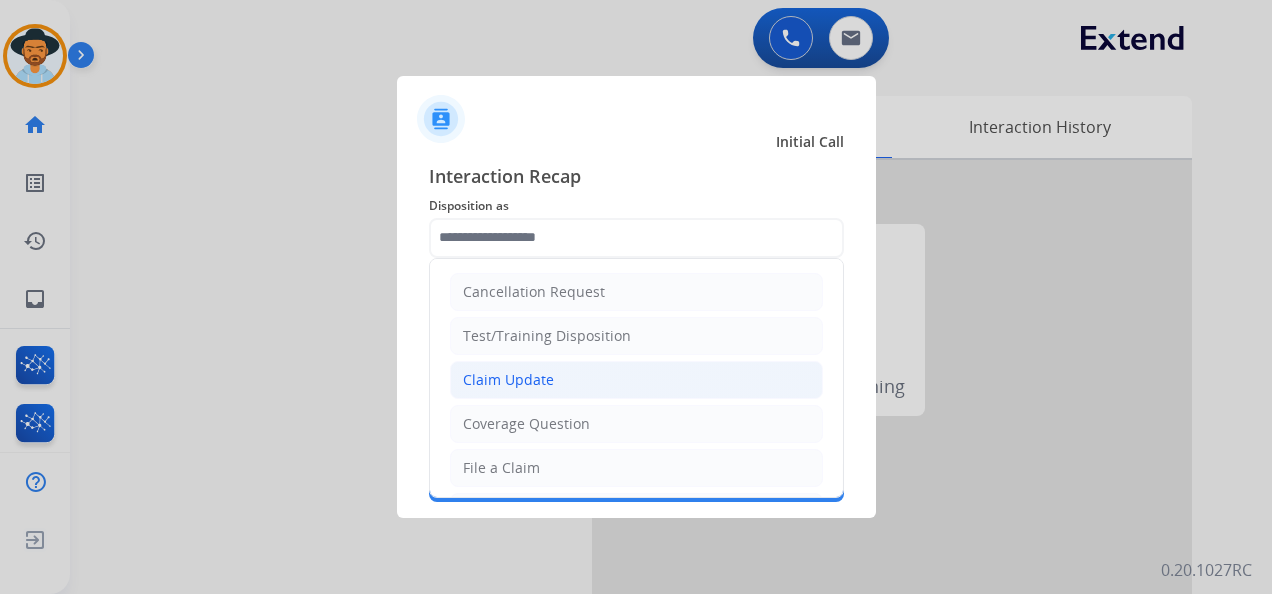 click on "Claim Update" 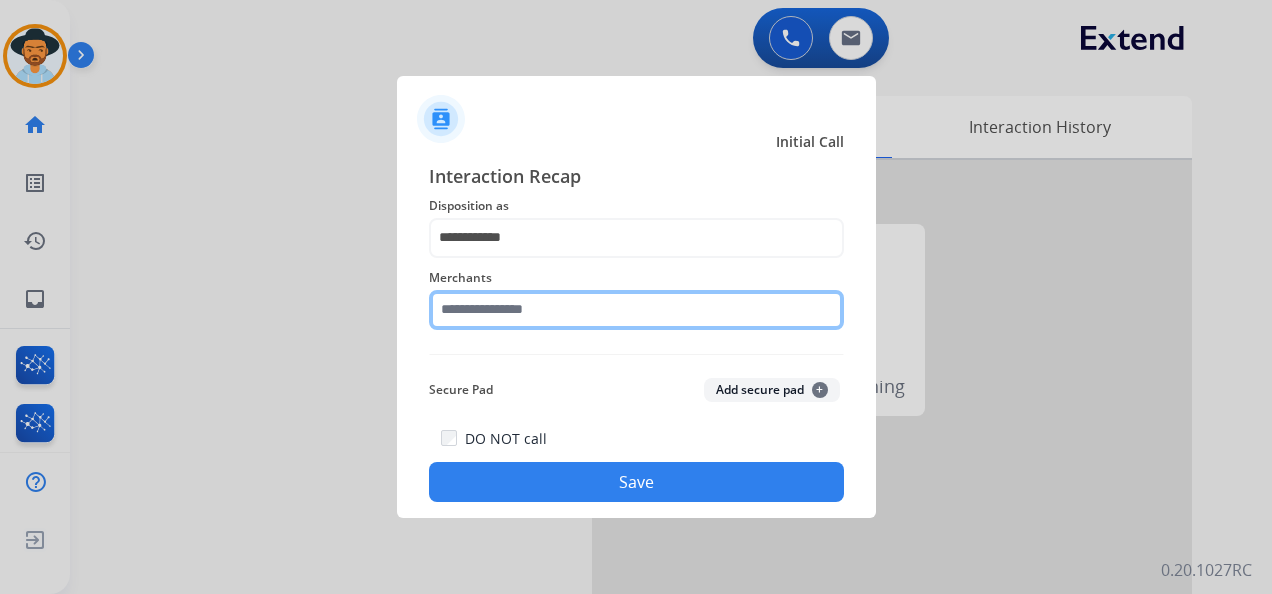 click 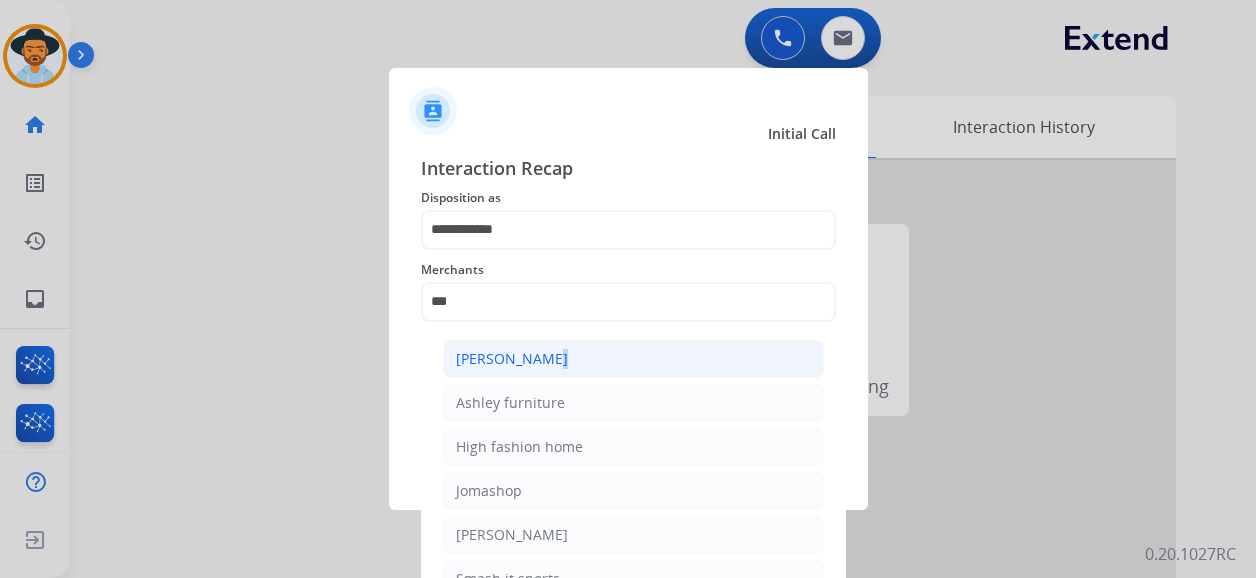 click on "[PERSON_NAME]" 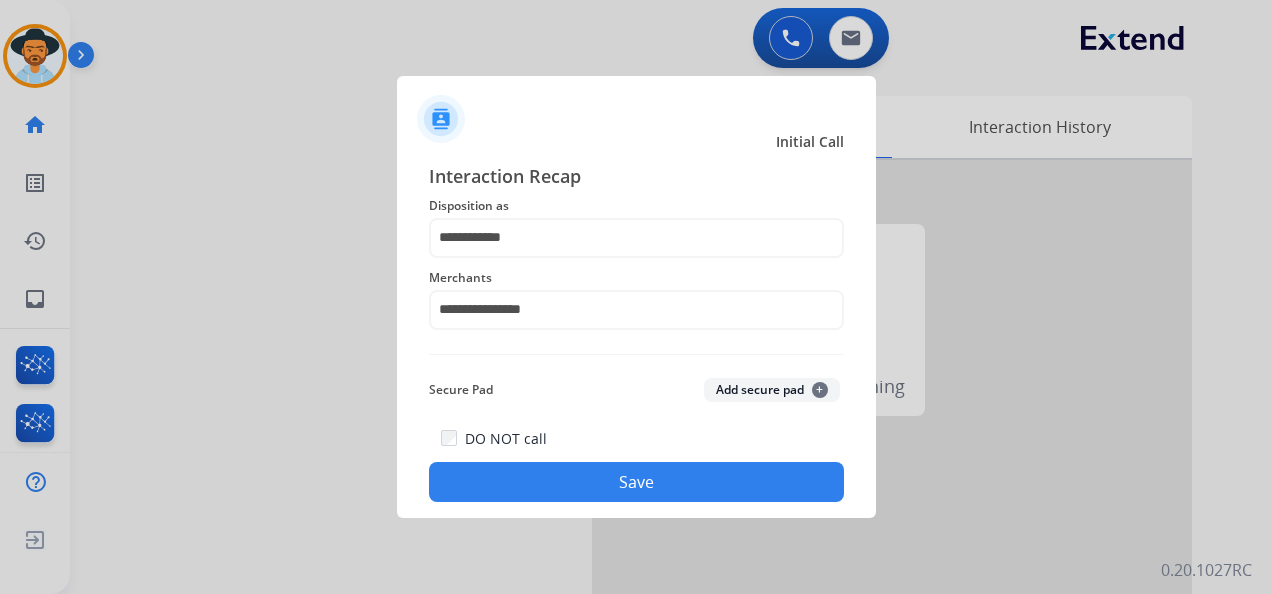 click on "Save" 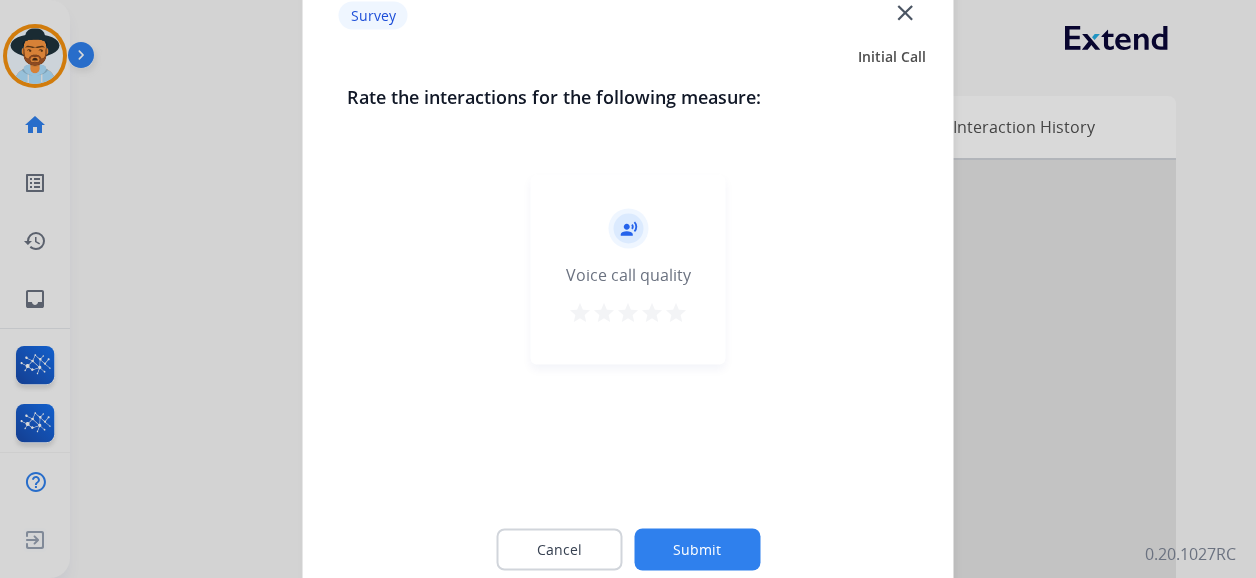 click on "star" at bounding box center (676, 313) 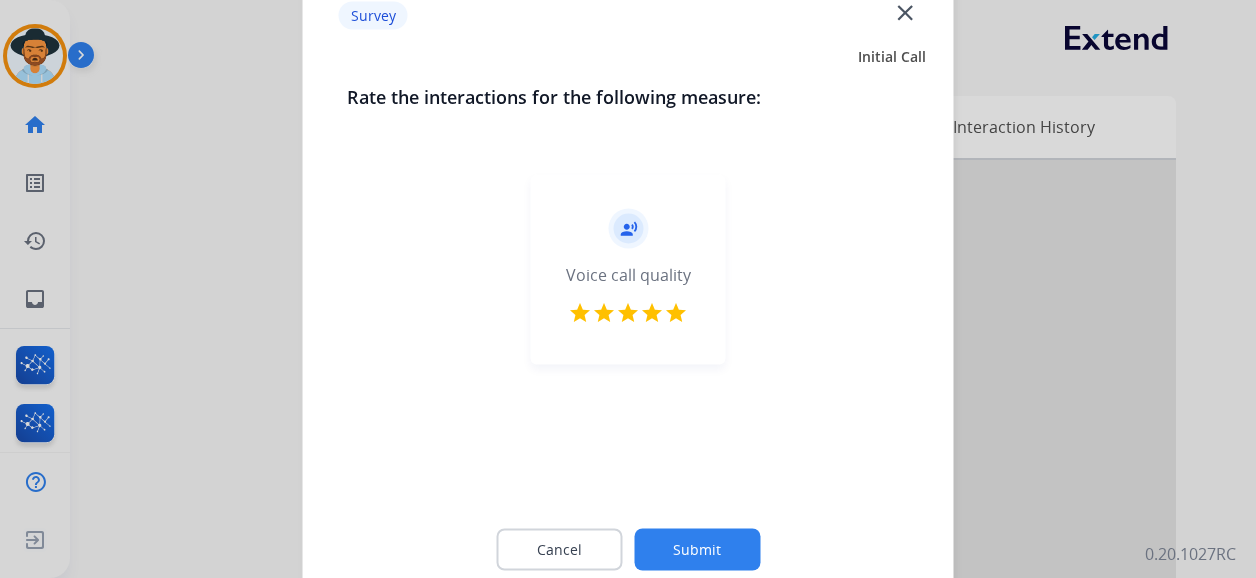 click on "Submit" 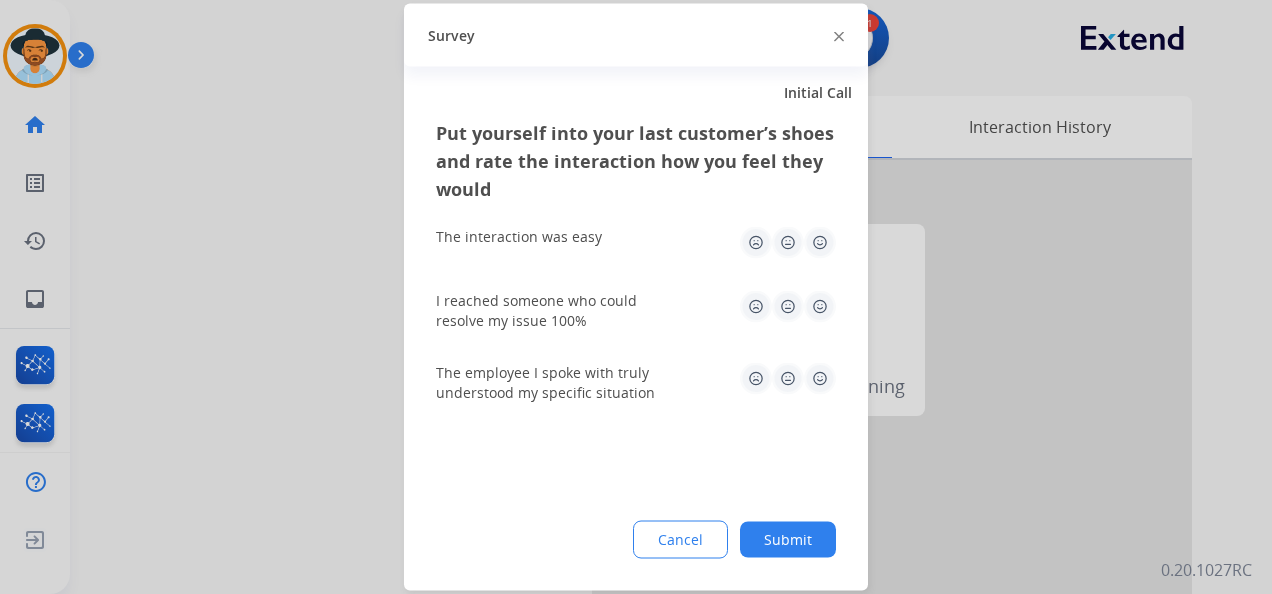 click 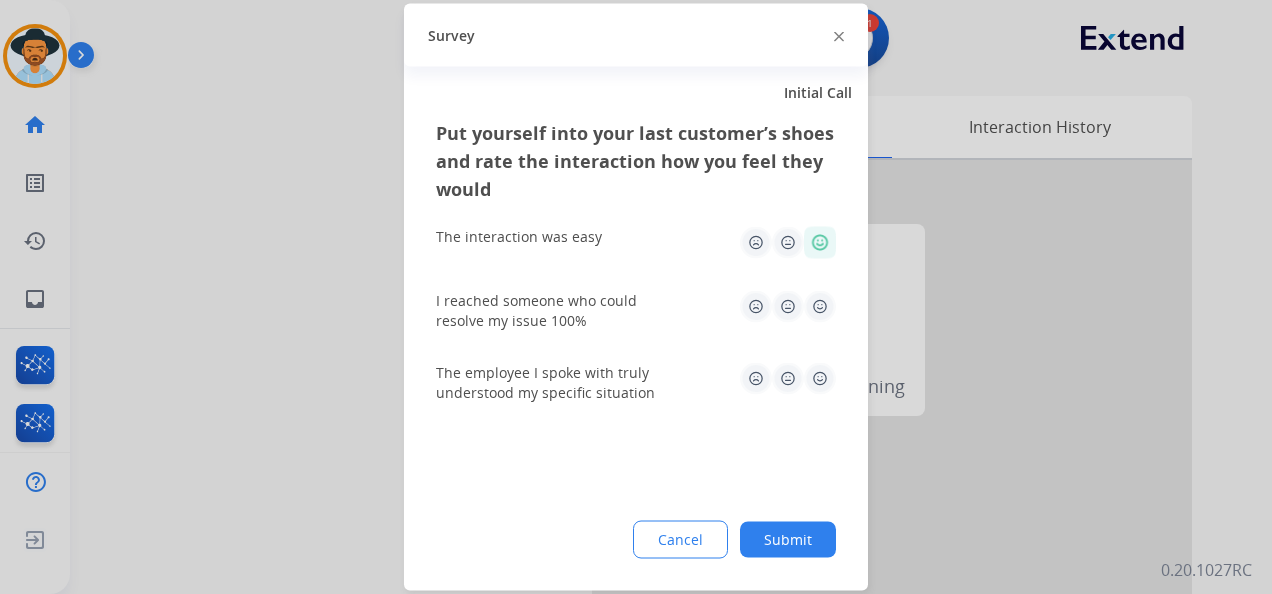 click 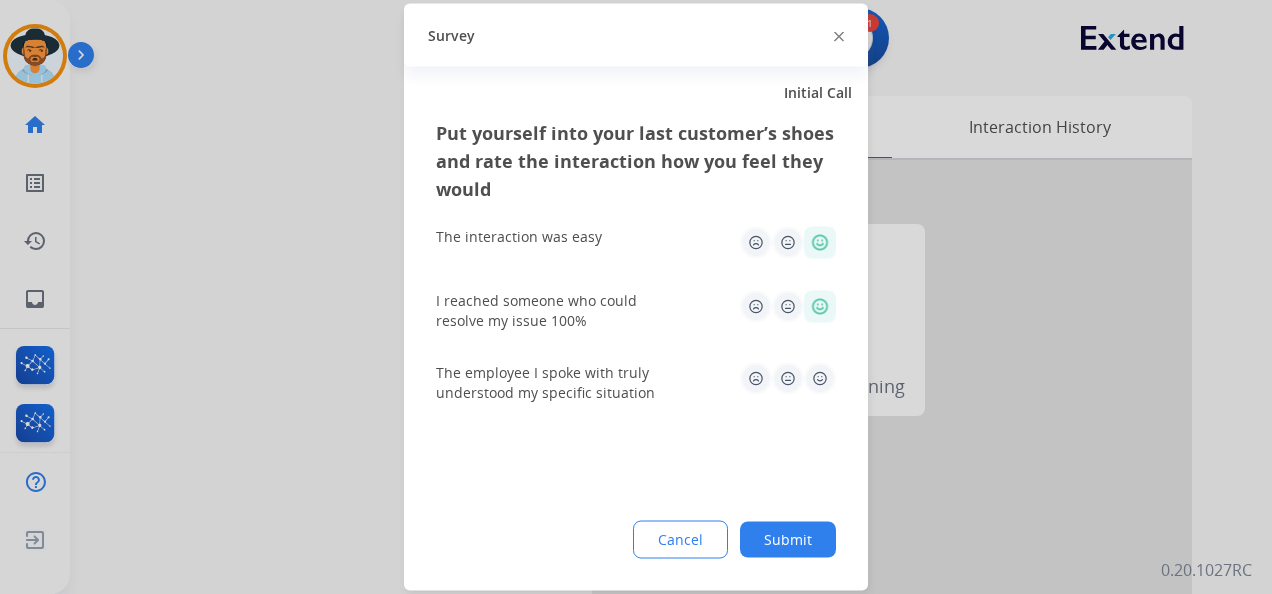 click 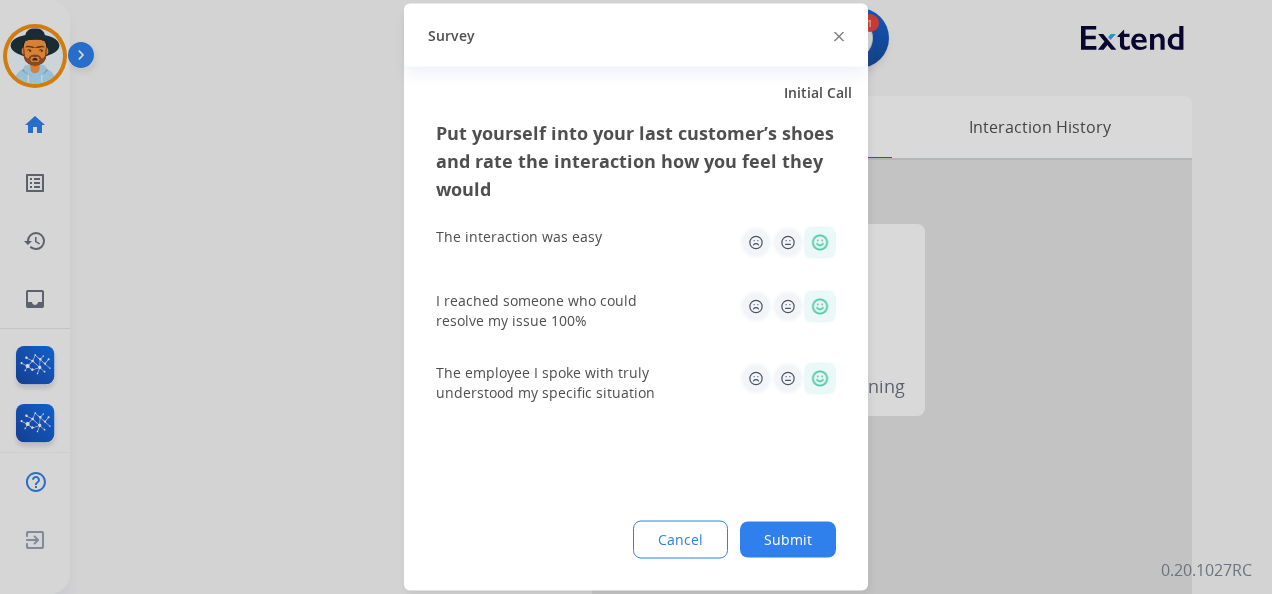 click on "Submit" 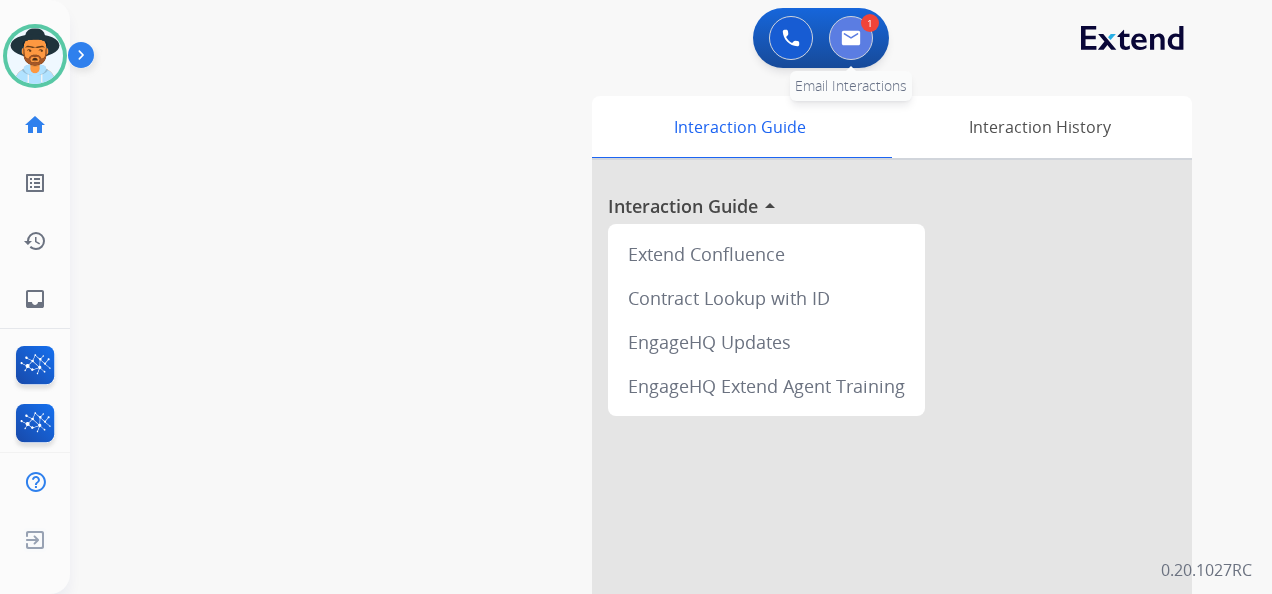 click at bounding box center [851, 38] 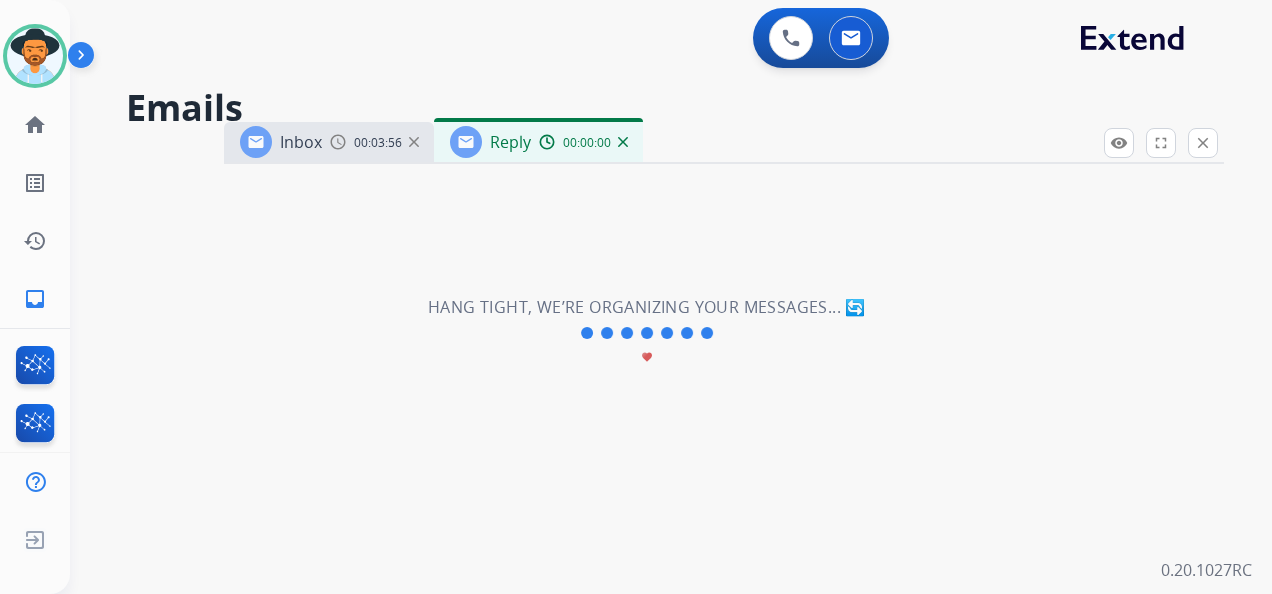 select on "**********" 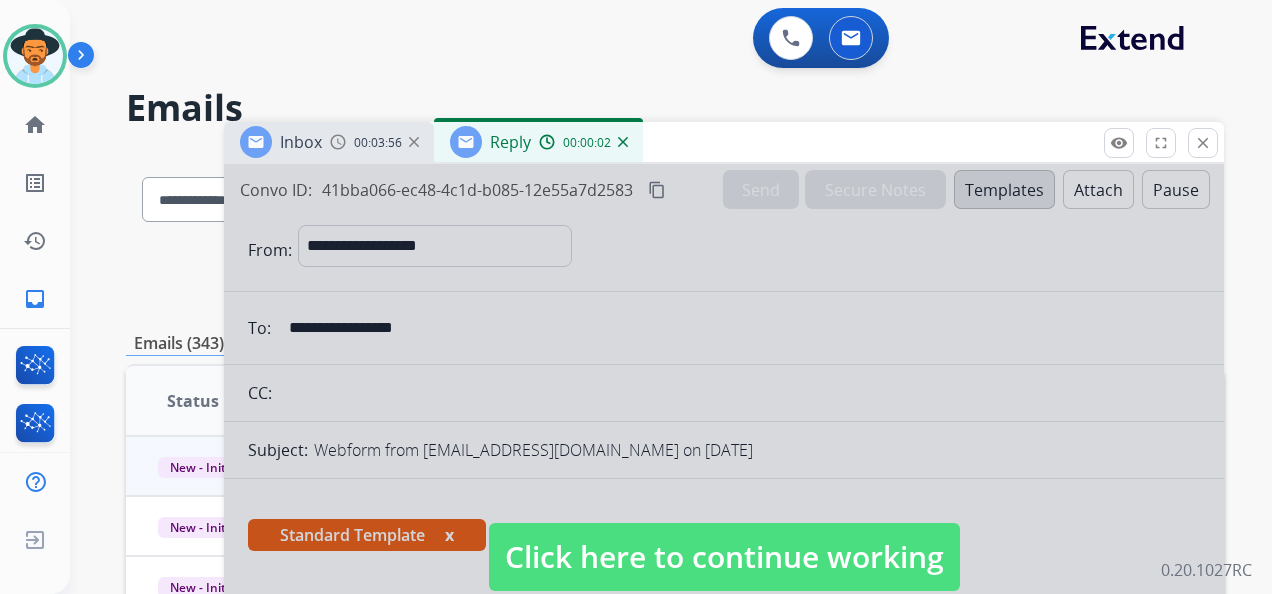 click on "Click here to continue working" at bounding box center (724, 557) 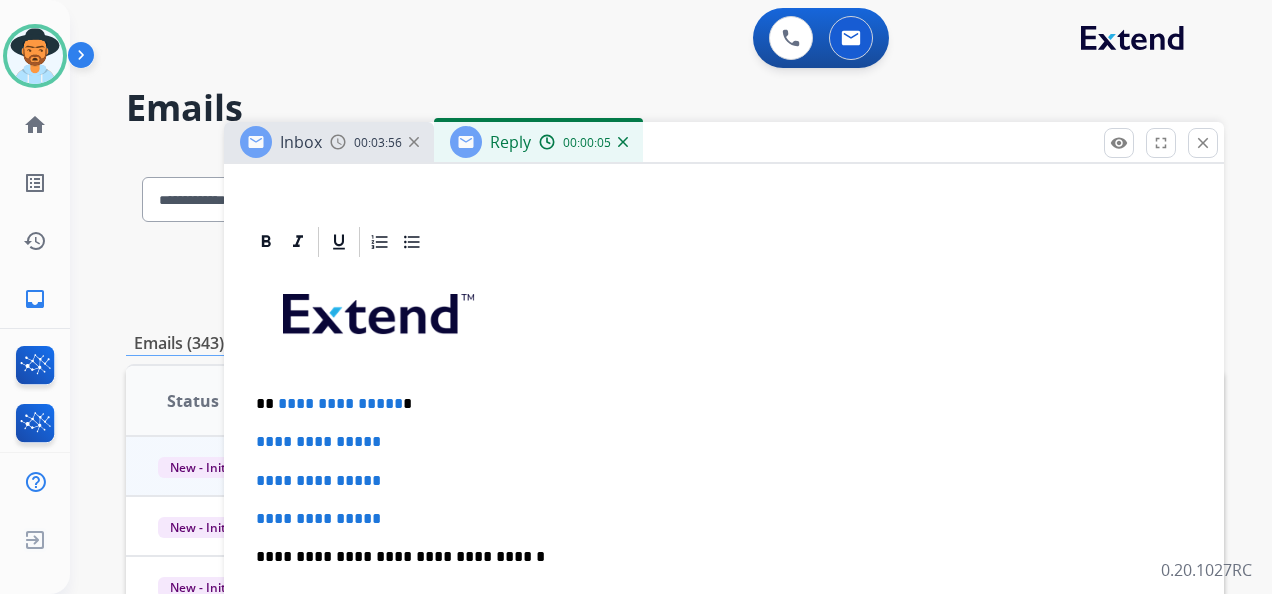 scroll, scrollTop: 400, scrollLeft: 0, axis: vertical 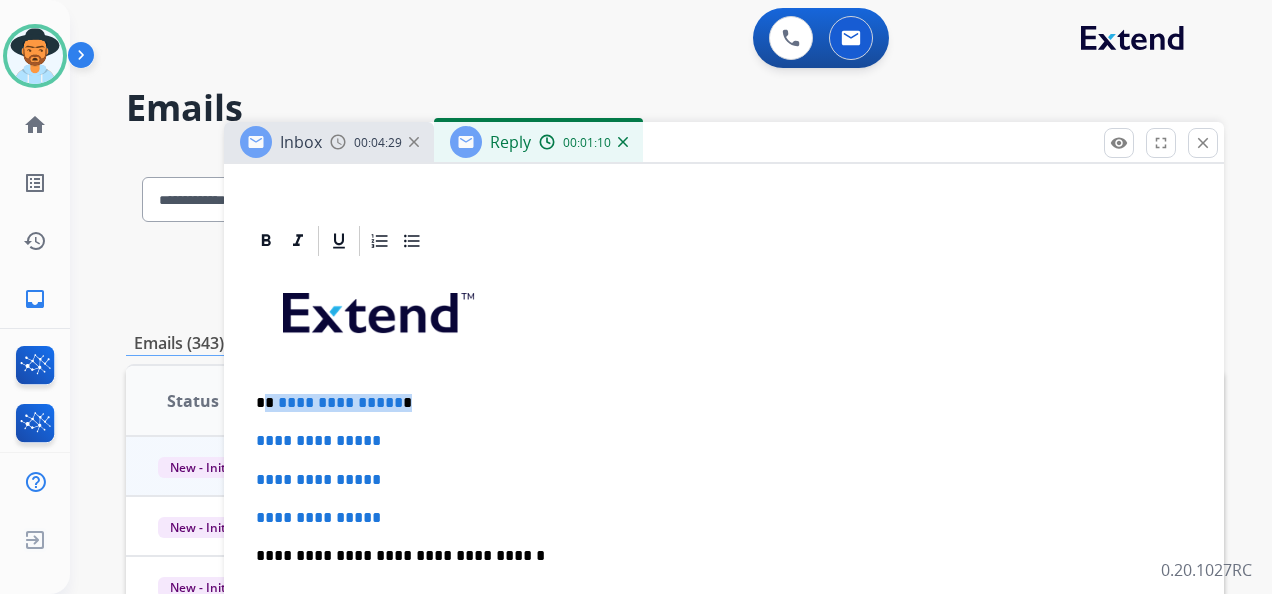 drag, startPoint x: 397, startPoint y: 403, endPoint x: 268, endPoint y: 402, distance: 129.00388 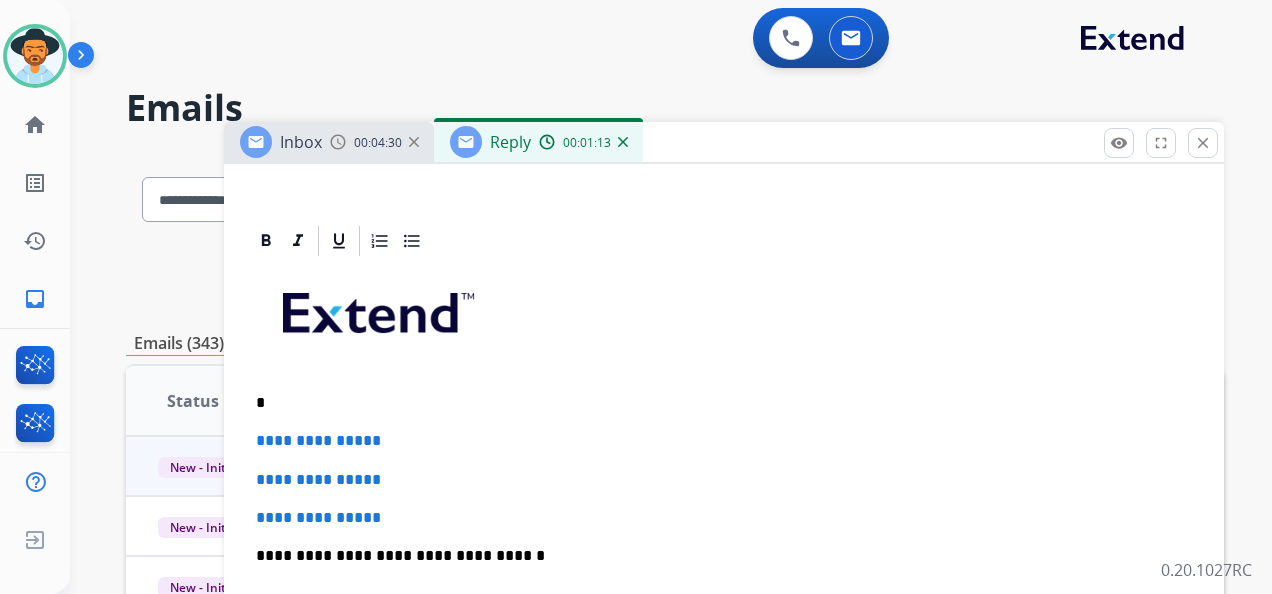 type 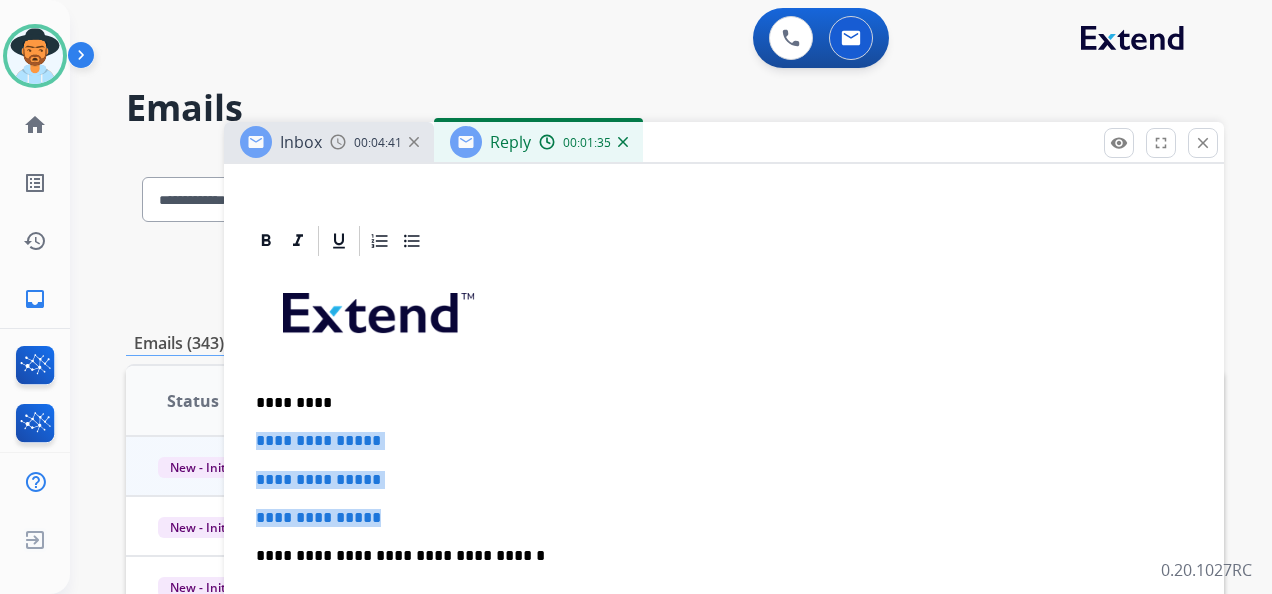 drag, startPoint x: 254, startPoint y: 428, endPoint x: 429, endPoint y: 524, distance: 199.60211 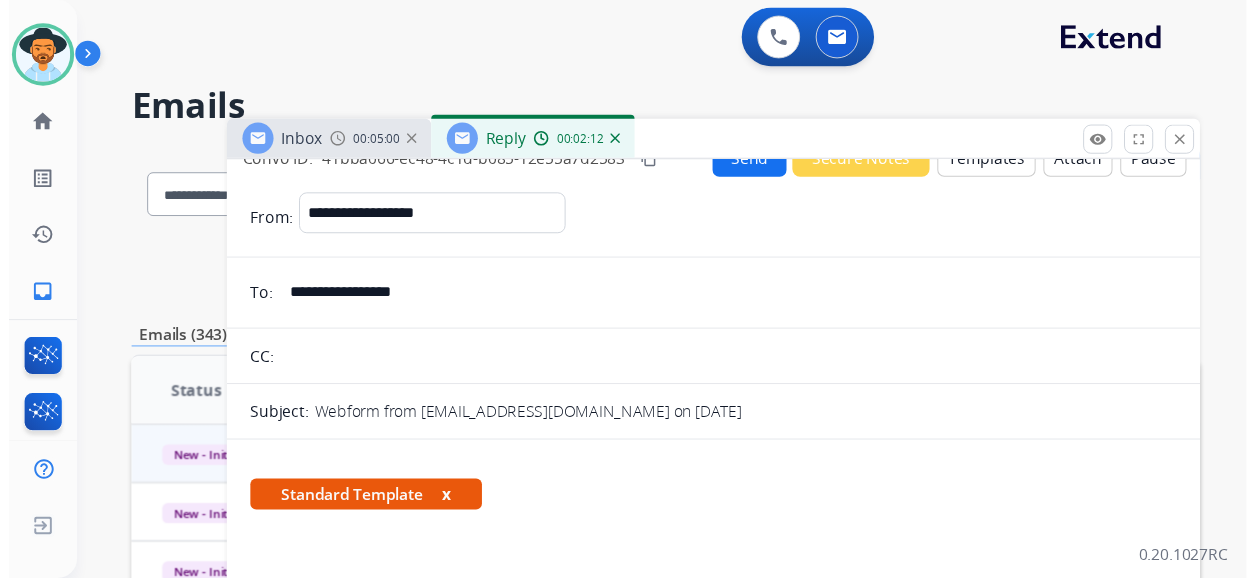 scroll, scrollTop: 0, scrollLeft: 0, axis: both 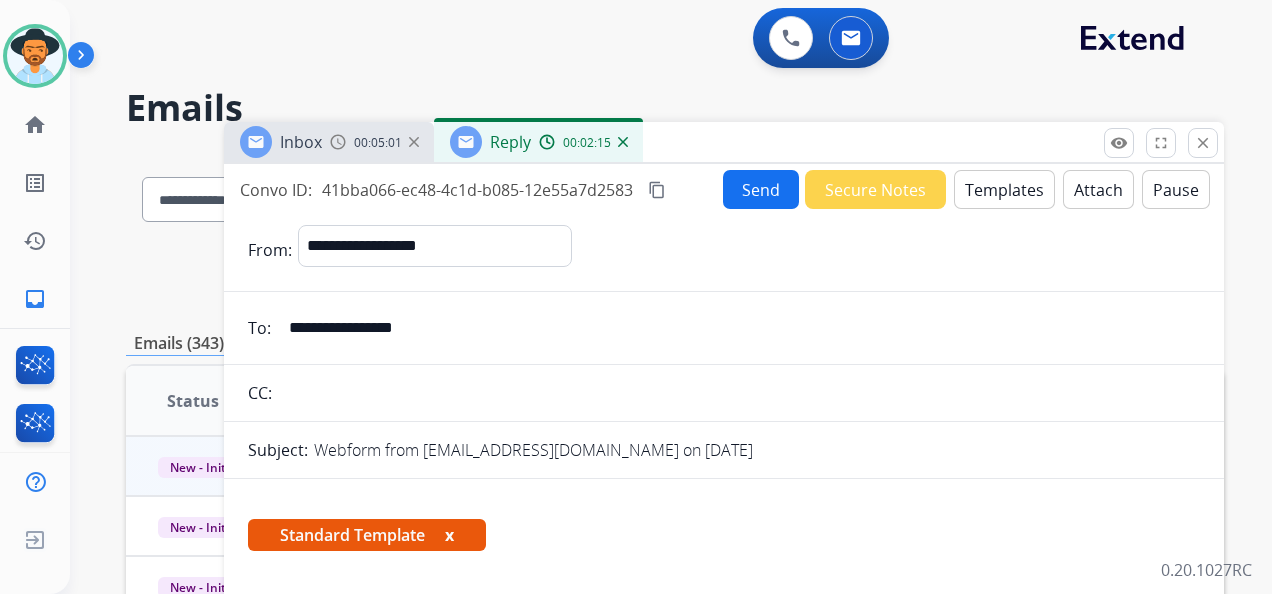 click on "x" at bounding box center (449, 535) 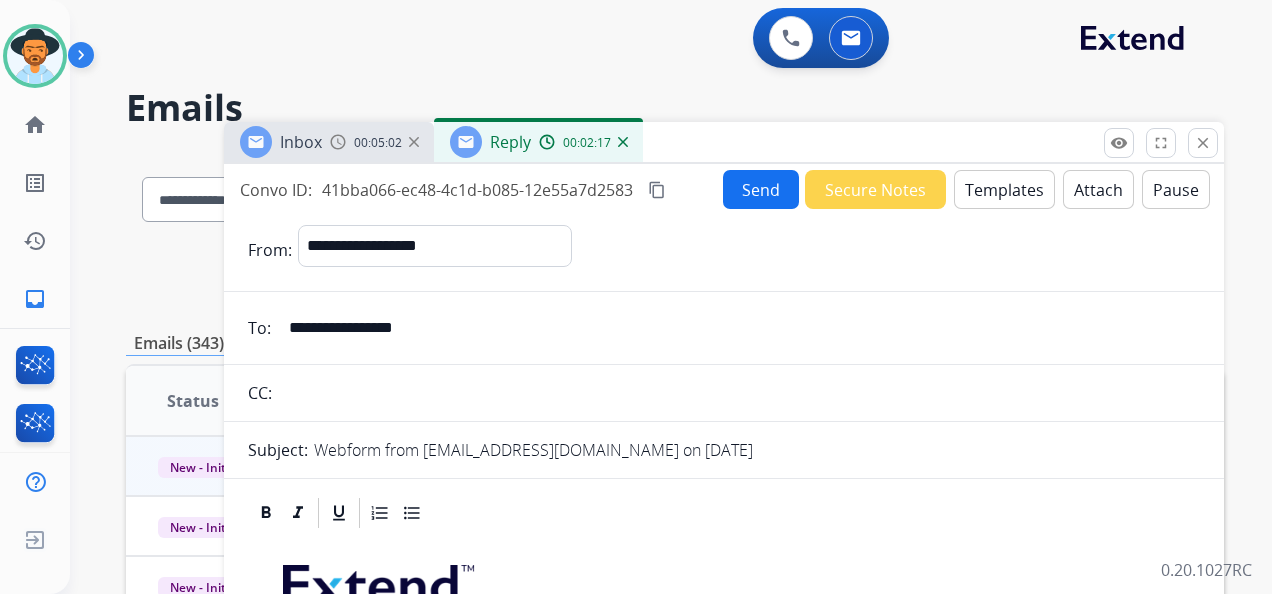 click on "Templates" at bounding box center [1004, 189] 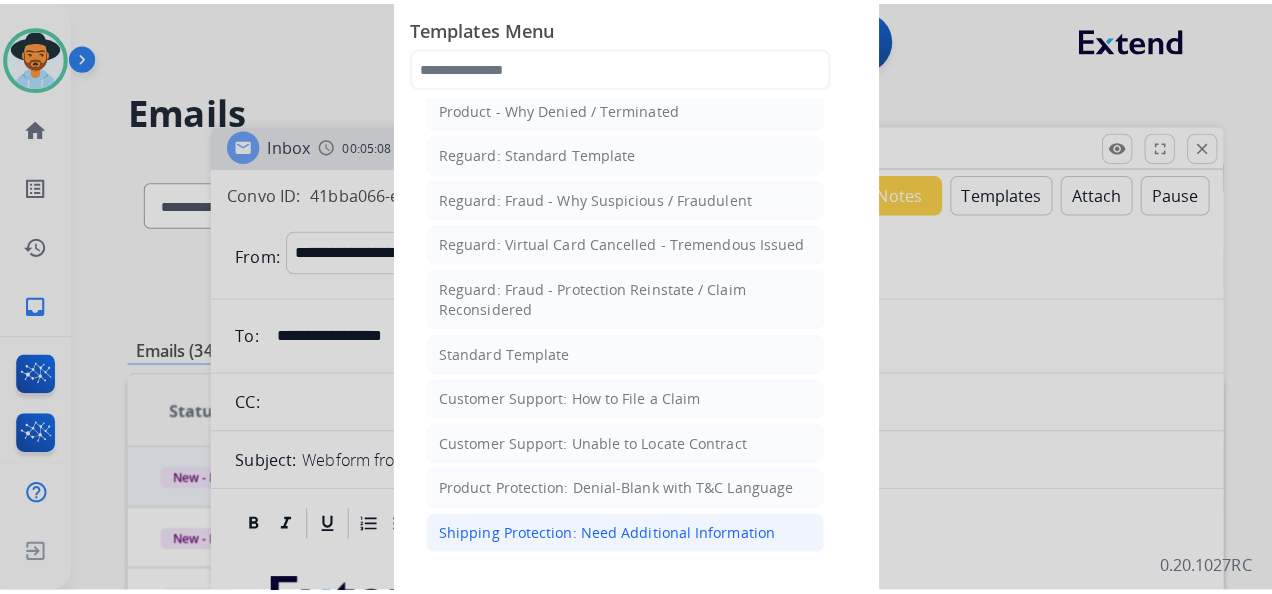 scroll, scrollTop: 200, scrollLeft: 0, axis: vertical 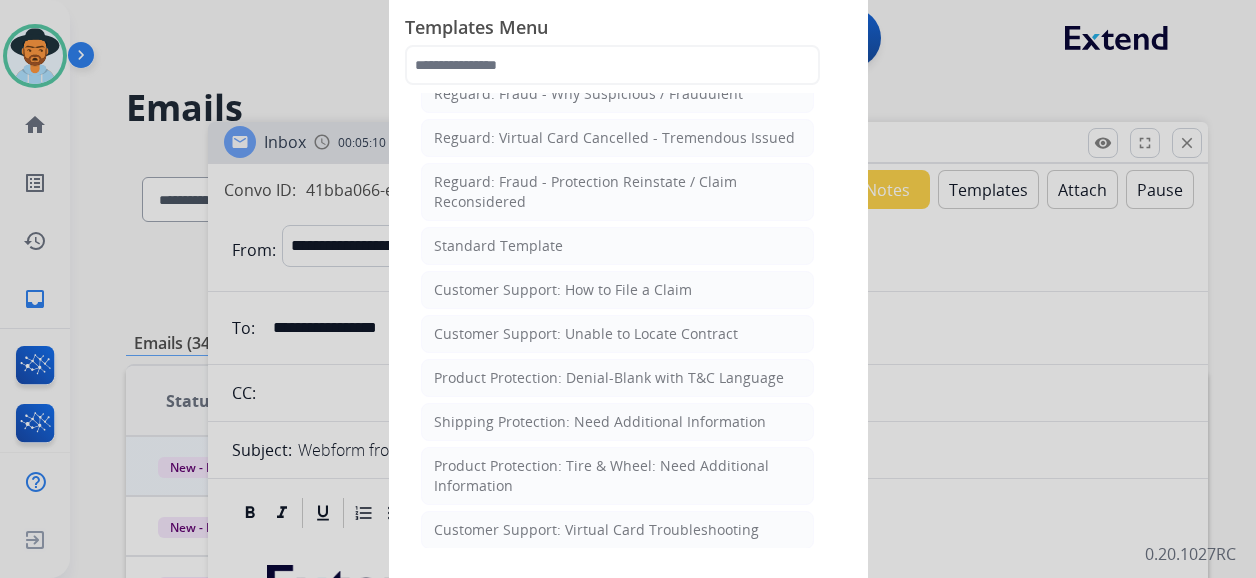 click on "Product Protection: Tire & Wheel: Need Additional Information" 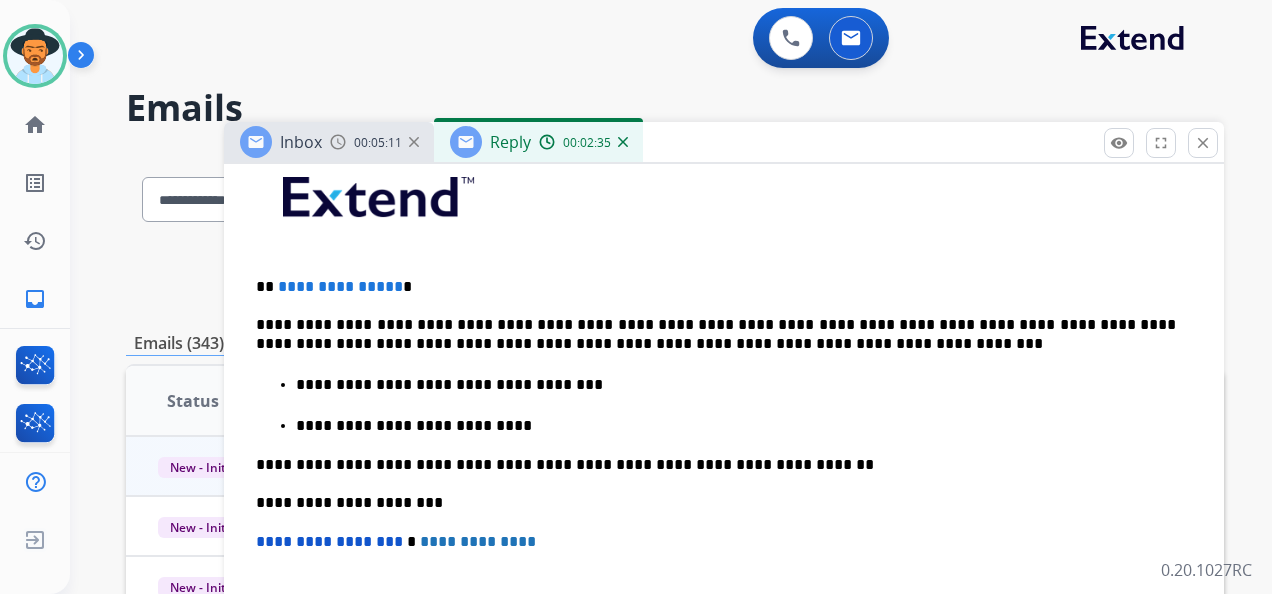 scroll, scrollTop: 520, scrollLeft: 0, axis: vertical 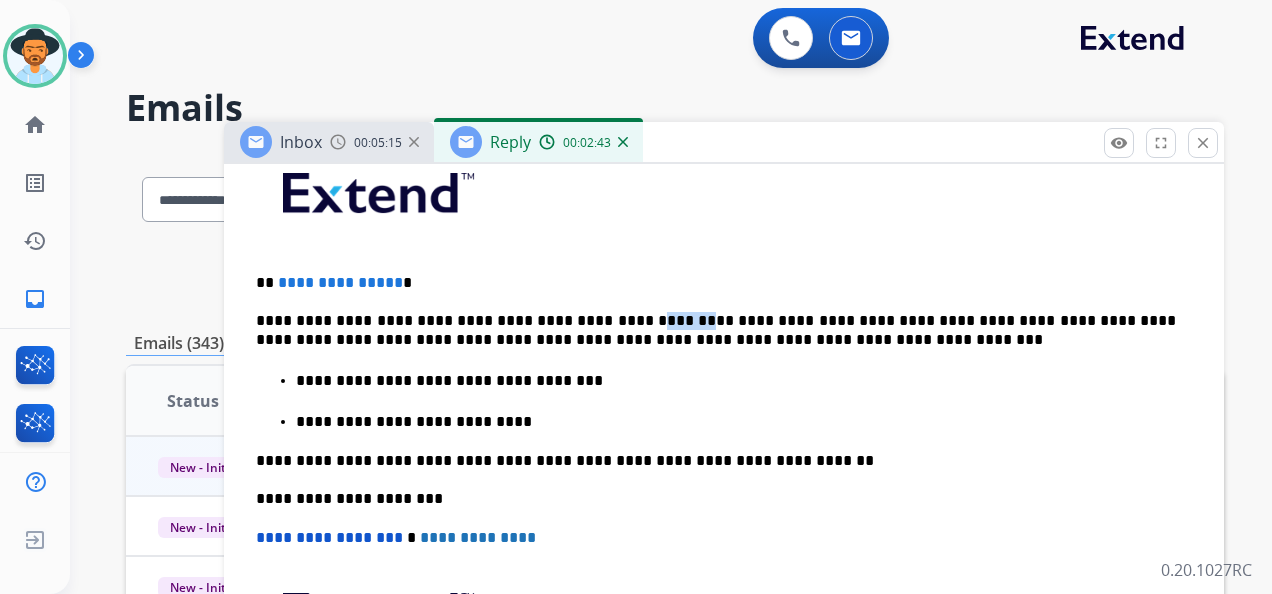 drag, startPoint x: 618, startPoint y: 314, endPoint x: 646, endPoint y: 312, distance: 28.071337 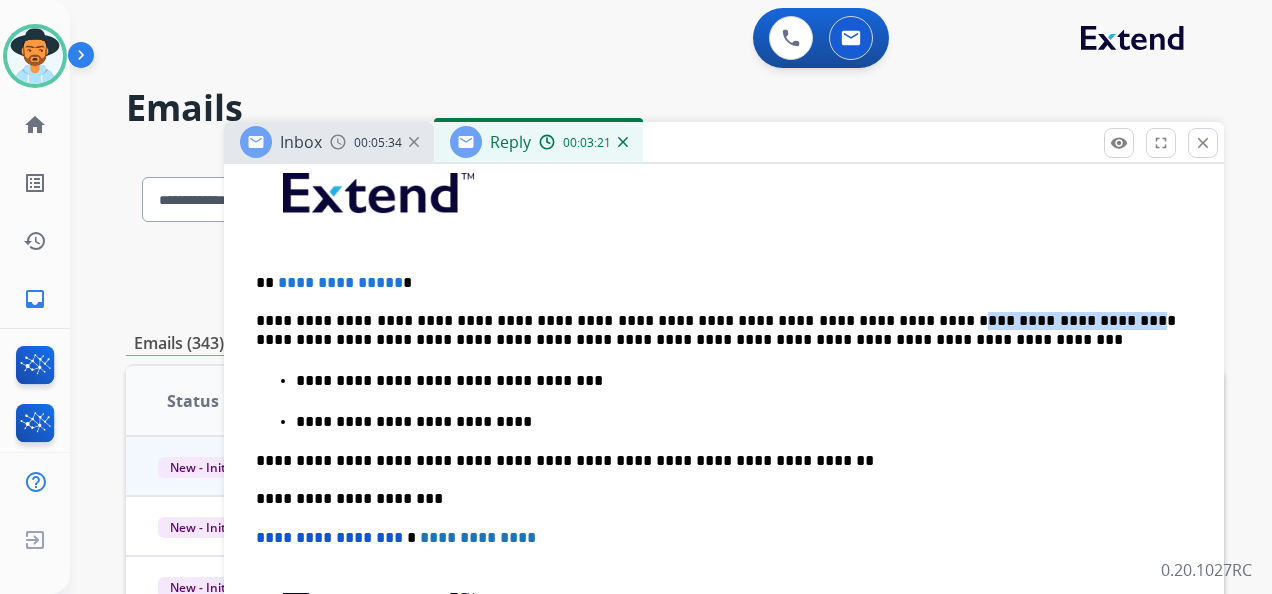drag, startPoint x: 876, startPoint y: 315, endPoint x: 1004, endPoint y: 325, distance: 128.39003 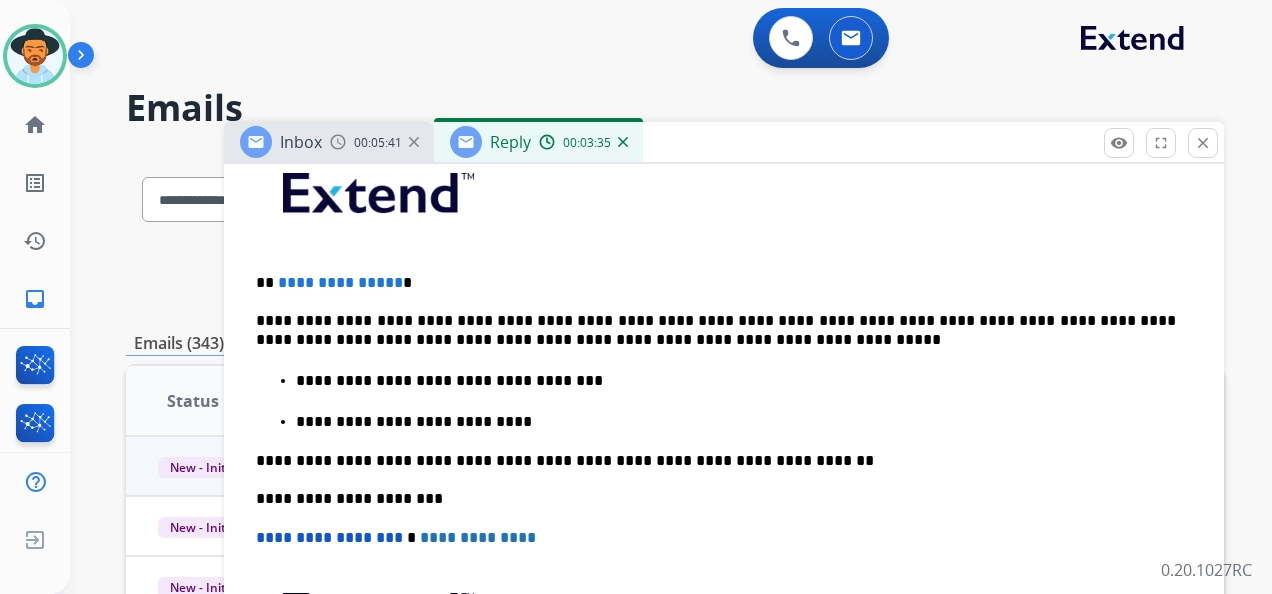 click on "**********" at bounding box center (736, 381) 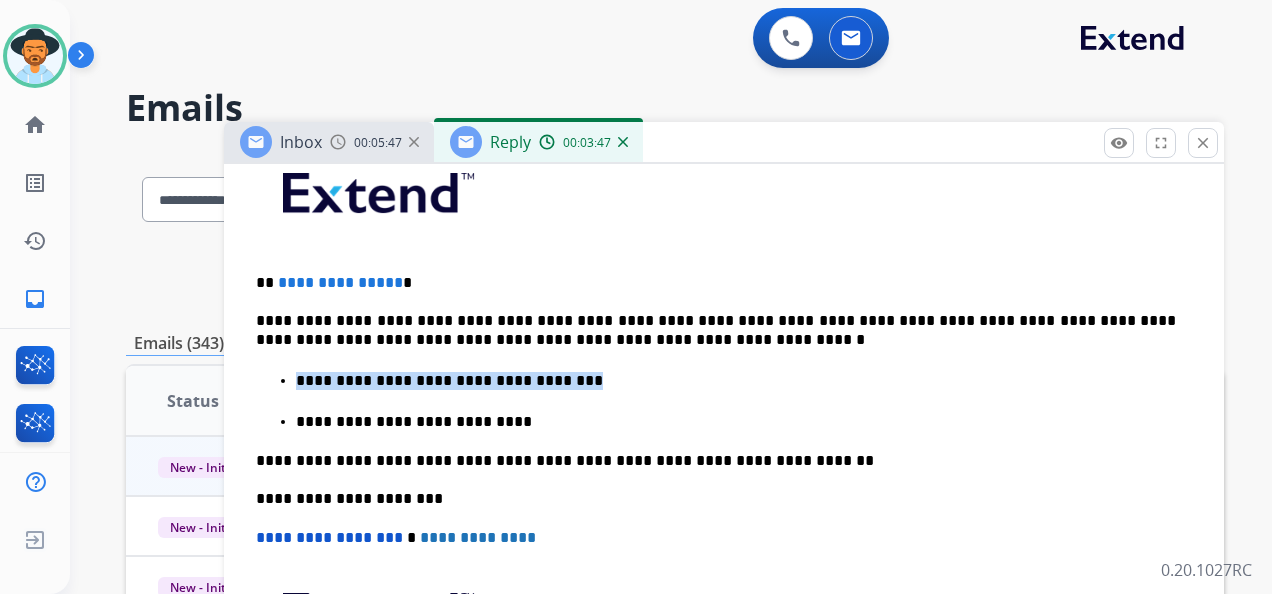 drag, startPoint x: 297, startPoint y: 376, endPoint x: 576, endPoint y: 389, distance: 279.3027 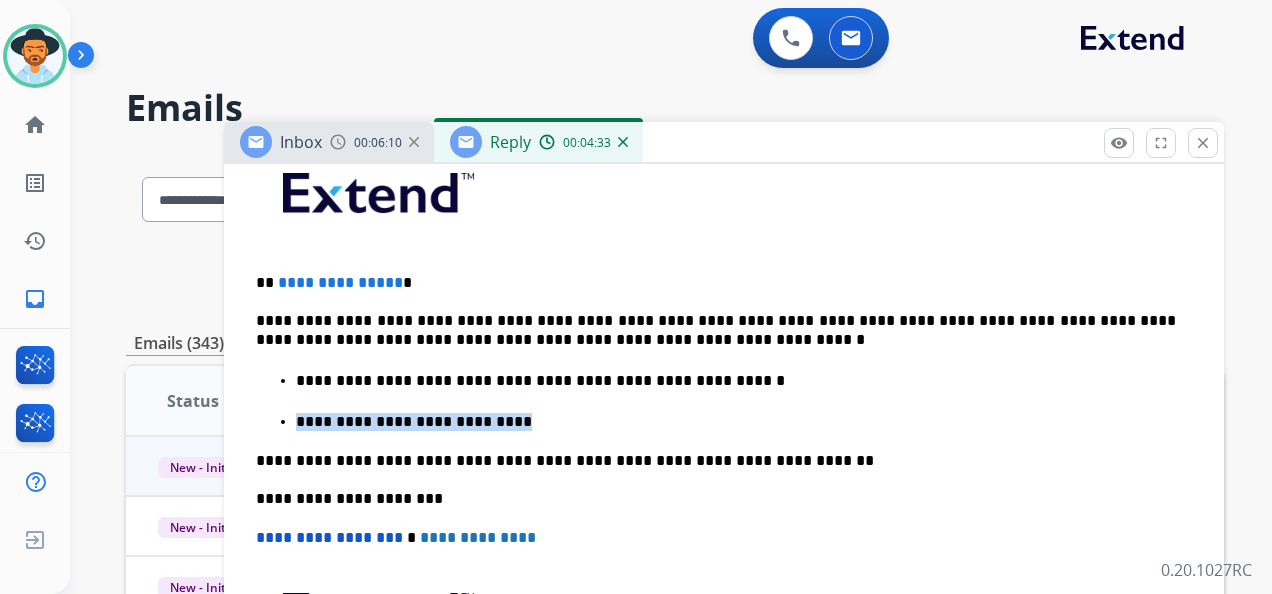 drag, startPoint x: 472, startPoint y: 421, endPoint x: 251, endPoint y: 433, distance: 221.32555 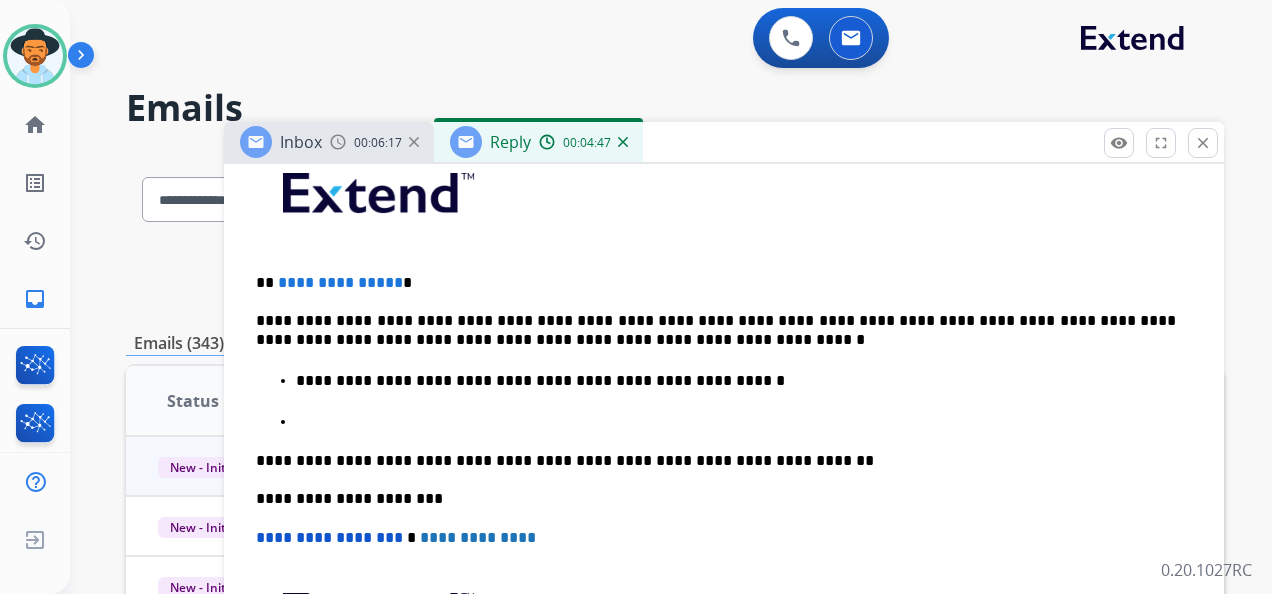 scroll, scrollTop: 517, scrollLeft: 0, axis: vertical 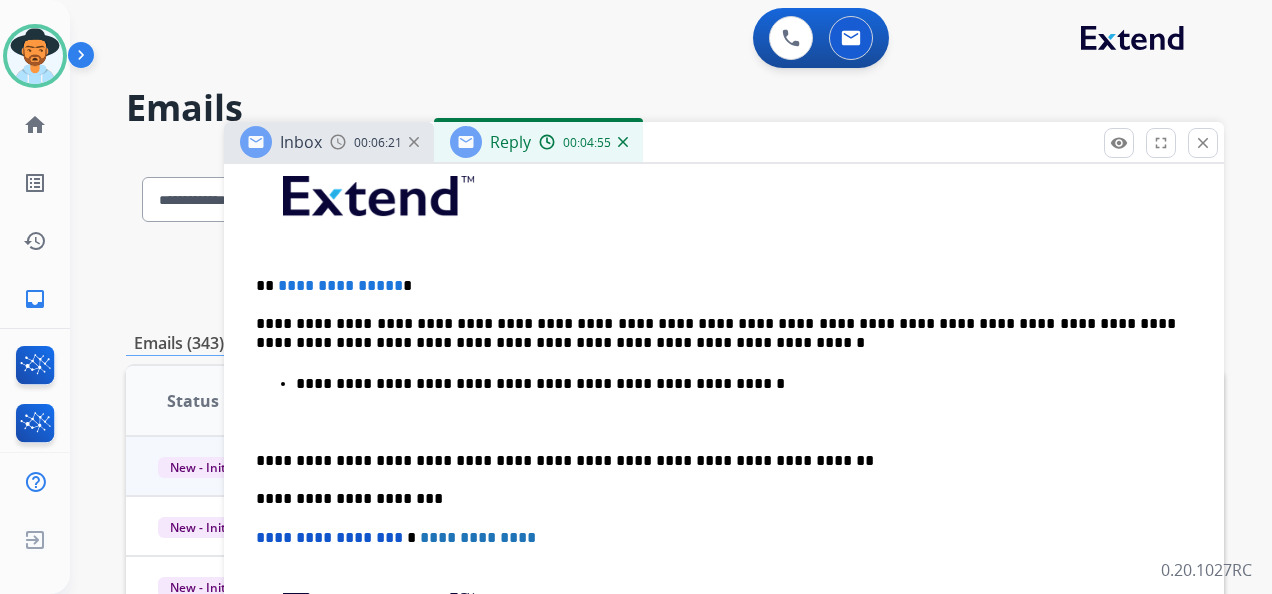 click on "**********" at bounding box center [716, 286] 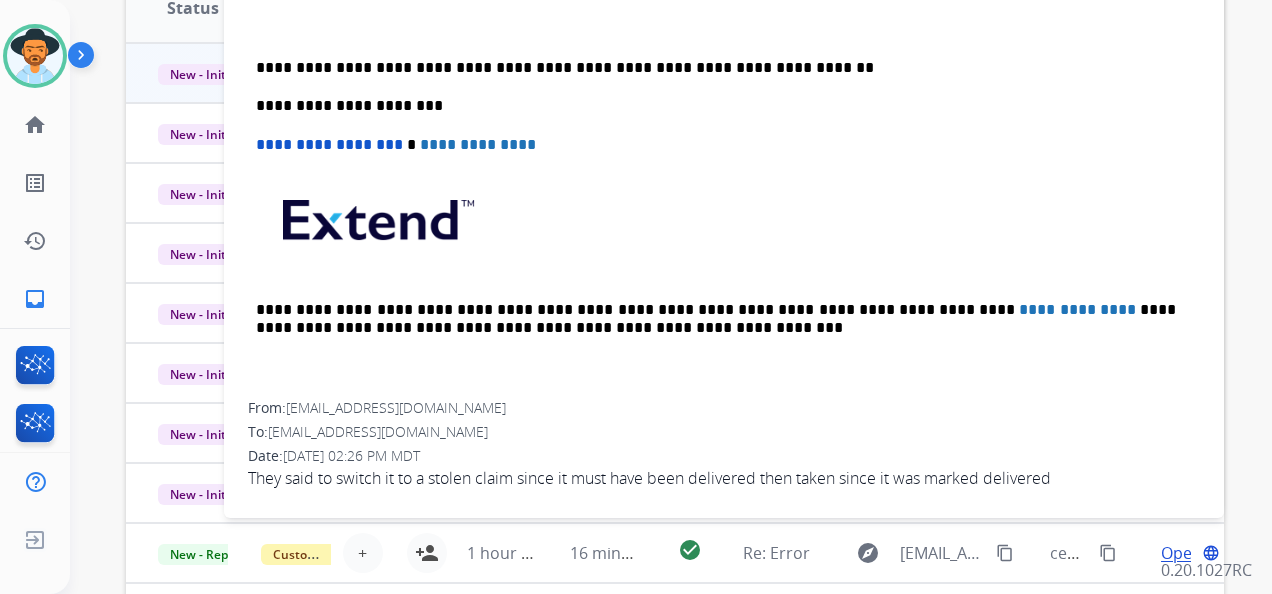 scroll, scrollTop: 400, scrollLeft: 0, axis: vertical 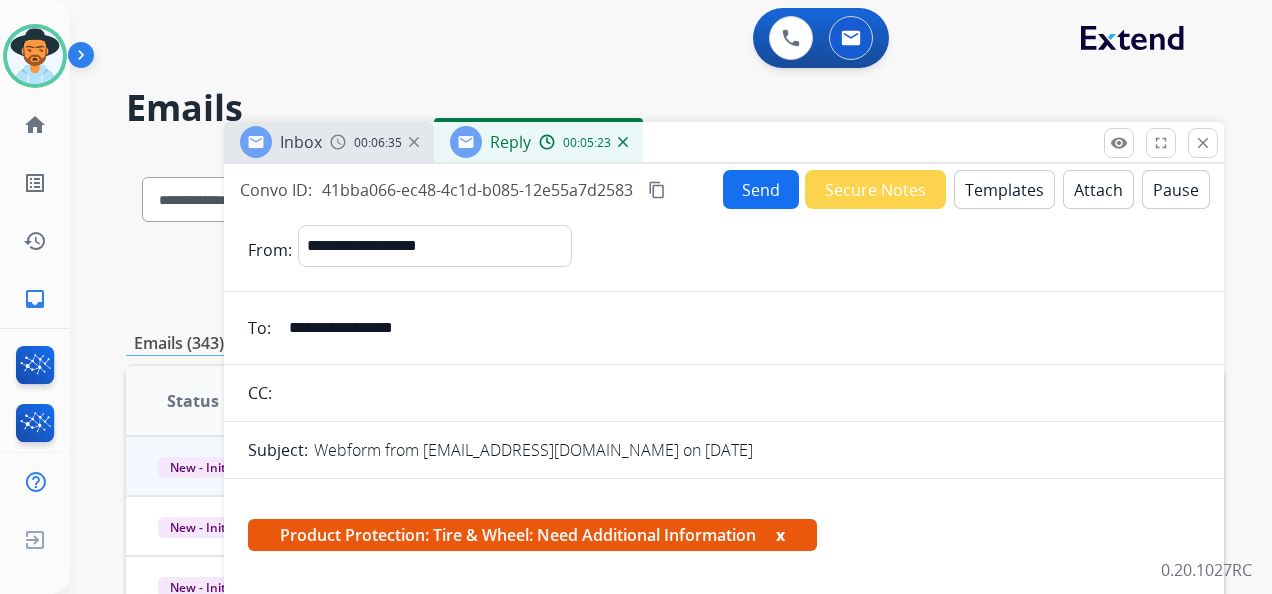click on "content_copy" at bounding box center (657, 190) 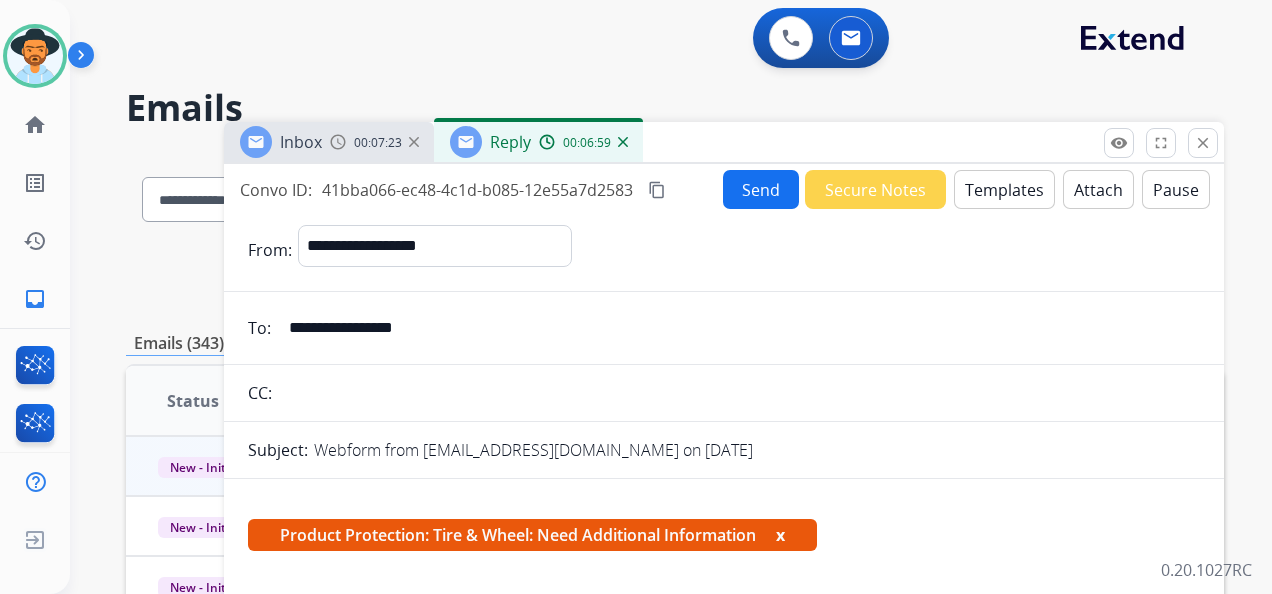 click on "Send" at bounding box center (761, 189) 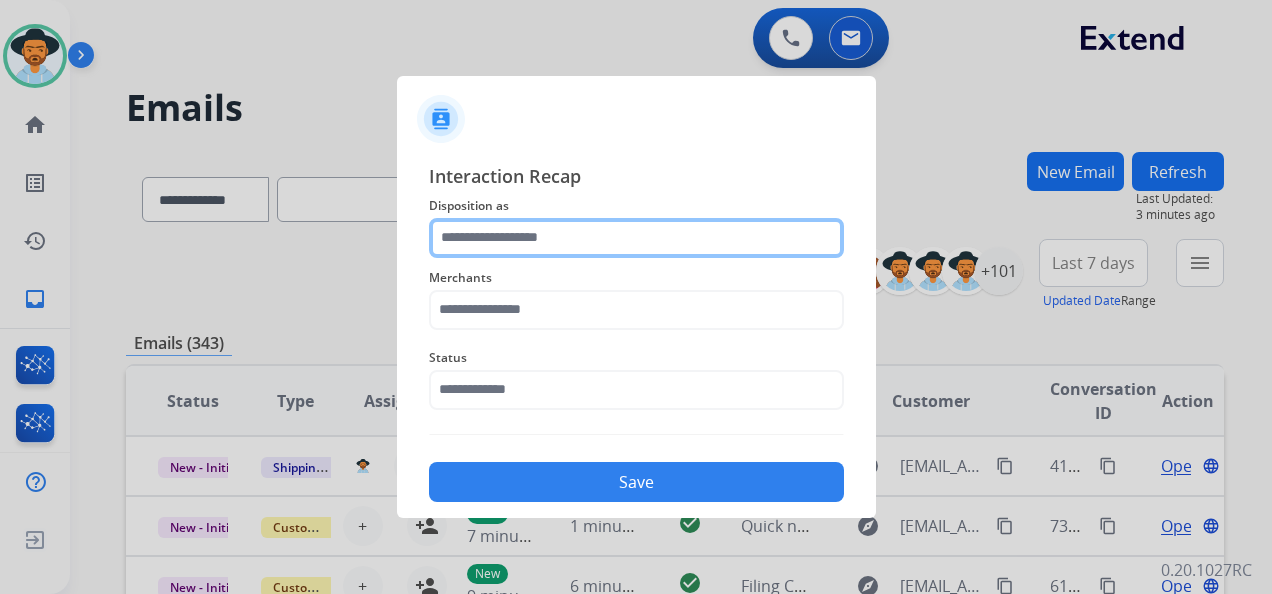 click 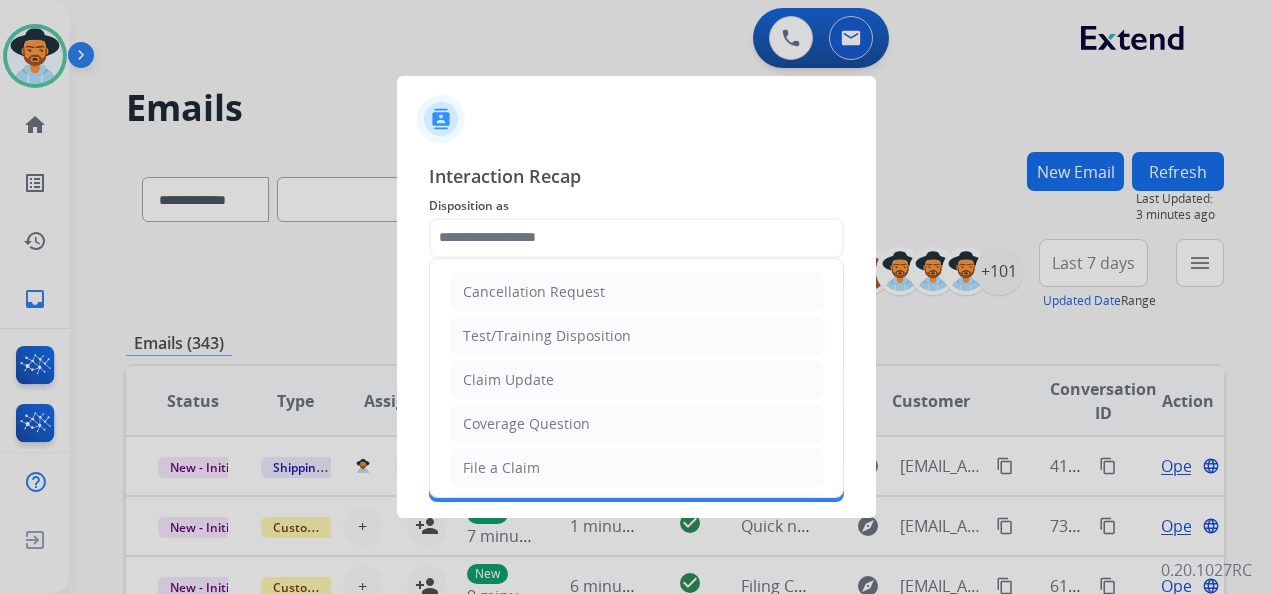drag, startPoint x: 606, startPoint y: 378, endPoint x: 596, endPoint y: 370, distance: 12.806249 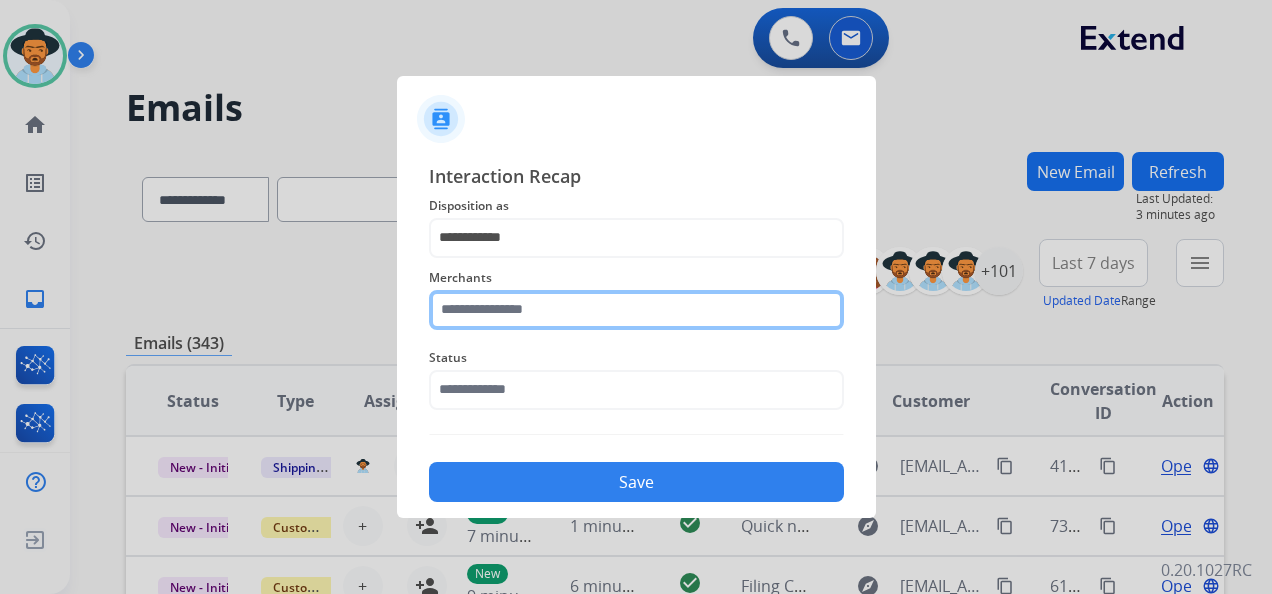drag, startPoint x: 610, startPoint y: 306, endPoint x: 612, endPoint y: 290, distance: 16.124516 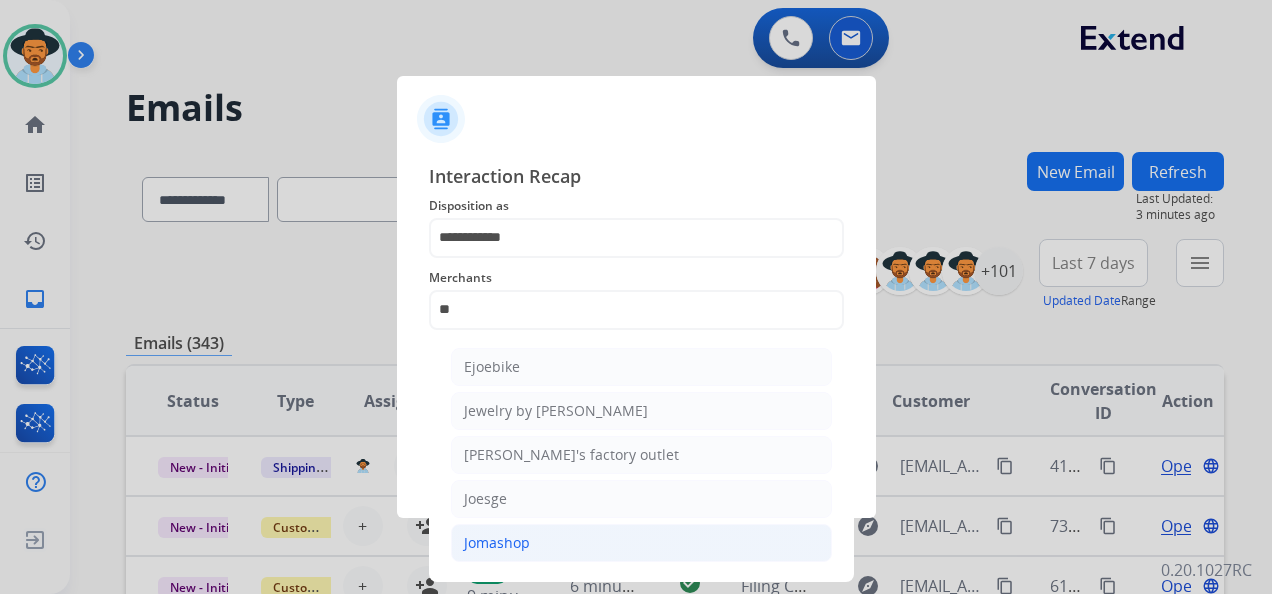 click on "Jomashop" 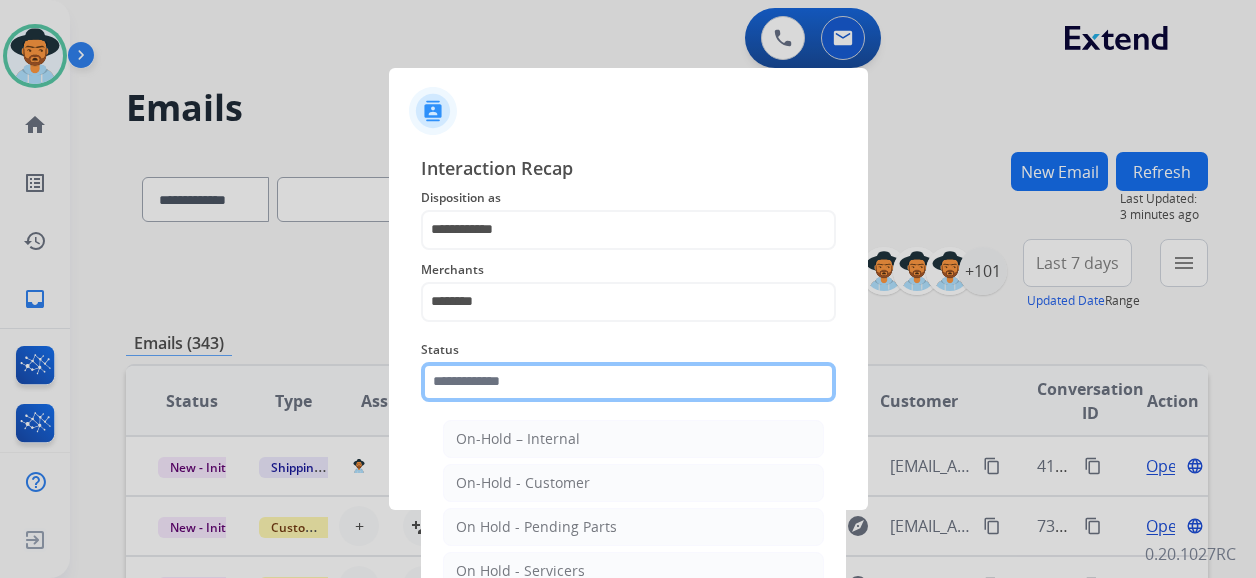 drag, startPoint x: 576, startPoint y: 389, endPoint x: 574, endPoint y: 399, distance: 10.198039 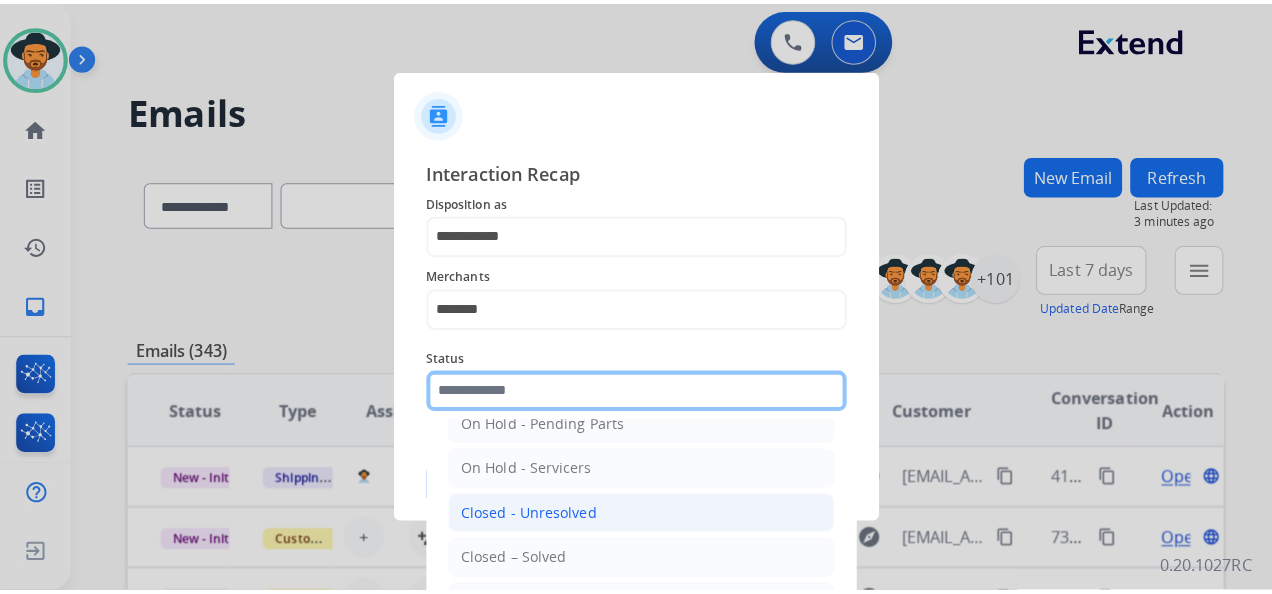 scroll, scrollTop: 114, scrollLeft: 0, axis: vertical 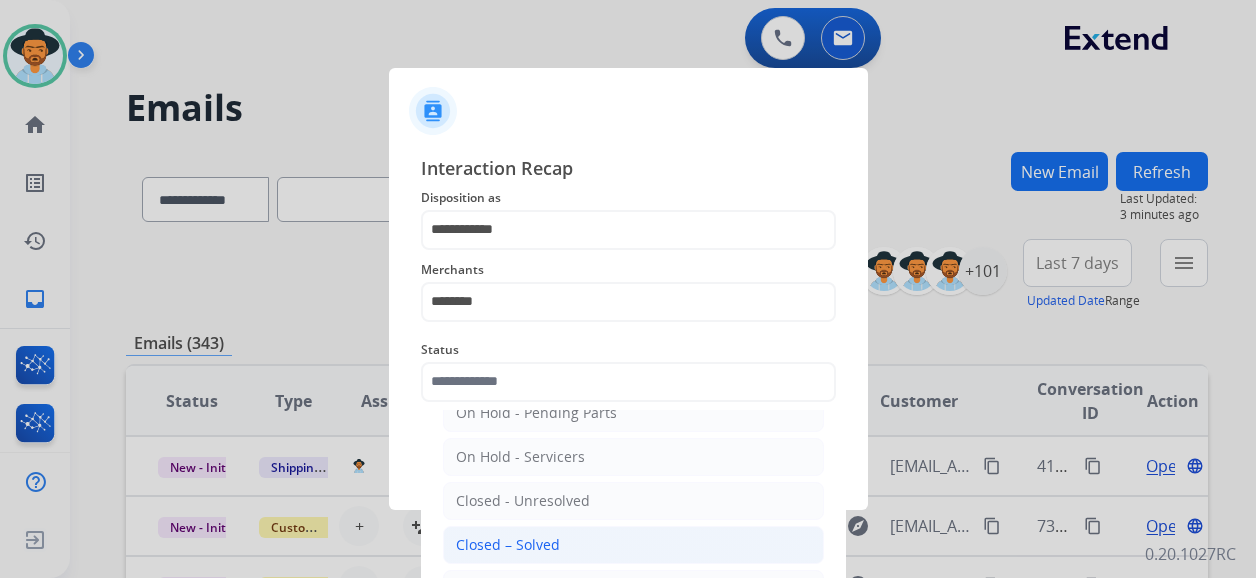 click on "Closed – Solved" 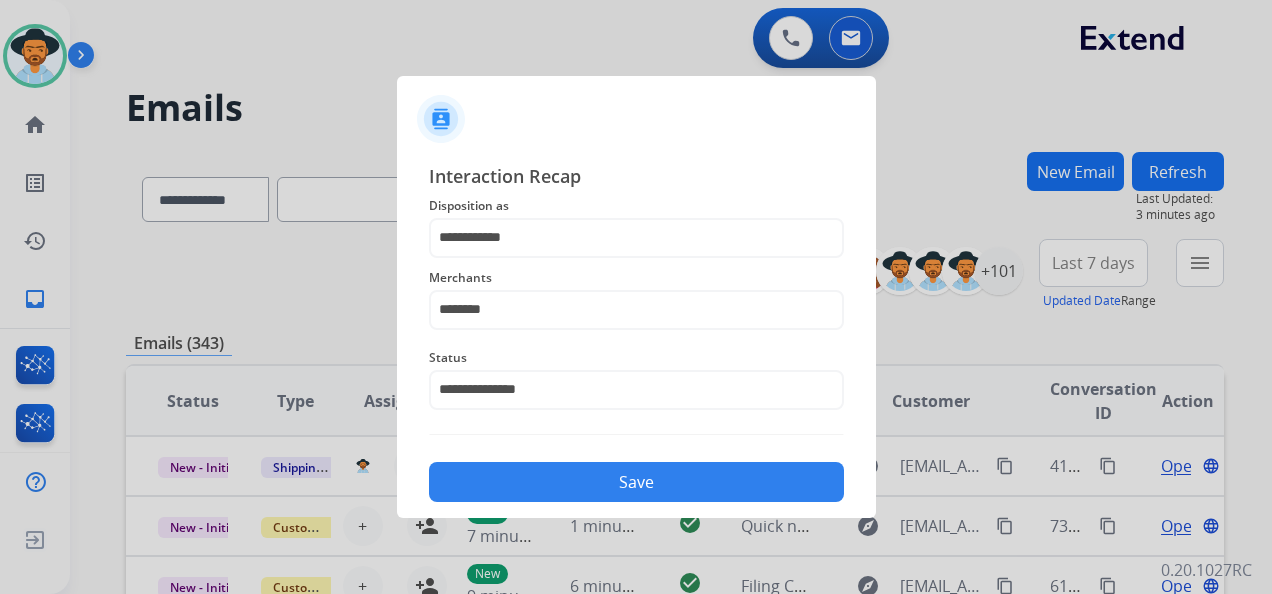 click on "Save" 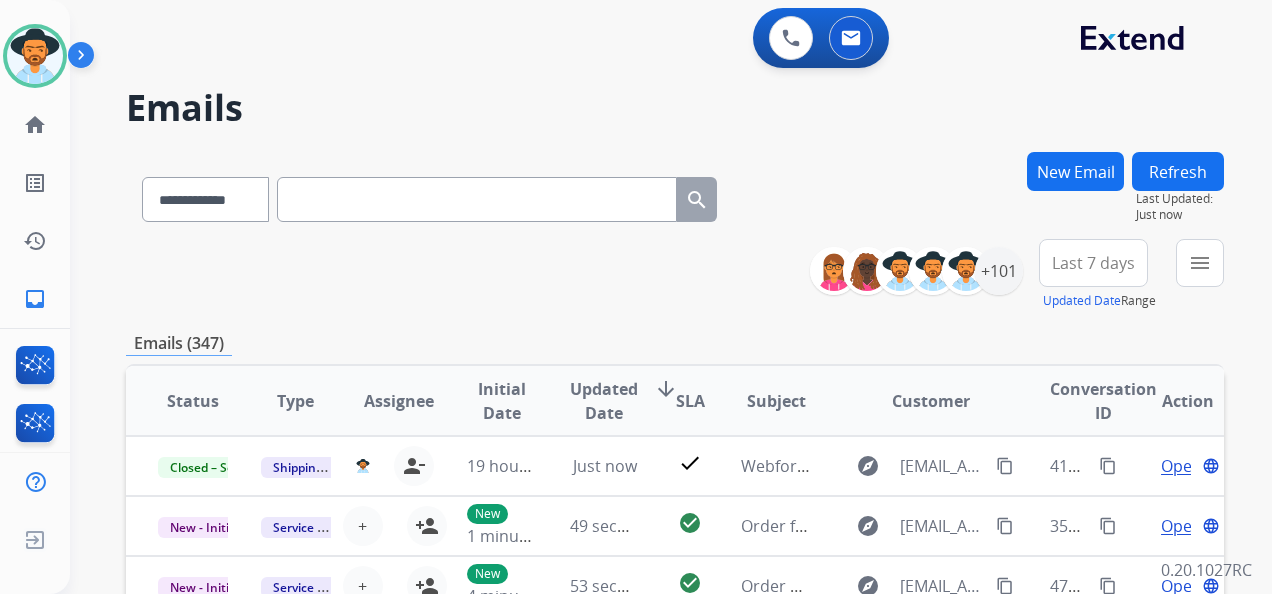 click on "Last 7 days" at bounding box center (1093, 263) 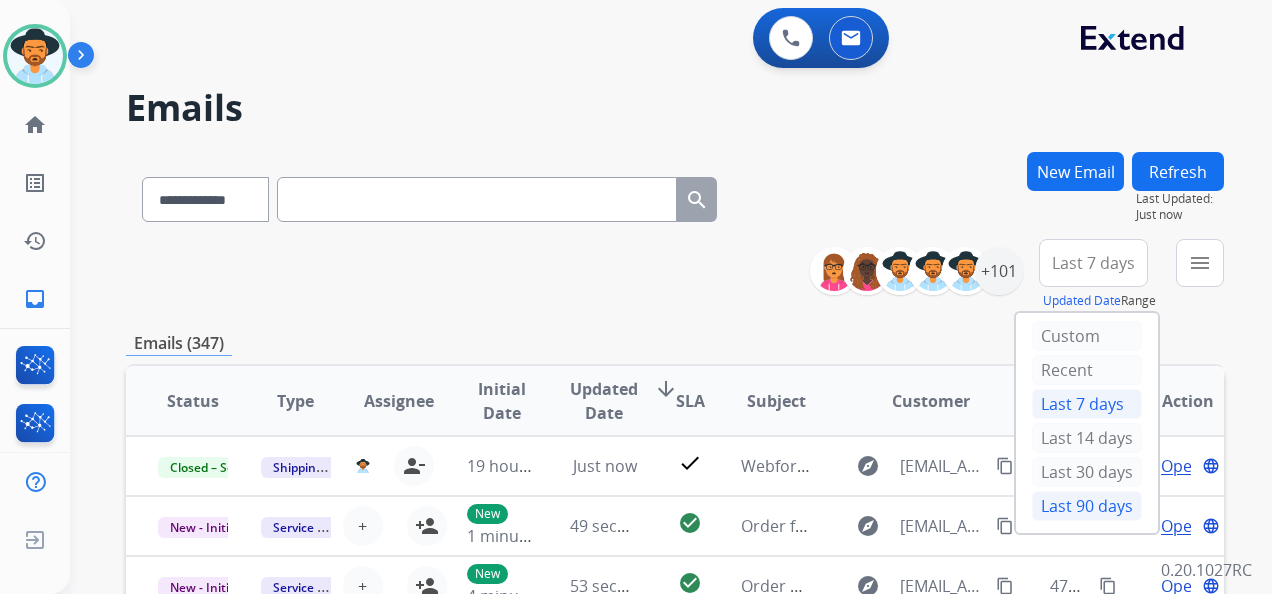 click on "Last 90 days" at bounding box center [1087, 506] 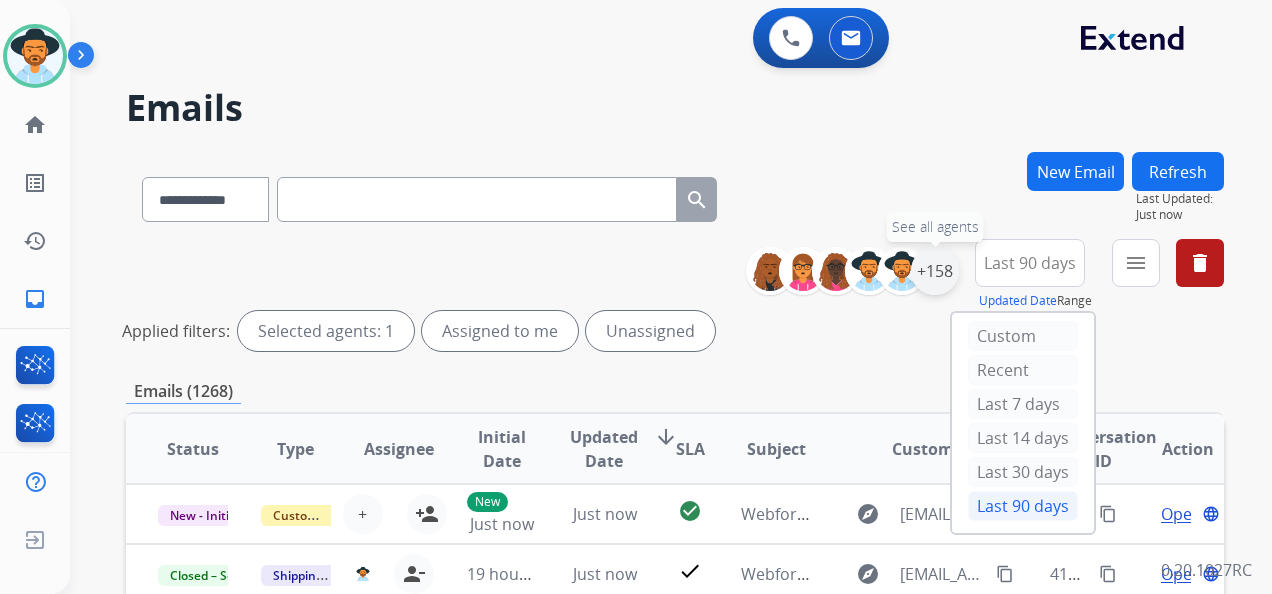 click on "+158" at bounding box center (935, 271) 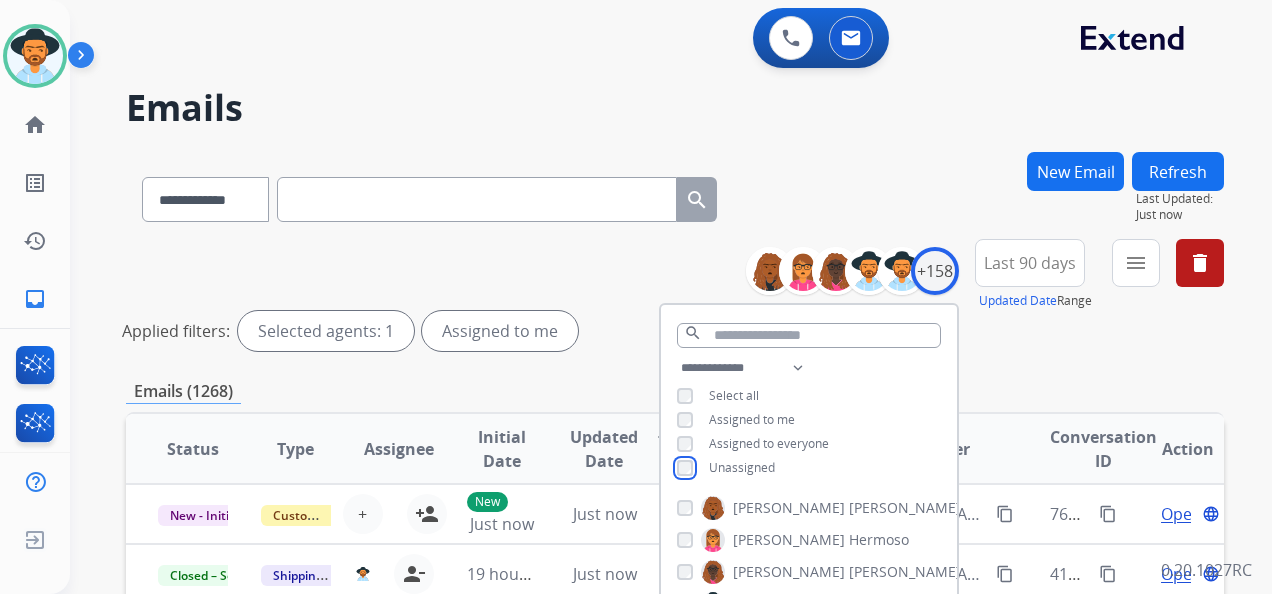 scroll, scrollTop: 200, scrollLeft: 0, axis: vertical 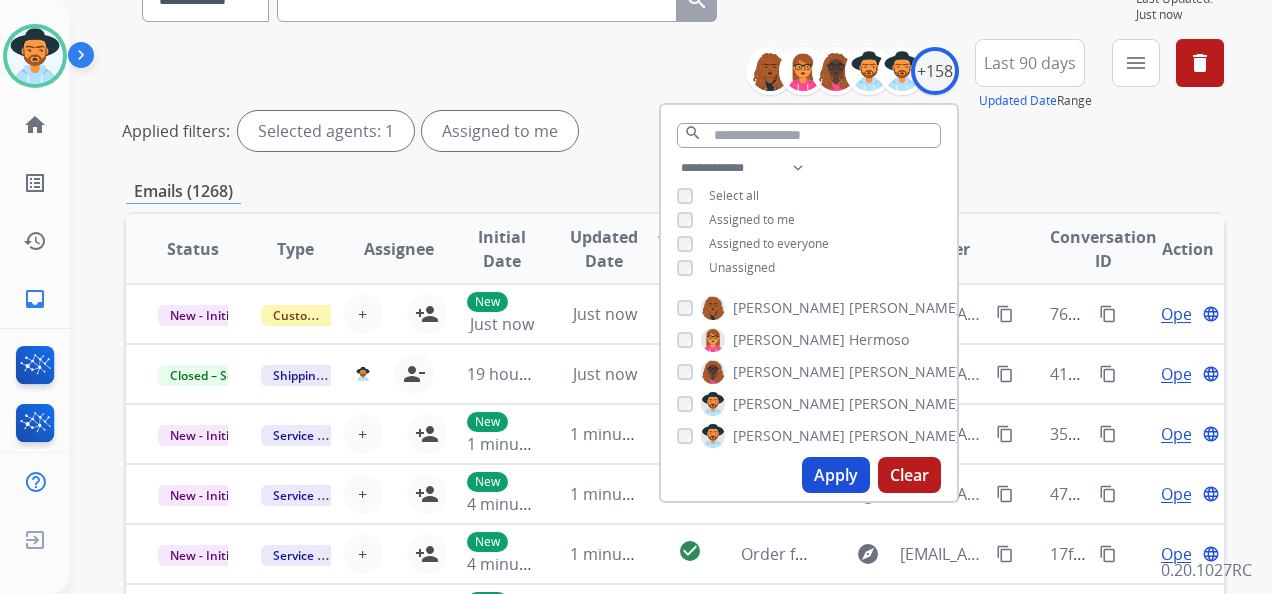 click on "Apply" at bounding box center [836, 475] 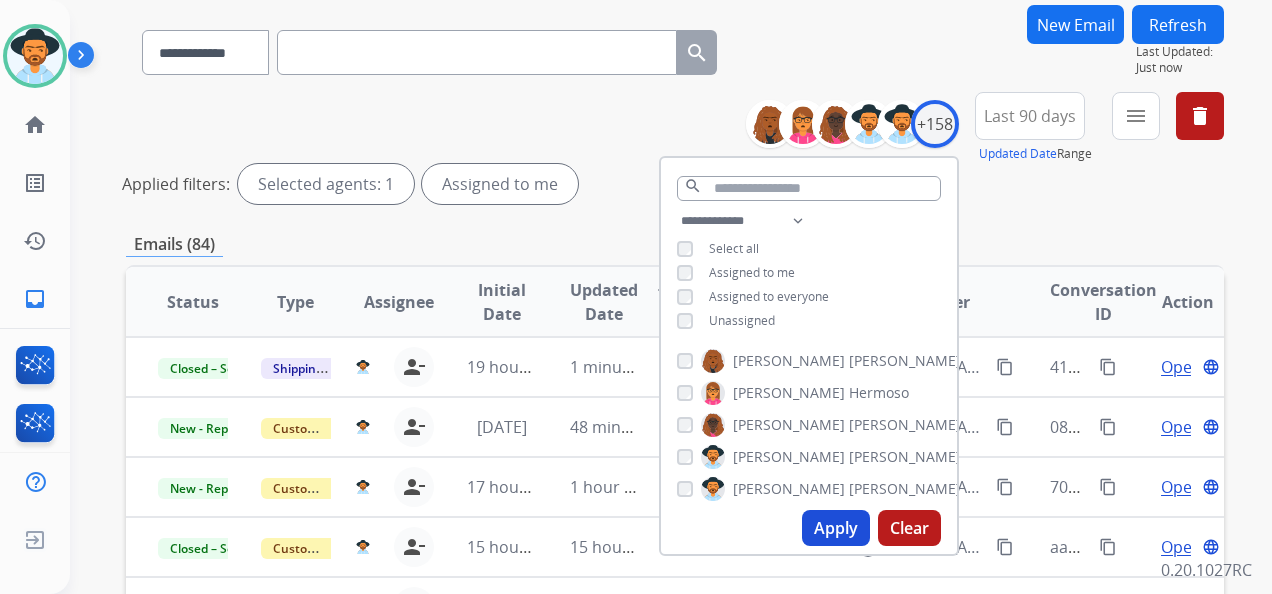 scroll, scrollTop: 200, scrollLeft: 0, axis: vertical 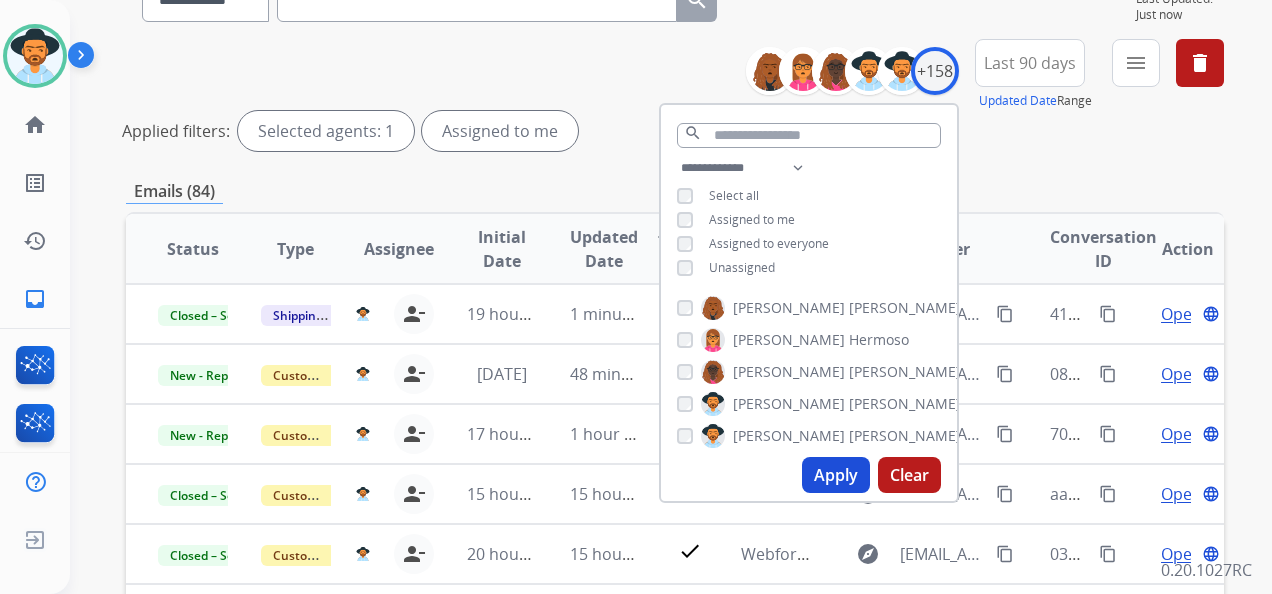 click on "Apply" at bounding box center [836, 475] 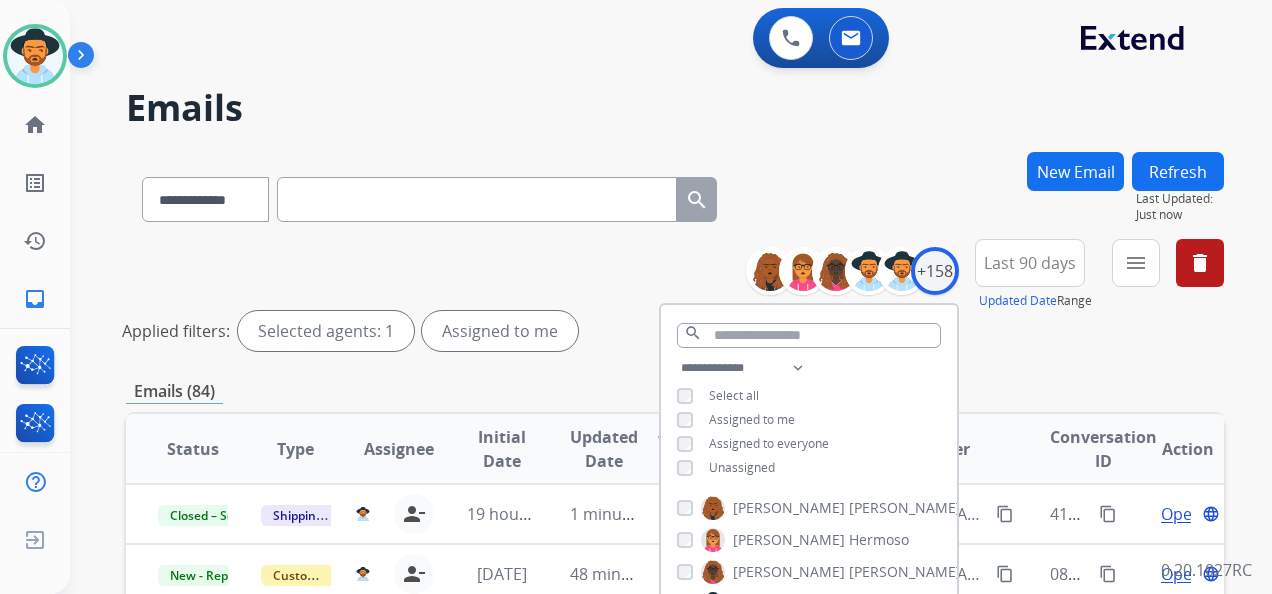 click on "**********" at bounding box center [675, 299] 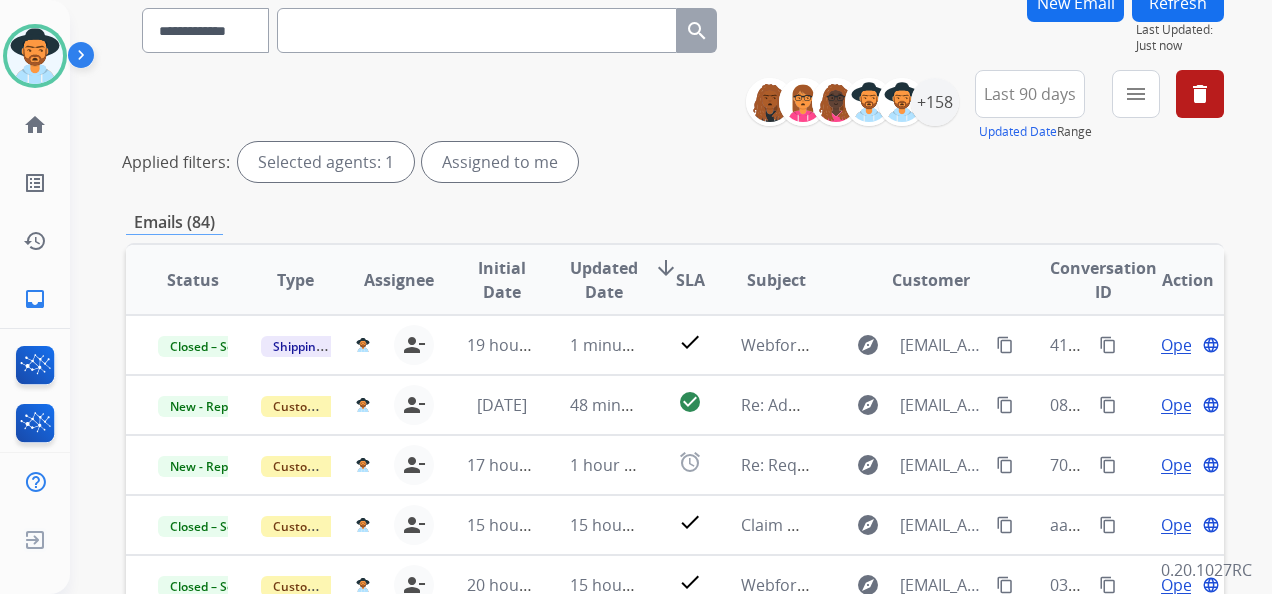 scroll, scrollTop: 200, scrollLeft: 0, axis: vertical 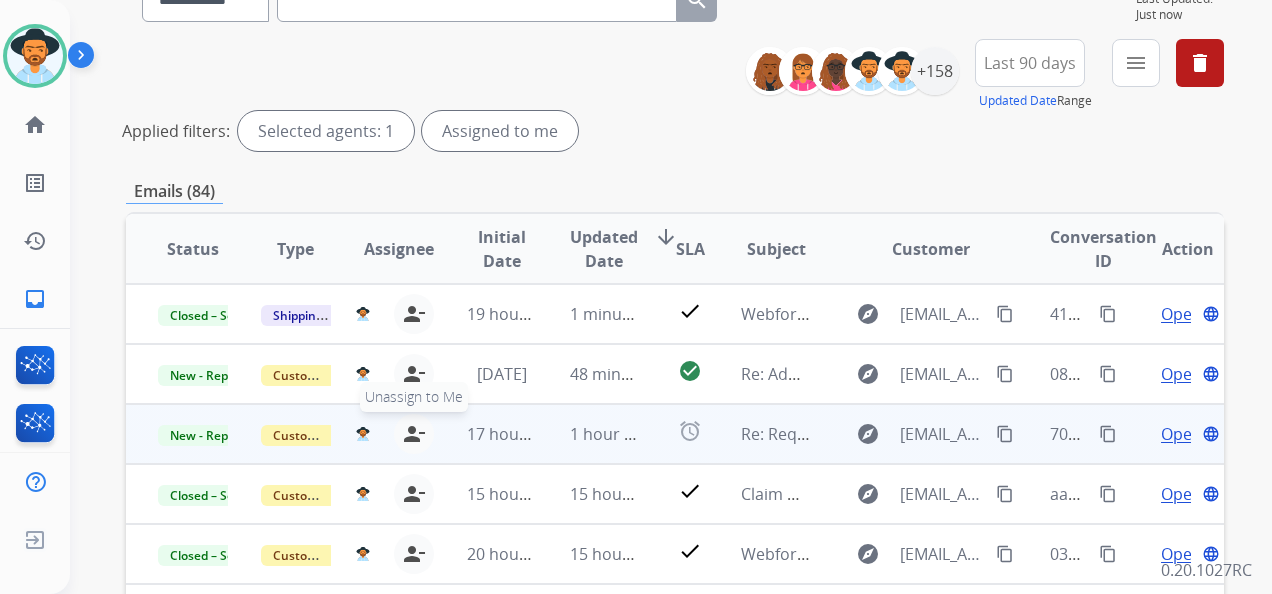 click on "person_remove" at bounding box center [414, 434] 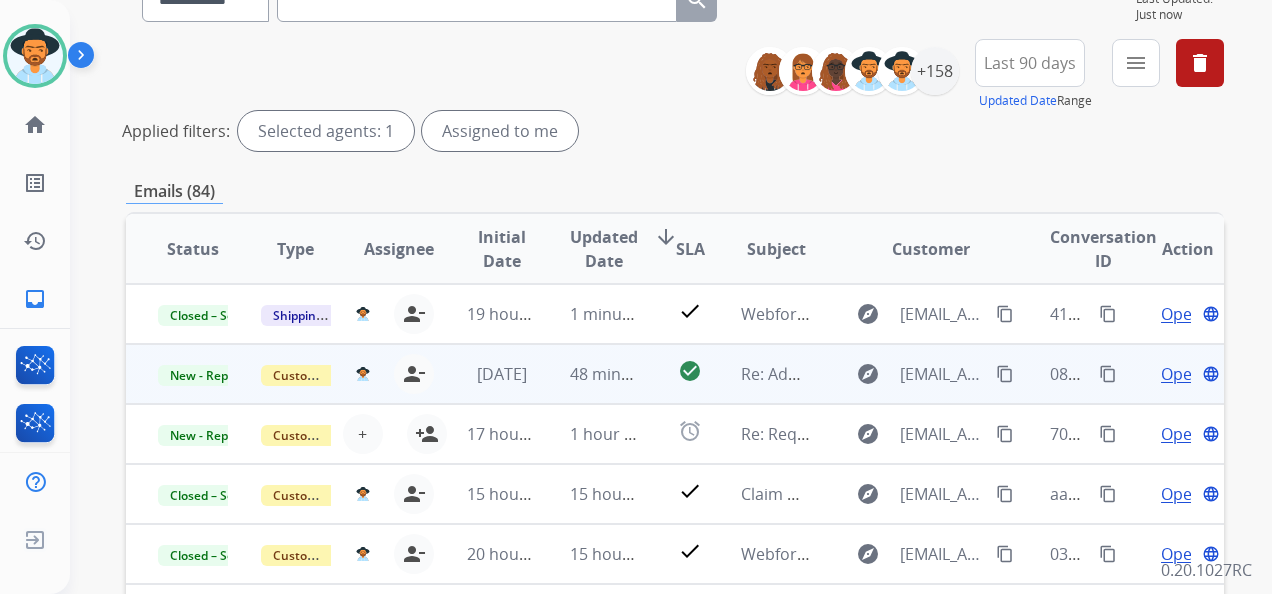 scroll, scrollTop: 2, scrollLeft: 0, axis: vertical 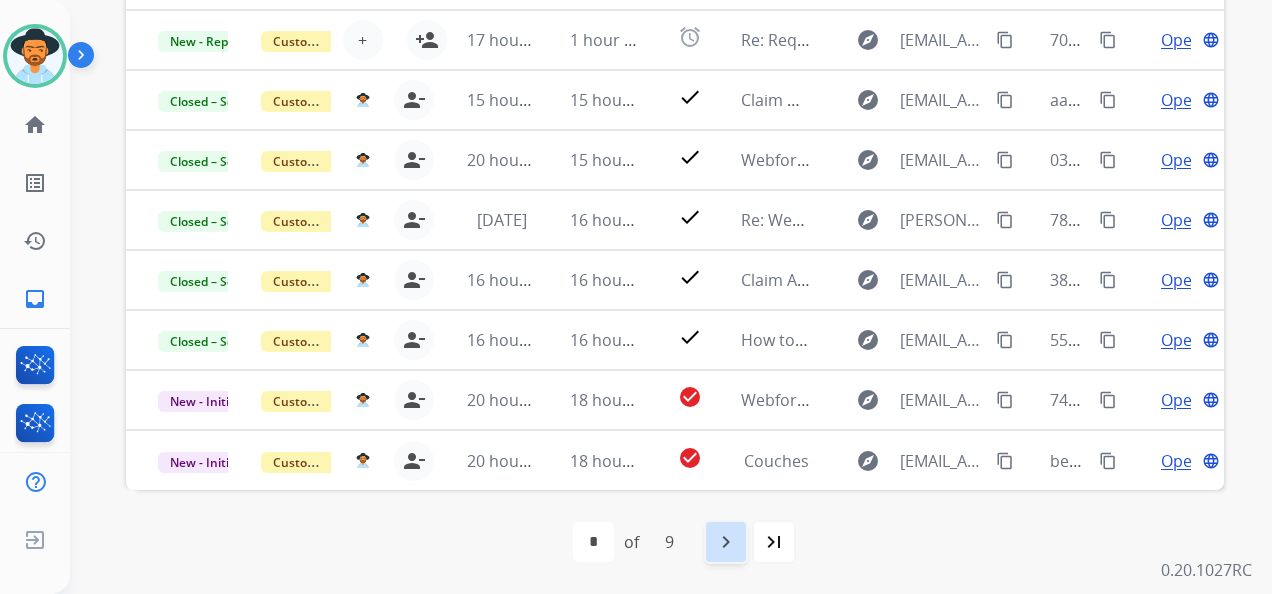 click on "navigate_next" at bounding box center (726, 542) 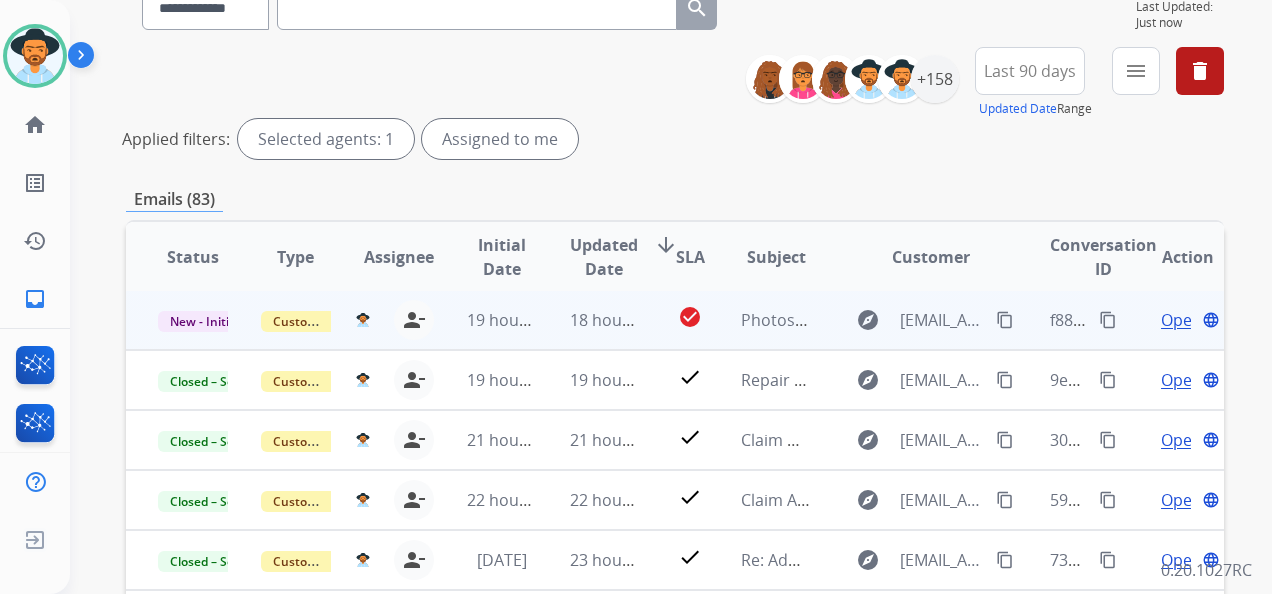 scroll, scrollTop: 200, scrollLeft: 0, axis: vertical 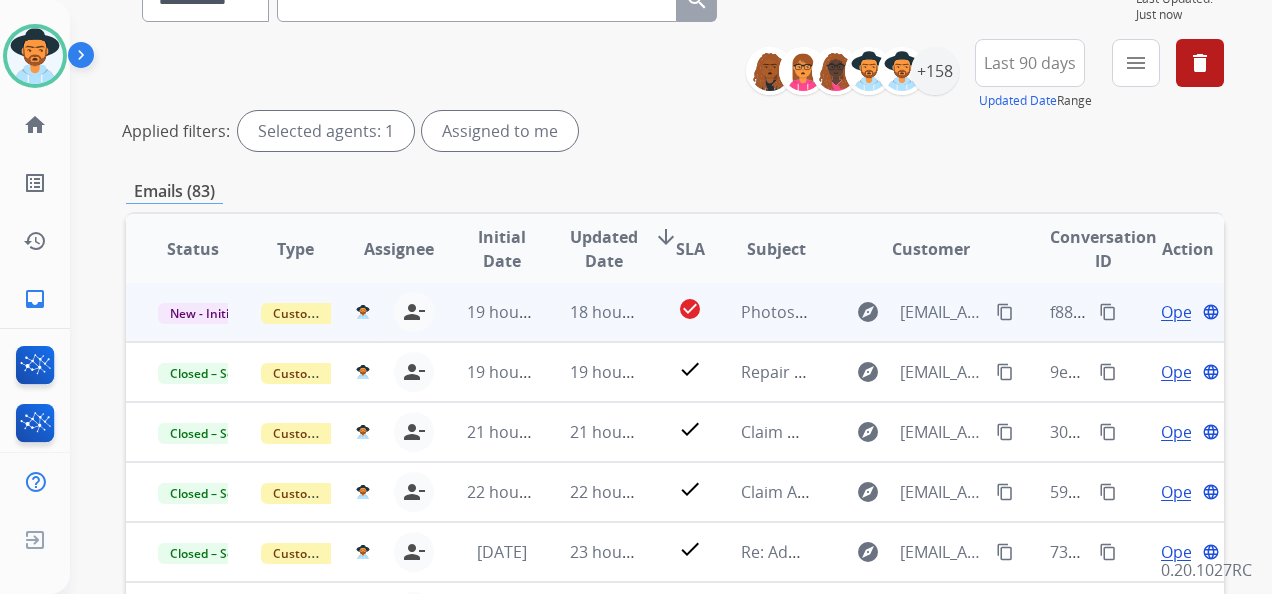 click on "Open" at bounding box center (1181, 312) 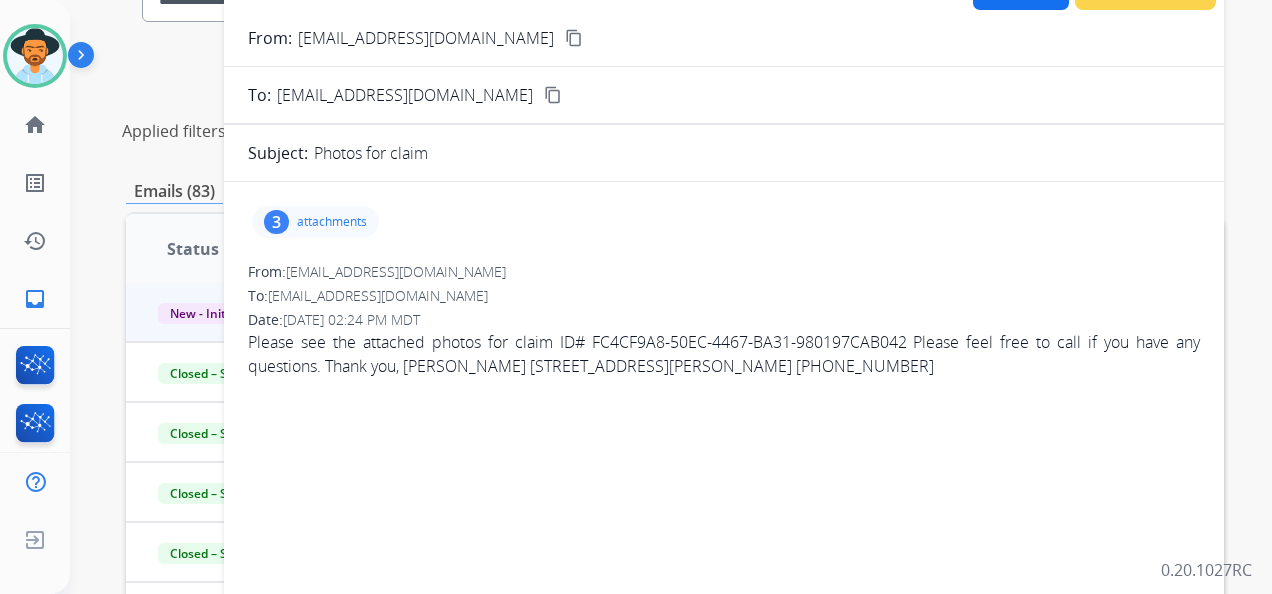 click on "3 attachments" at bounding box center [315, 222] 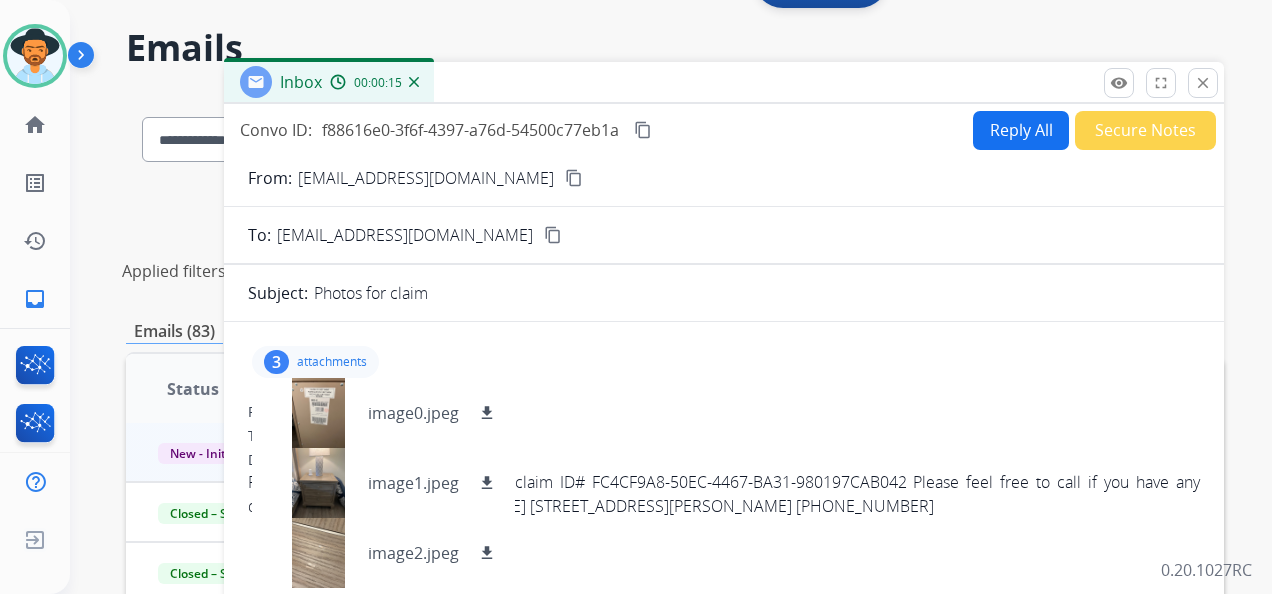 scroll, scrollTop: 100, scrollLeft: 0, axis: vertical 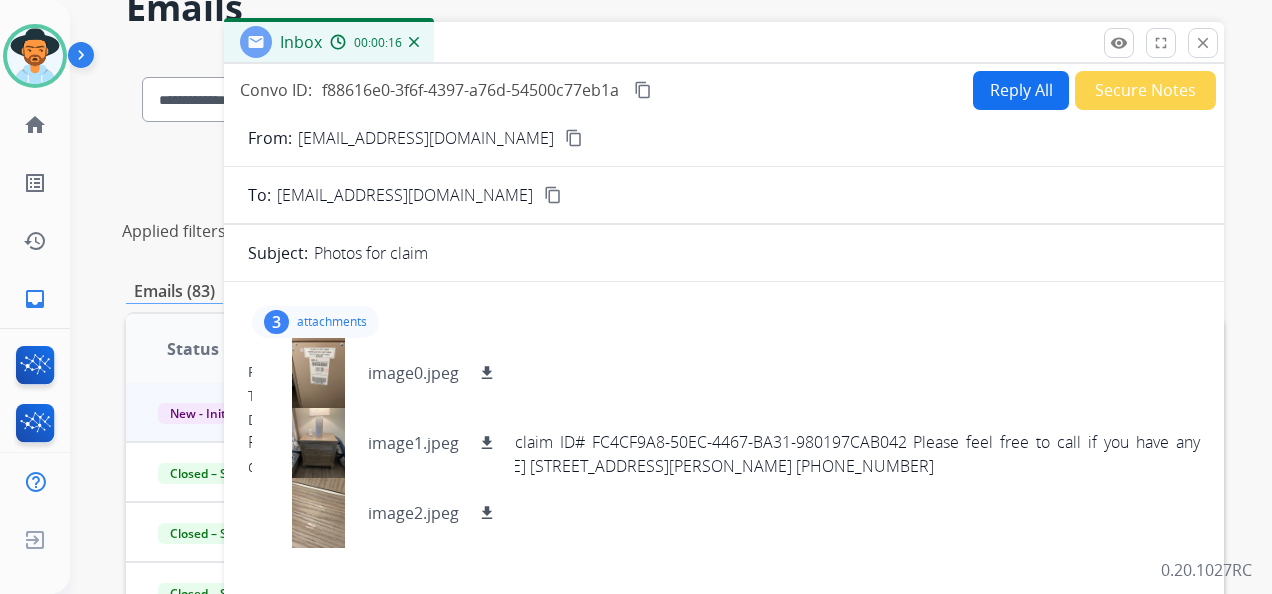 click on "content_copy" at bounding box center [574, 138] 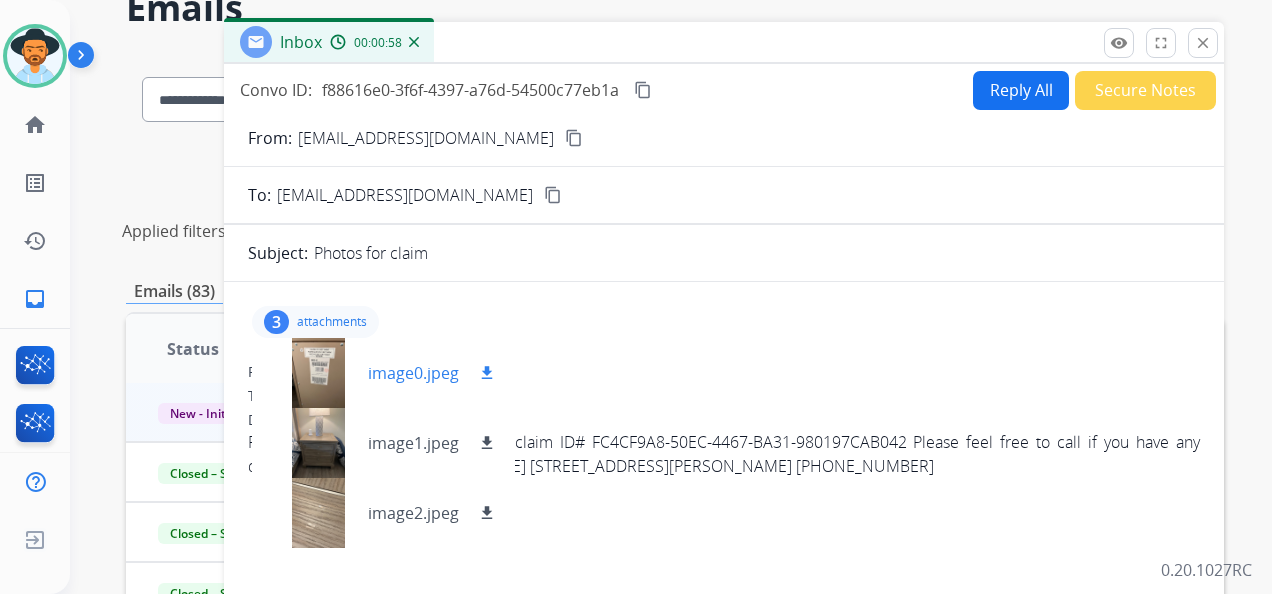 click on "download" at bounding box center [487, 373] 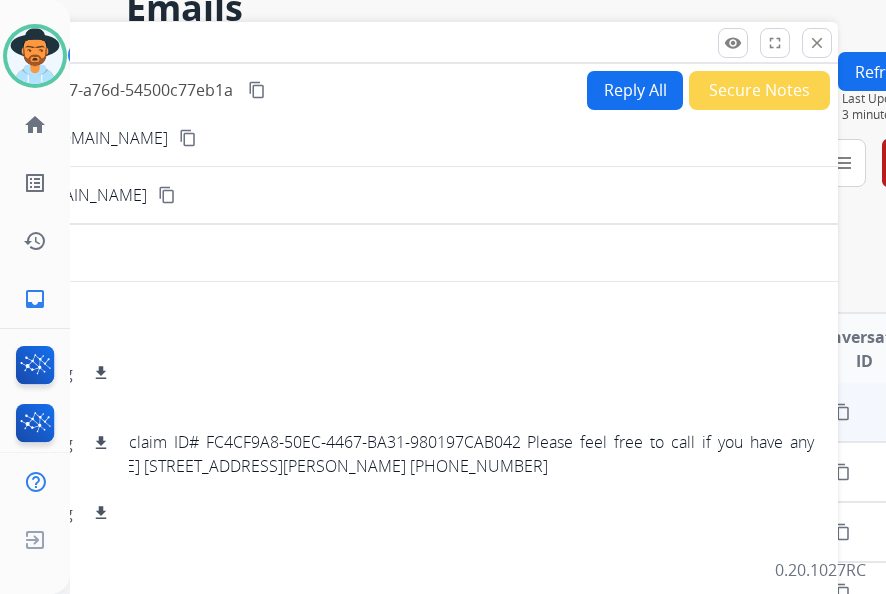 click on "**********" at bounding box center [478, 297] 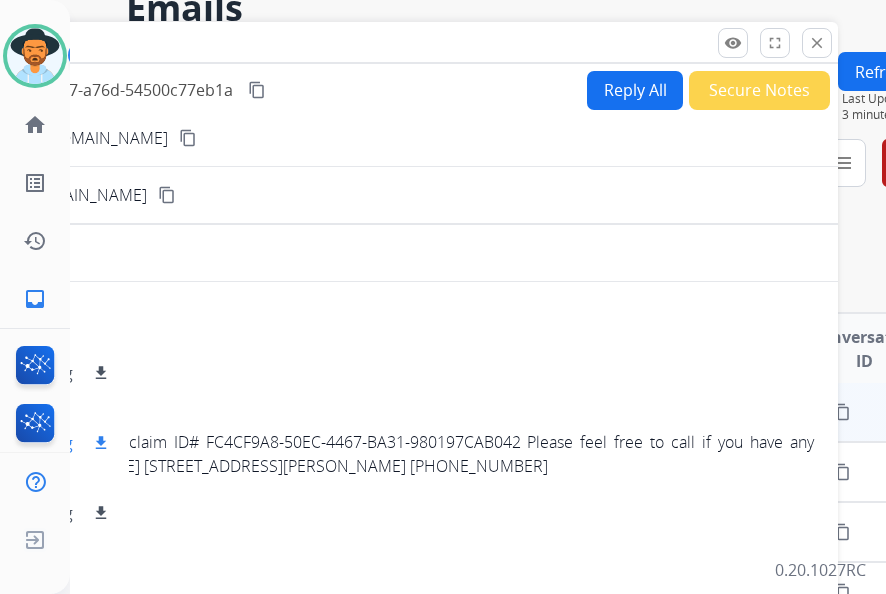 click on "download" at bounding box center (101, 443) 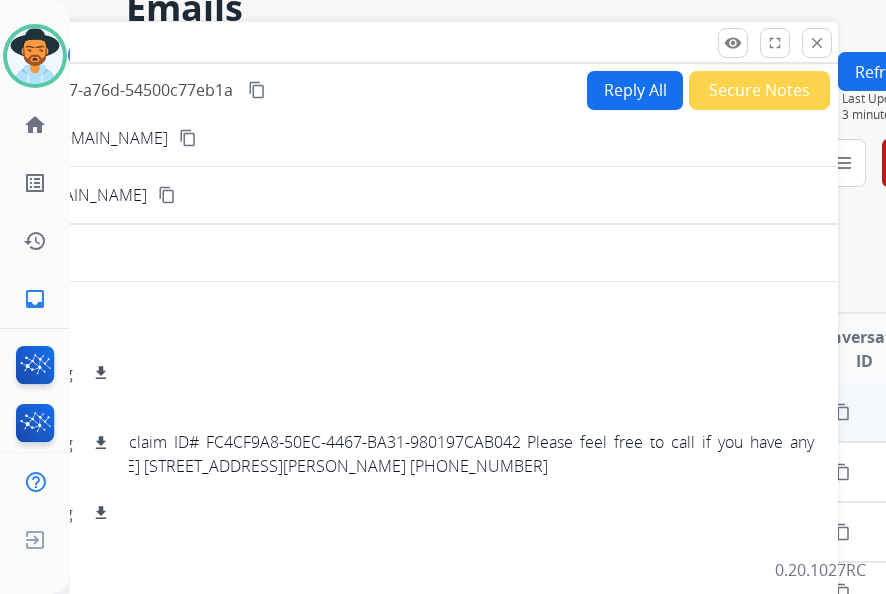 click on "**********" at bounding box center (478, 297) 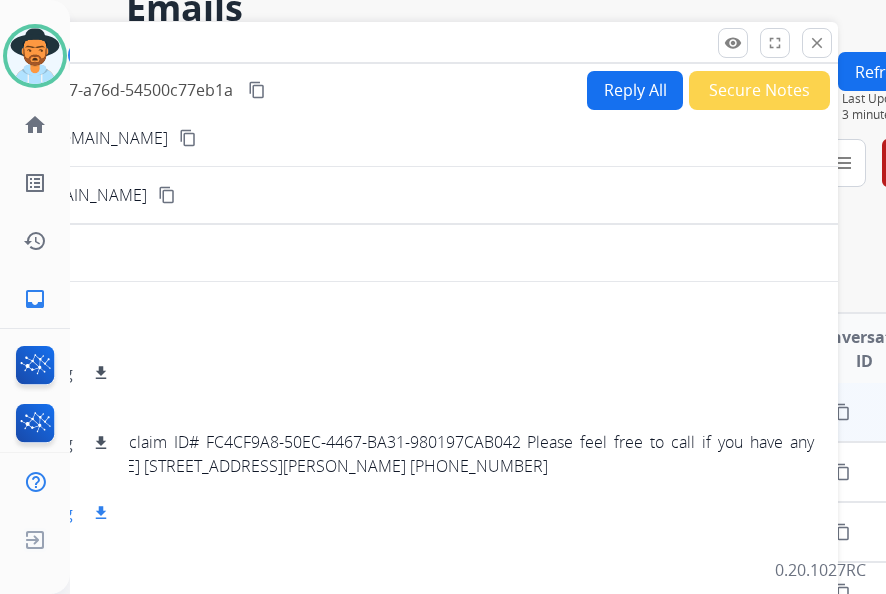 click on "download" at bounding box center (101, 513) 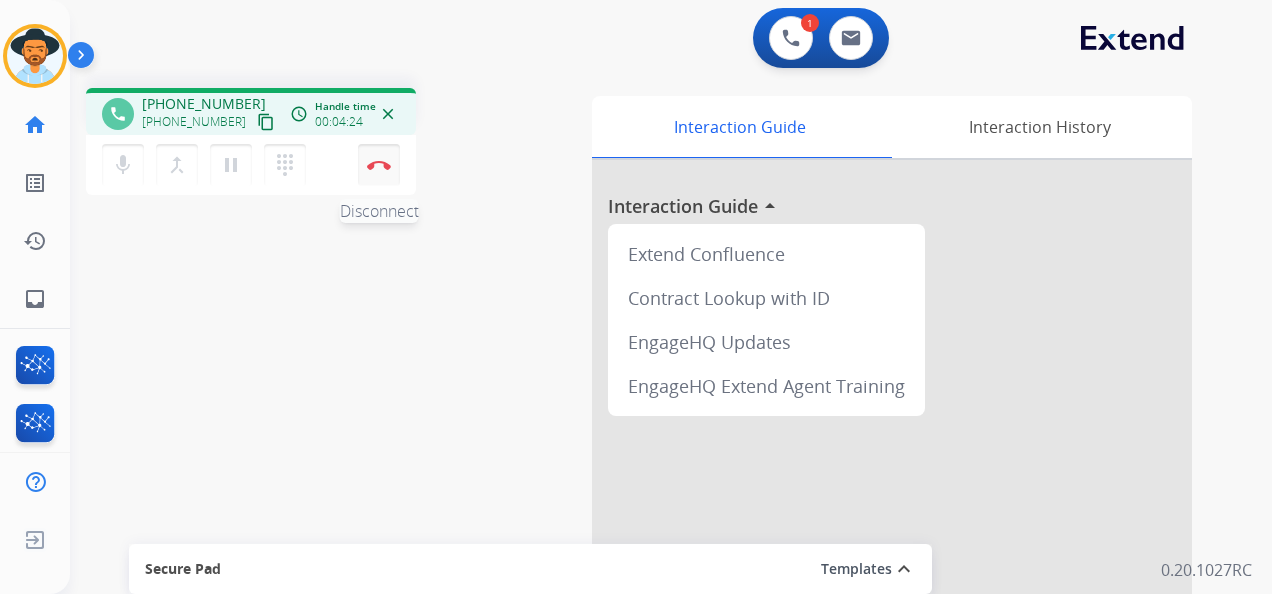 click on "Disconnect" at bounding box center (379, 165) 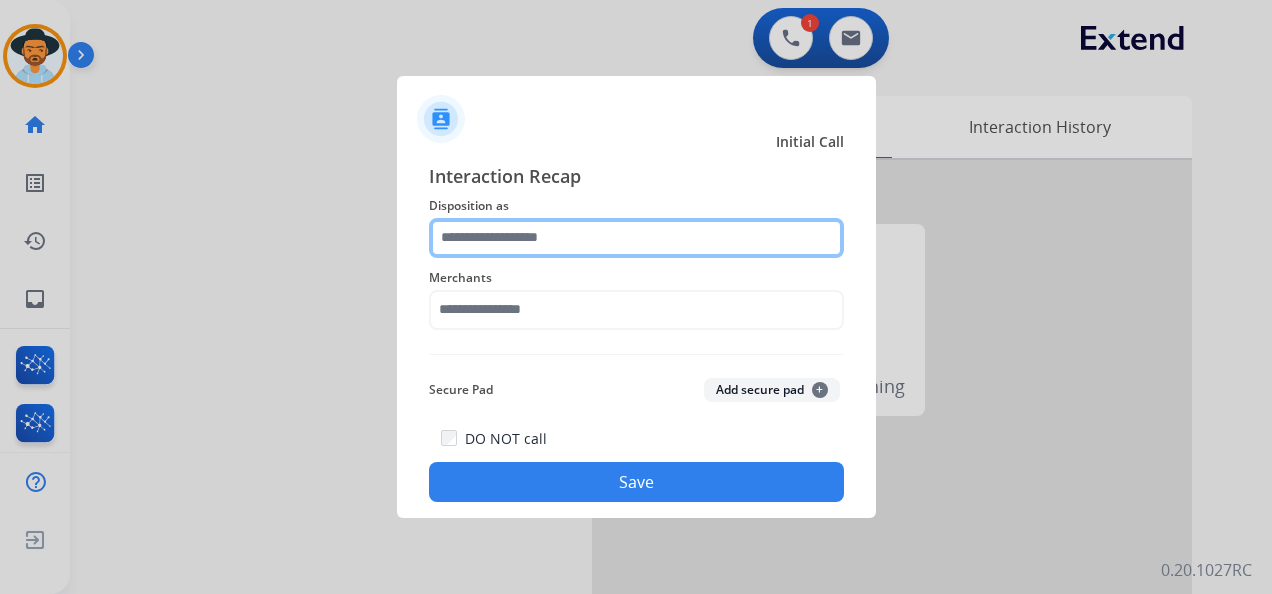 click 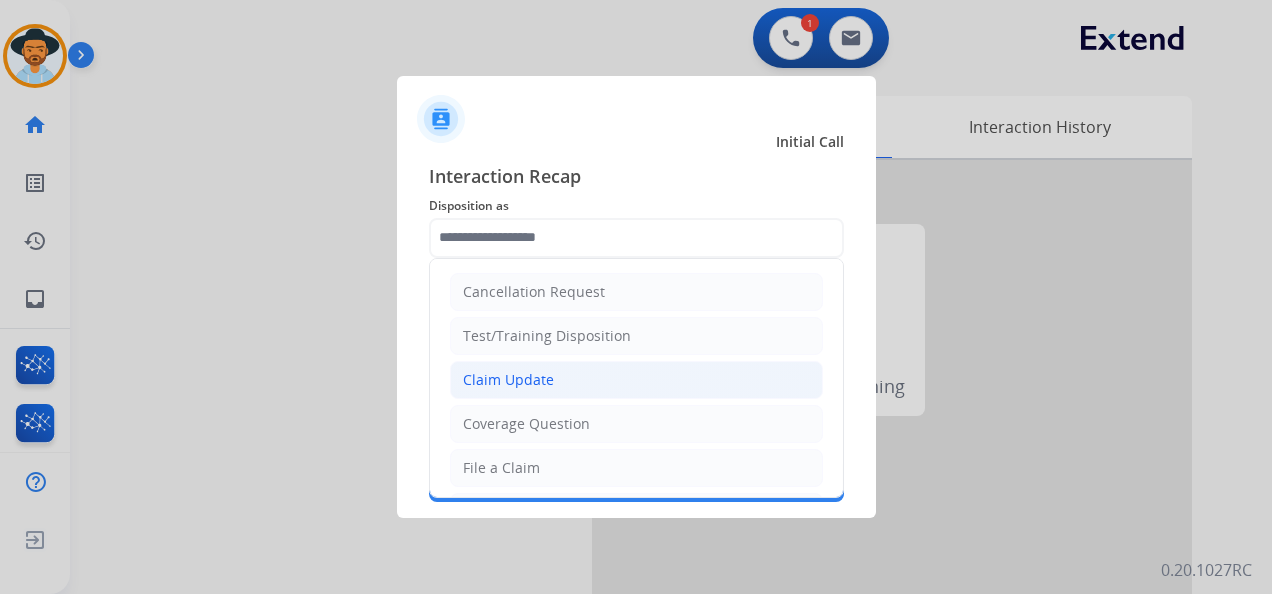 click on "Claim Update" 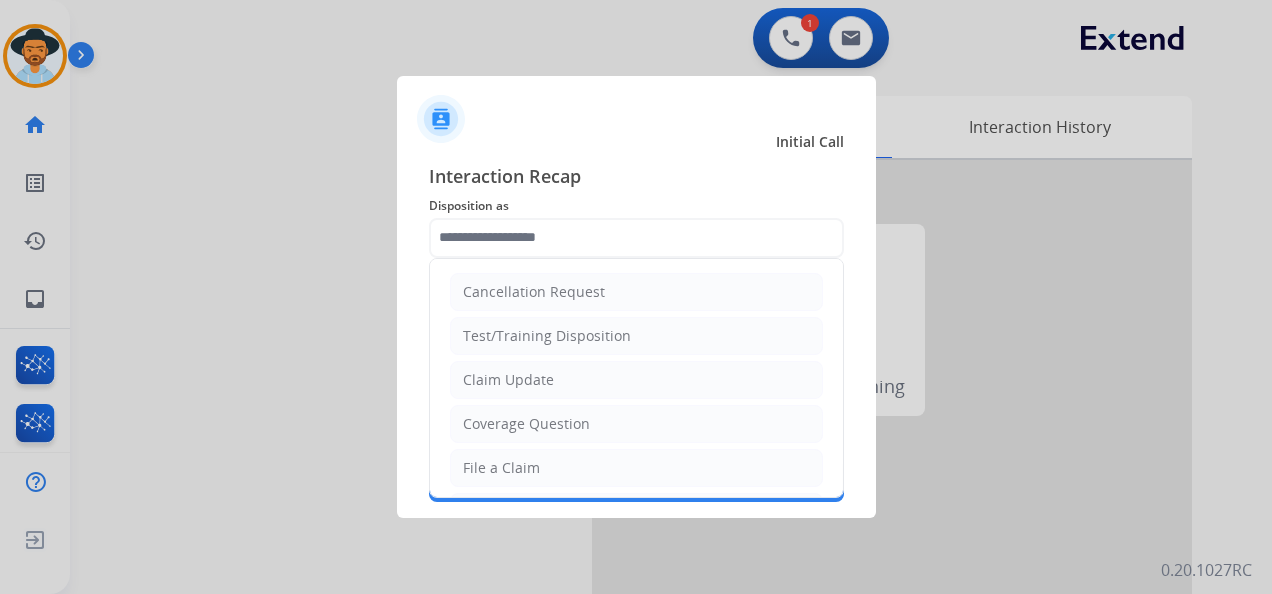 type on "**********" 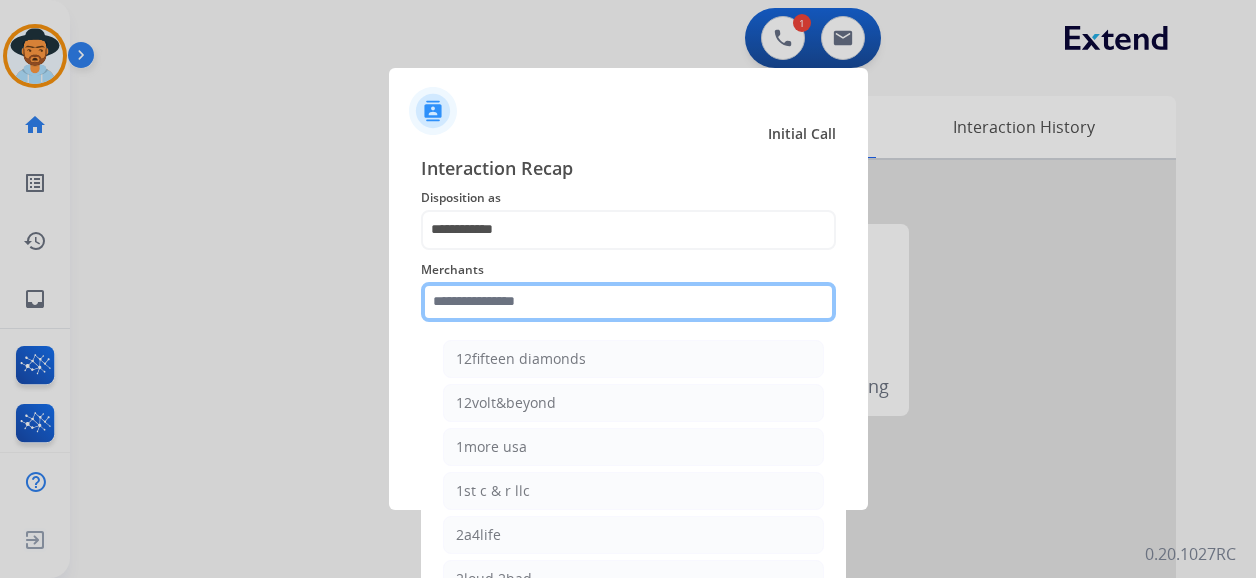 click 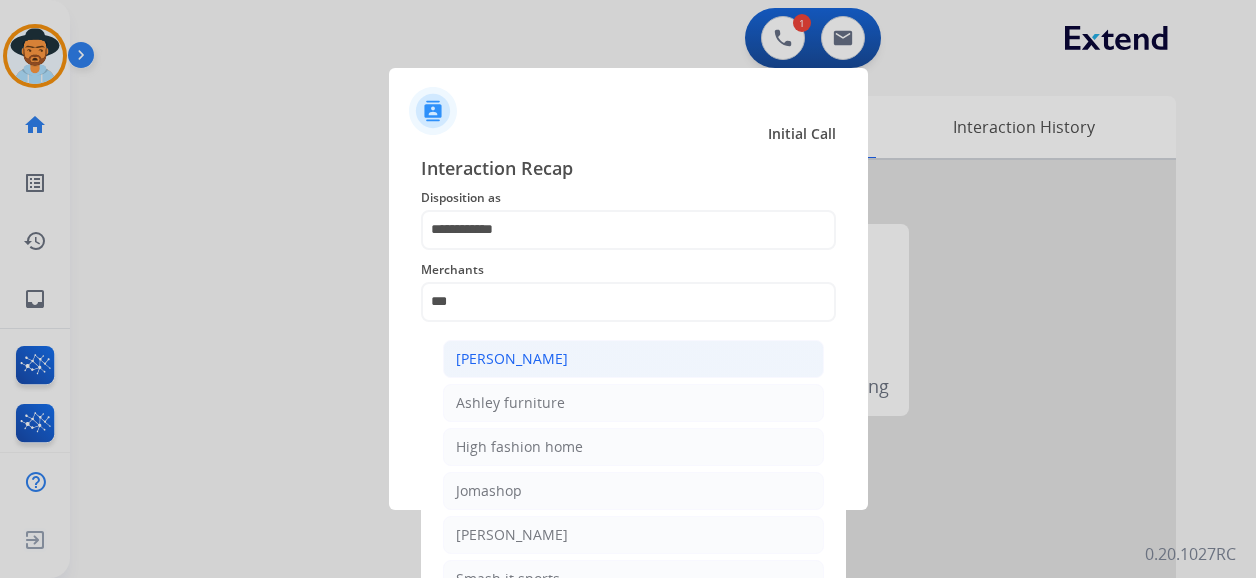 click on "[PERSON_NAME]" 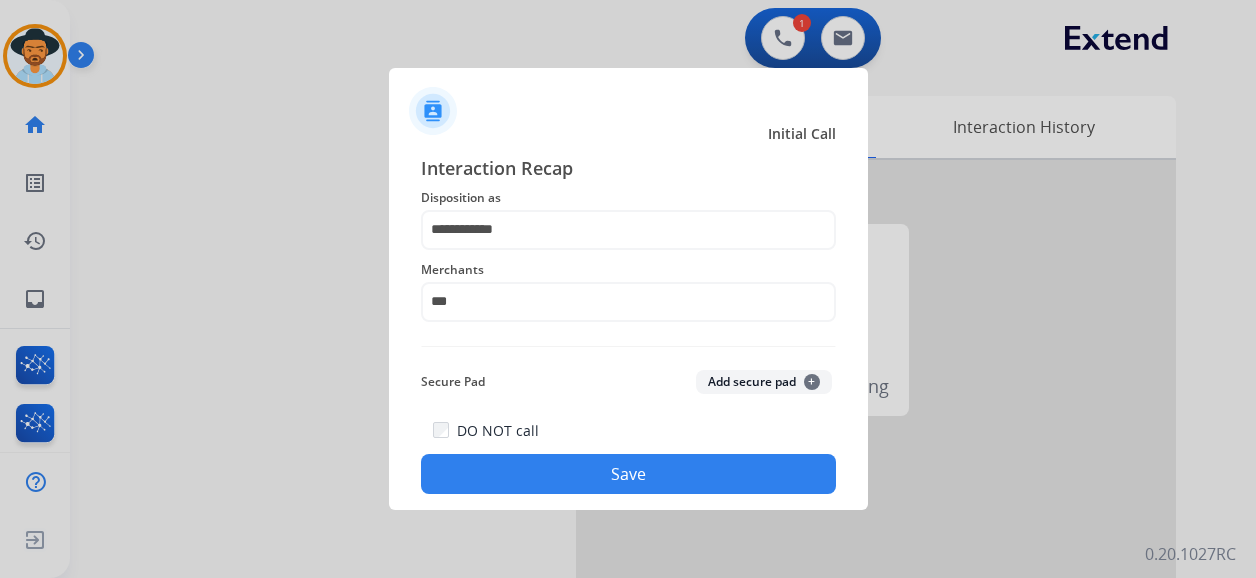type on "**********" 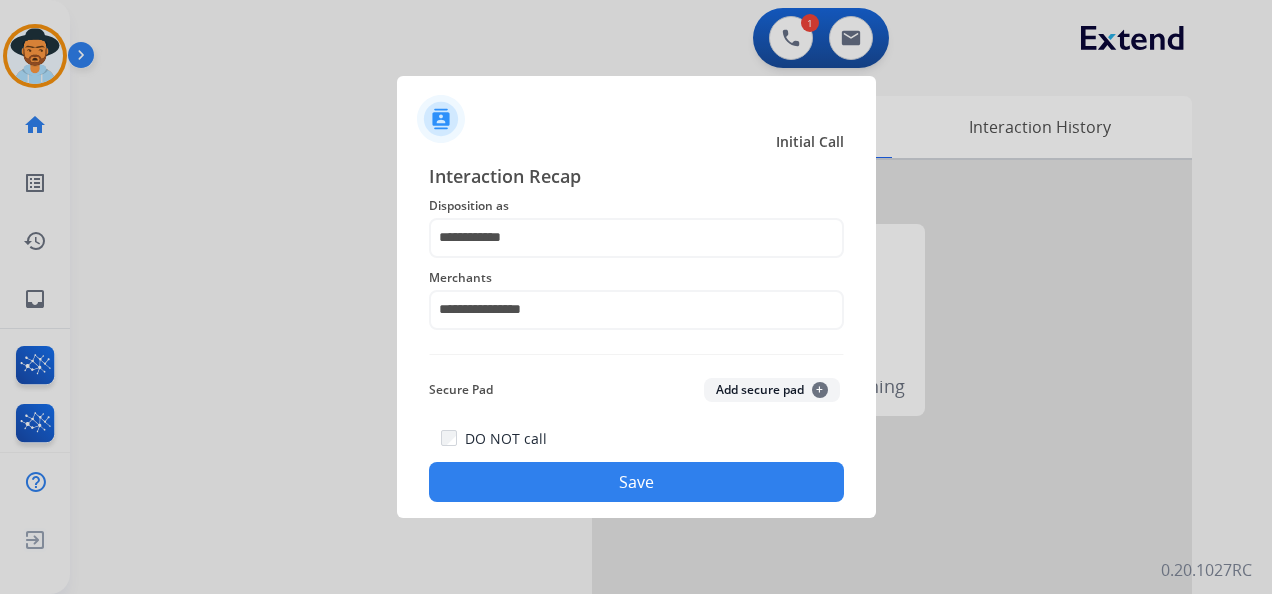 click on "Save" 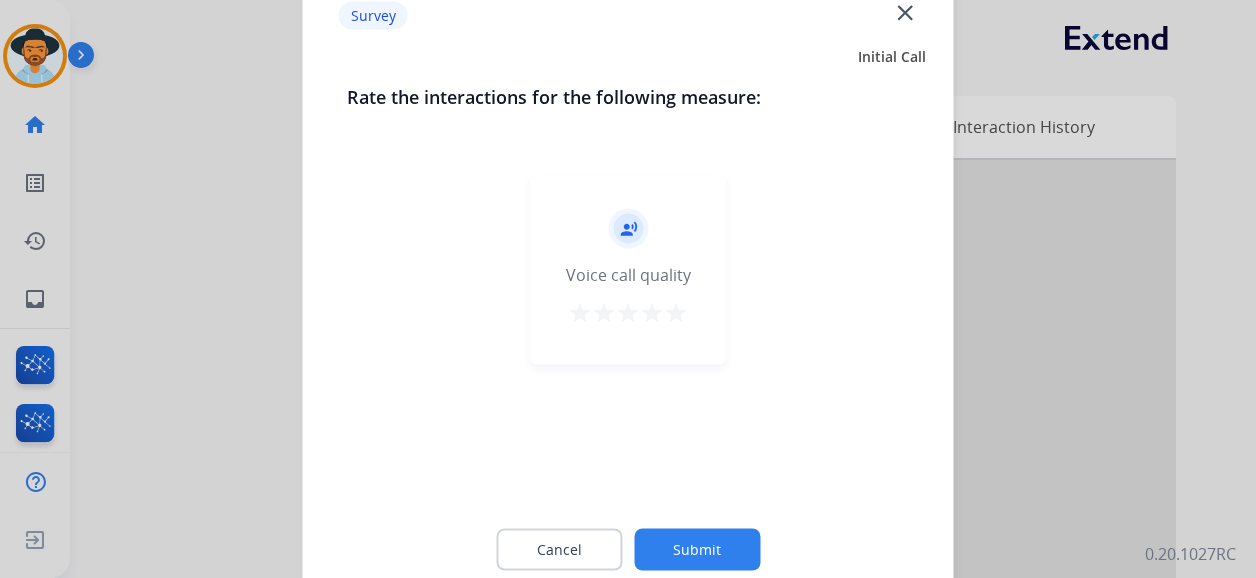 click on "star" at bounding box center [676, 313] 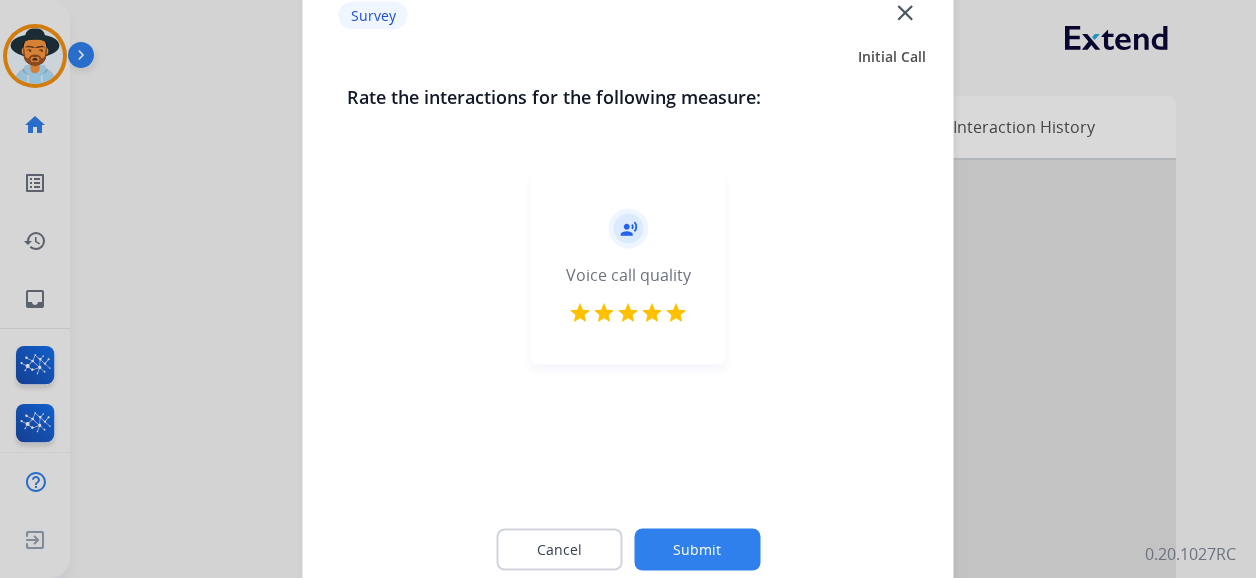 click on "Submit" 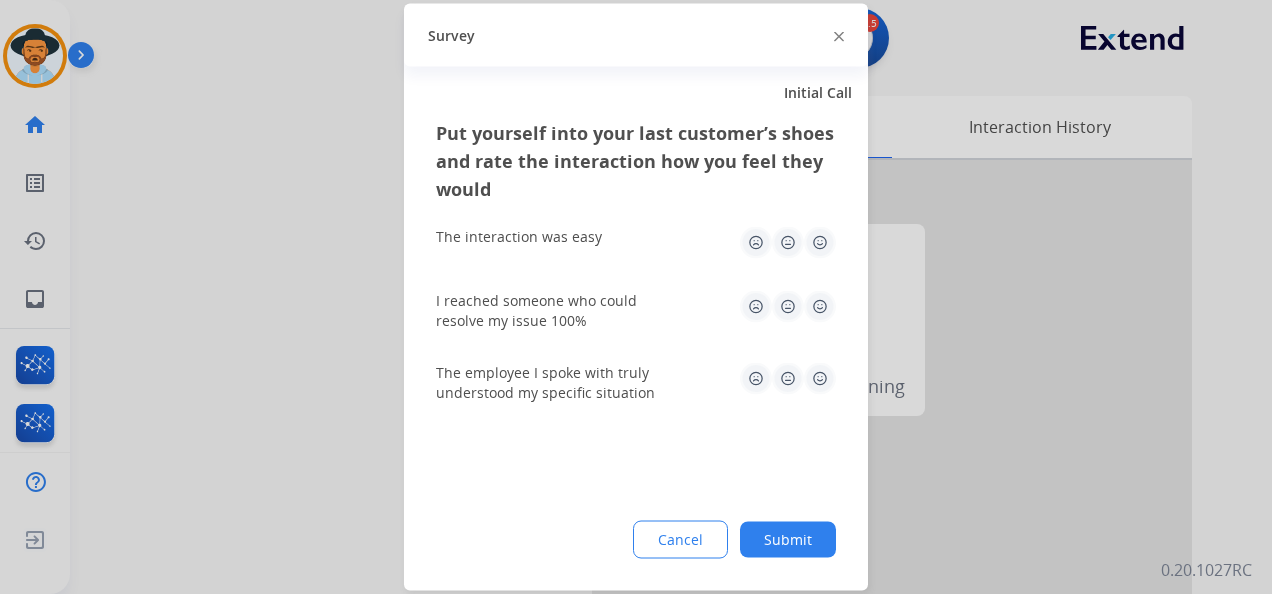 click 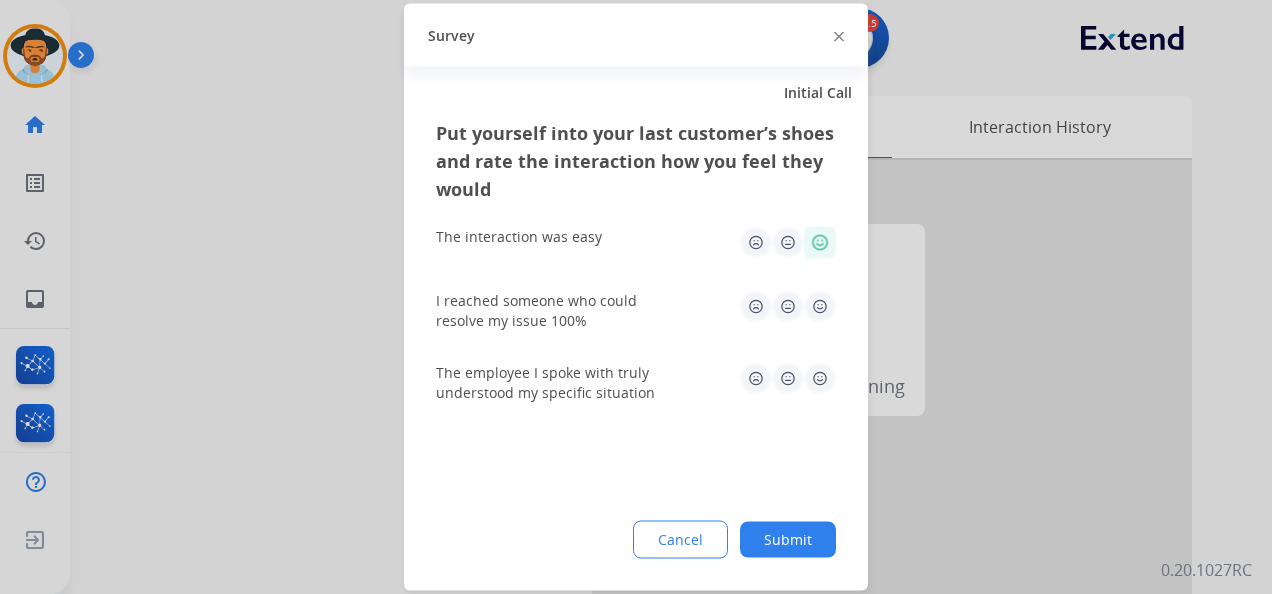 click 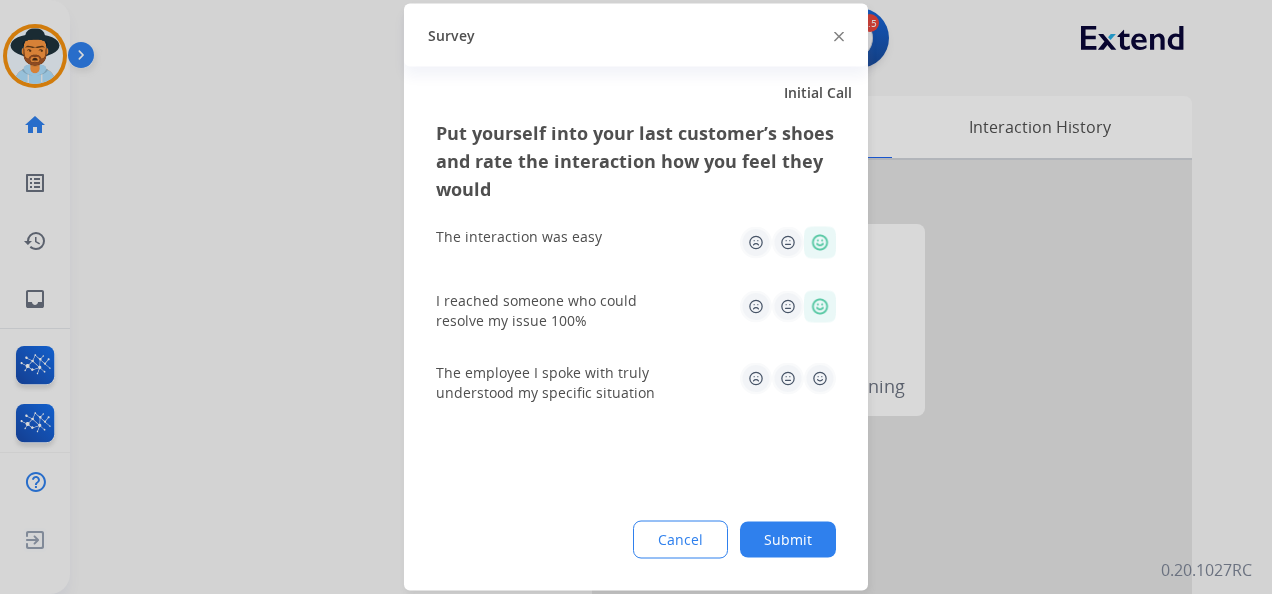 click 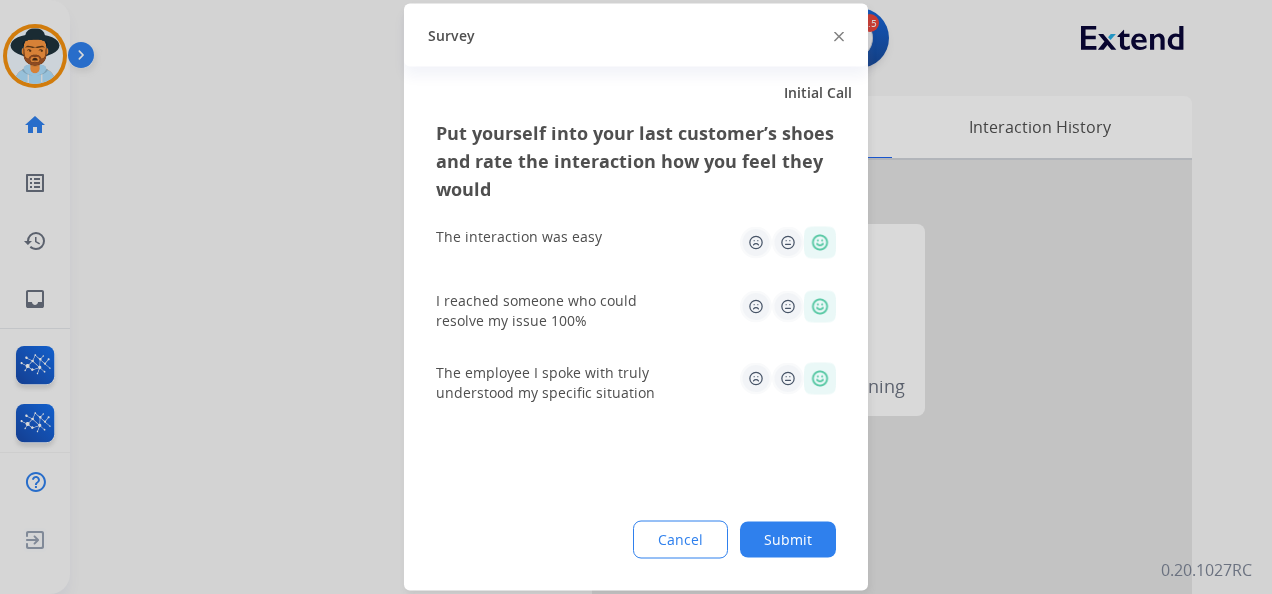 click on "Submit" 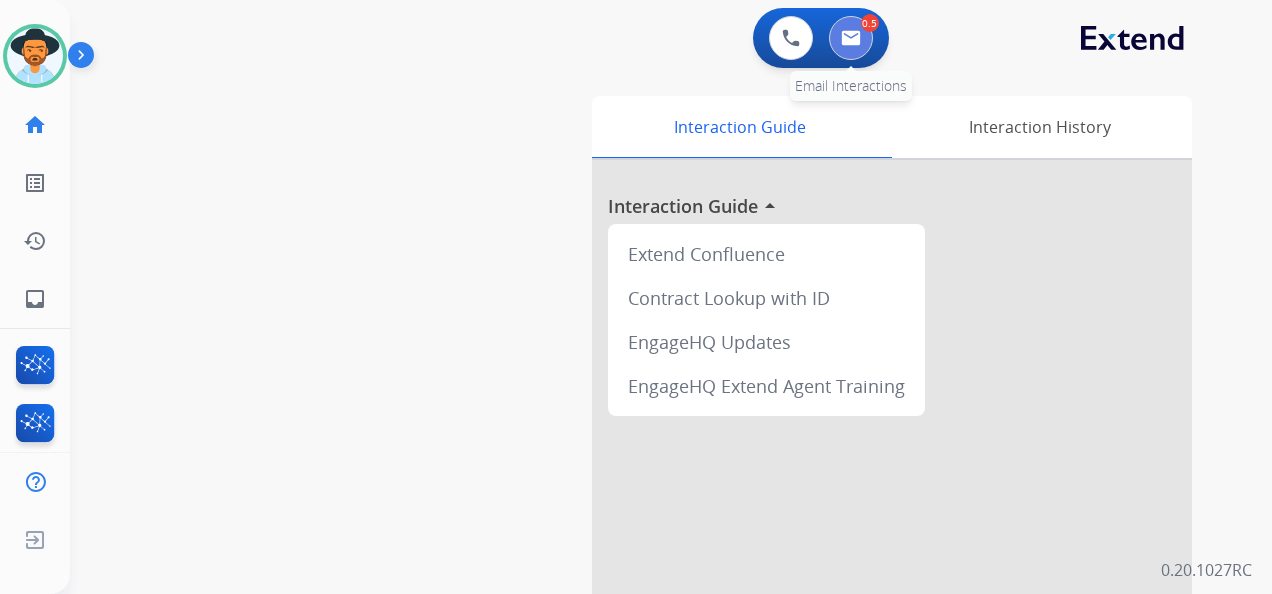 click at bounding box center [851, 38] 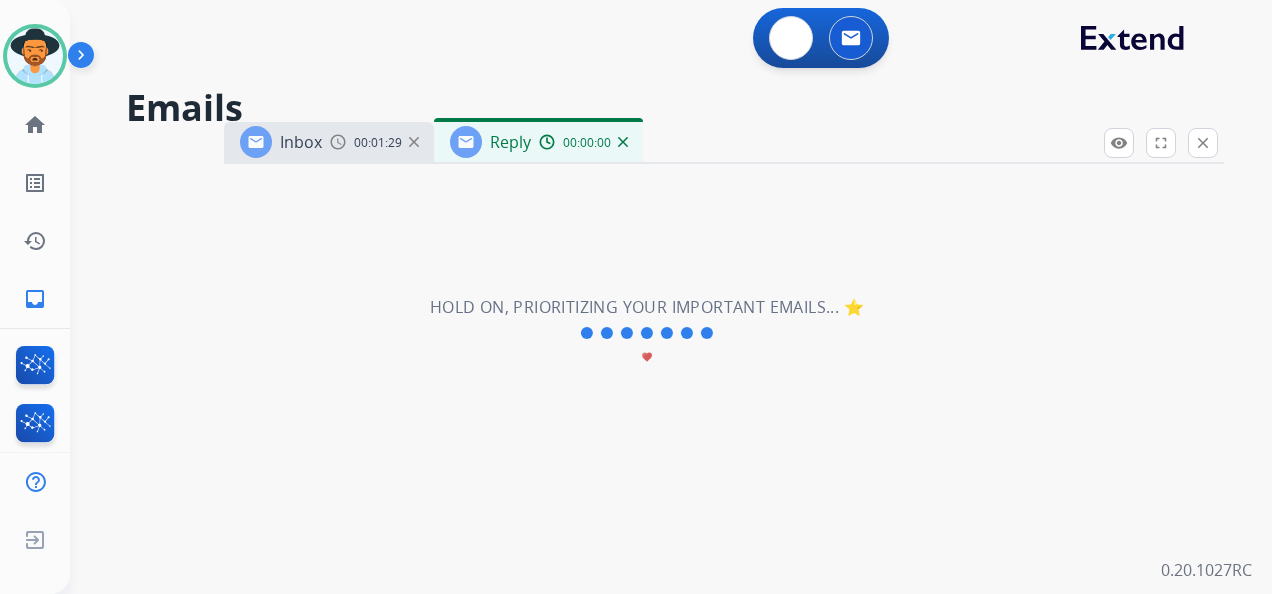 select on "**********" 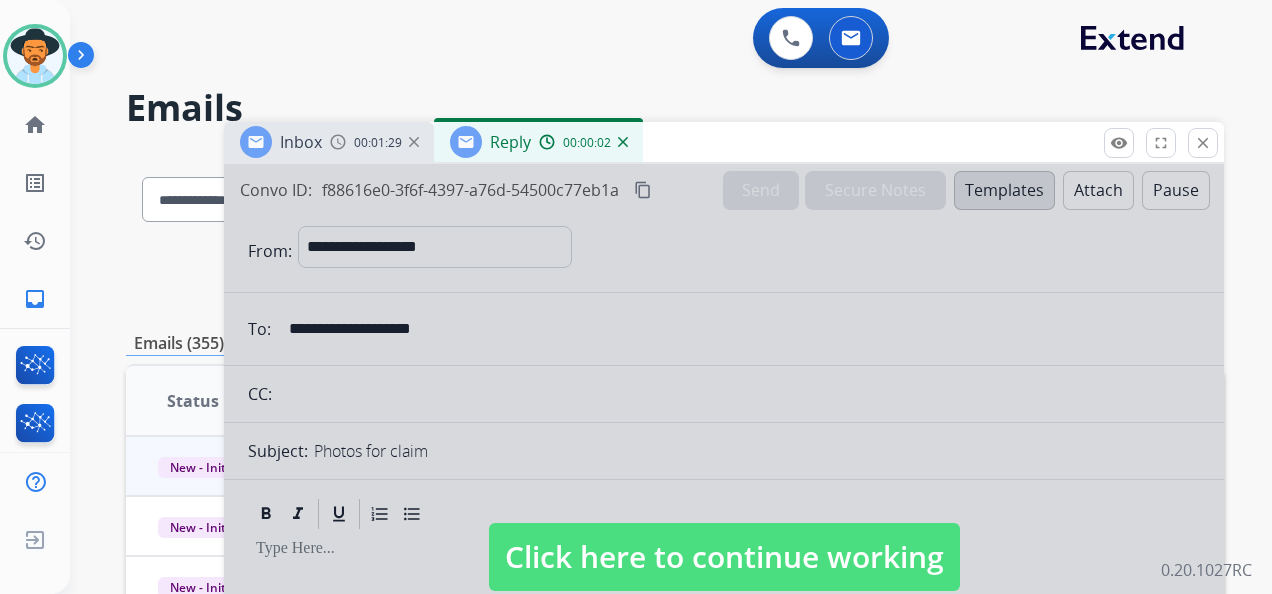 drag, startPoint x: 763, startPoint y: 570, endPoint x: 760, endPoint y: 556, distance: 14.3178215 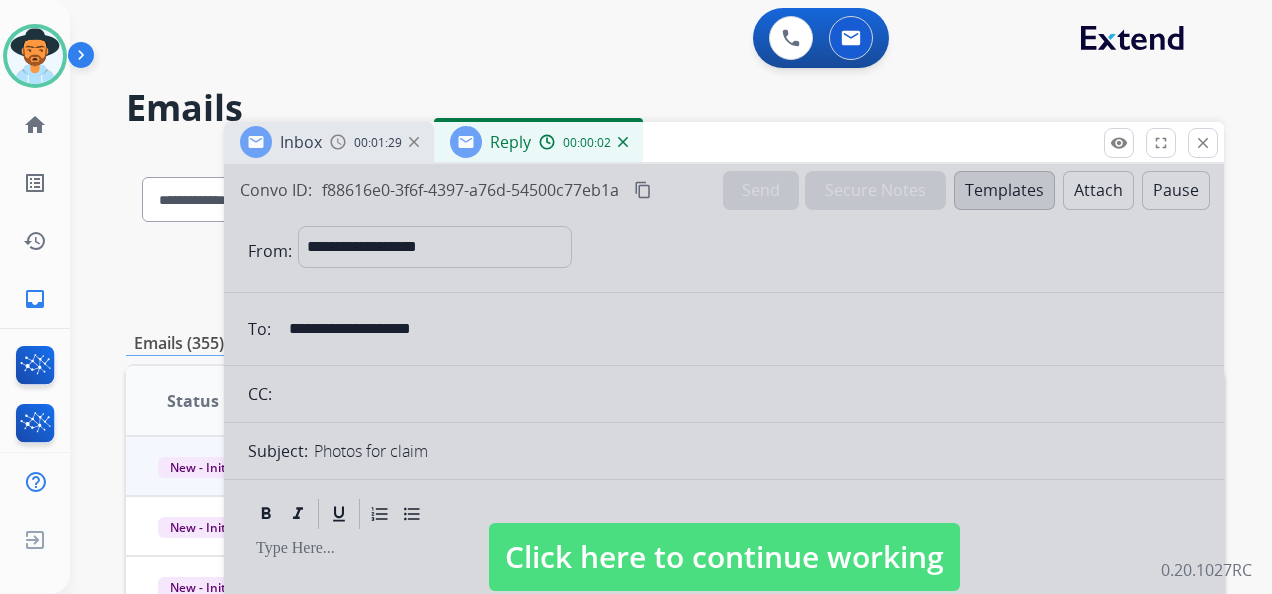 click on "Click here to continue working" at bounding box center [724, 557] 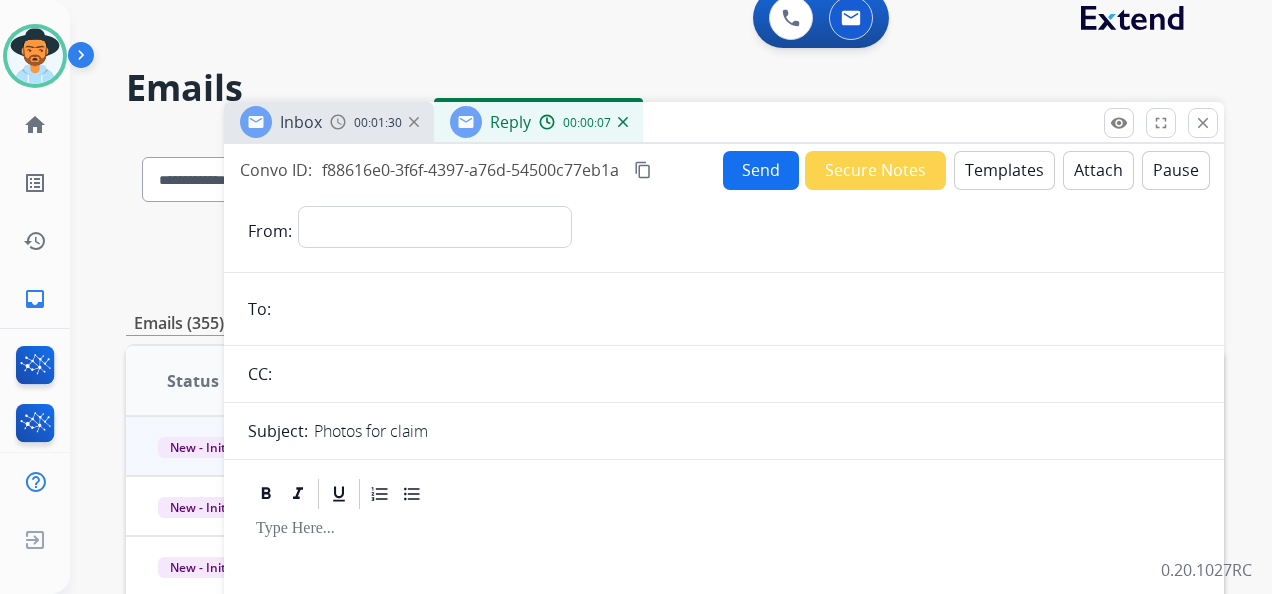 scroll, scrollTop: 0, scrollLeft: 0, axis: both 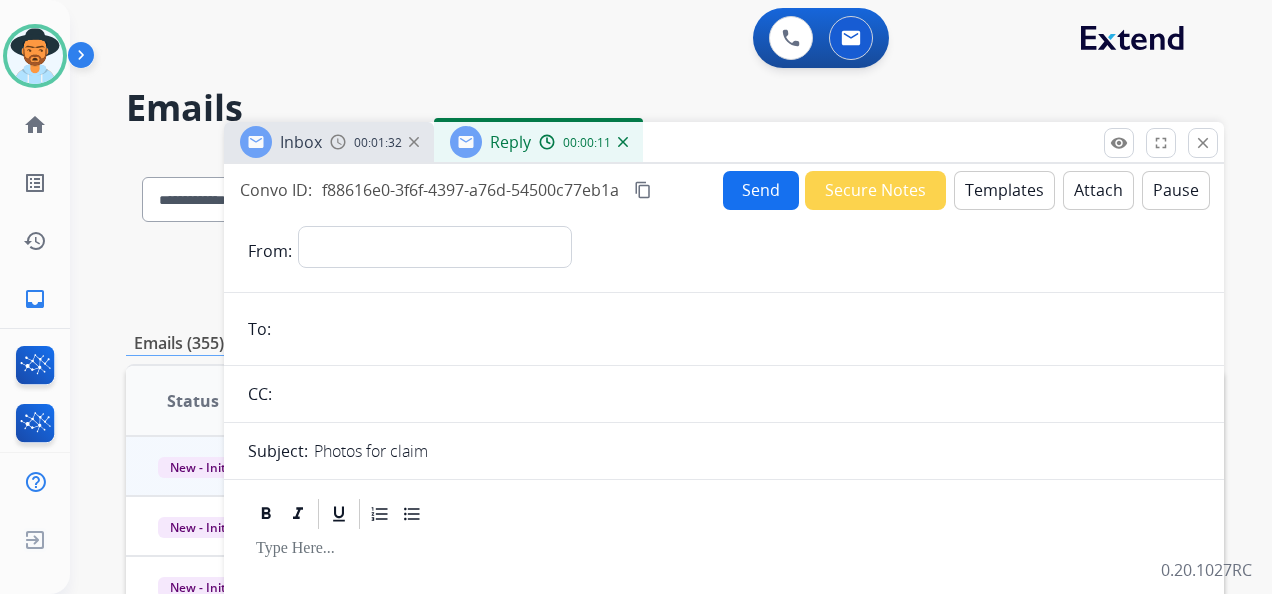 click at bounding box center (414, 142) 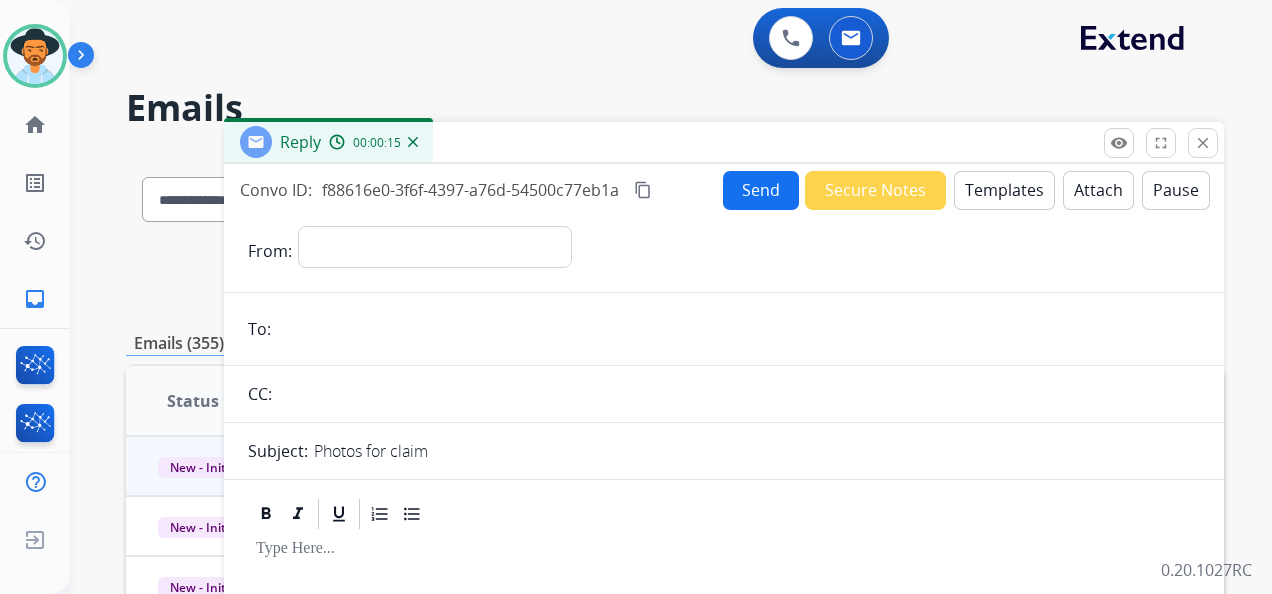 click on "Reply  00:00:15" at bounding box center [328, 142] 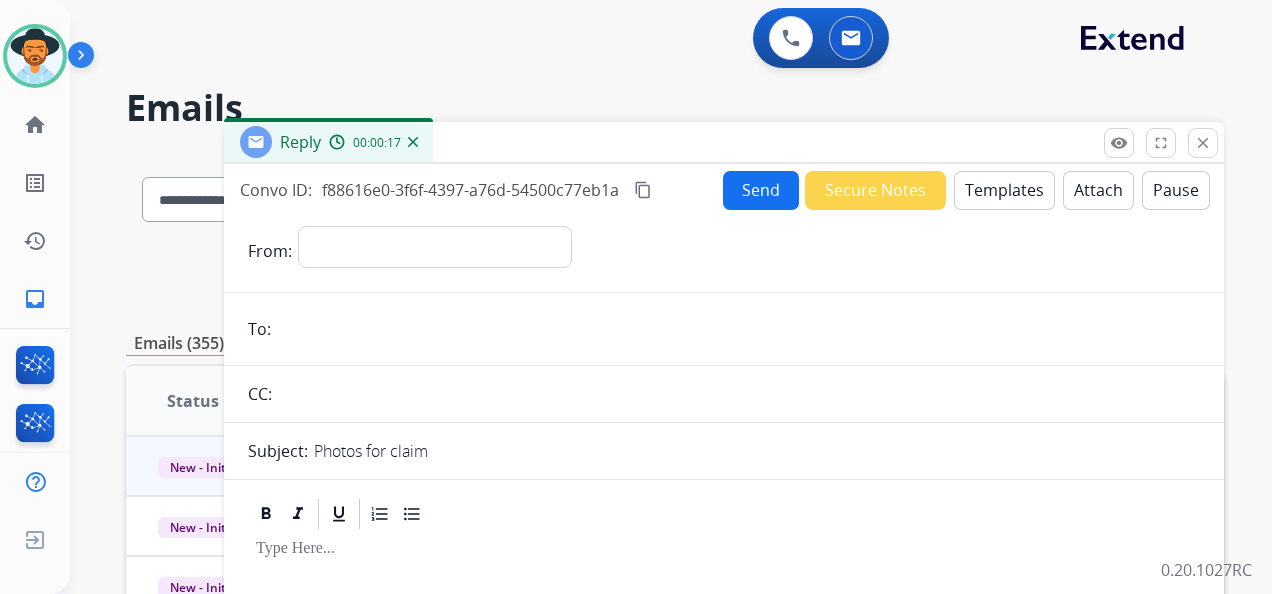 click at bounding box center [739, 394] 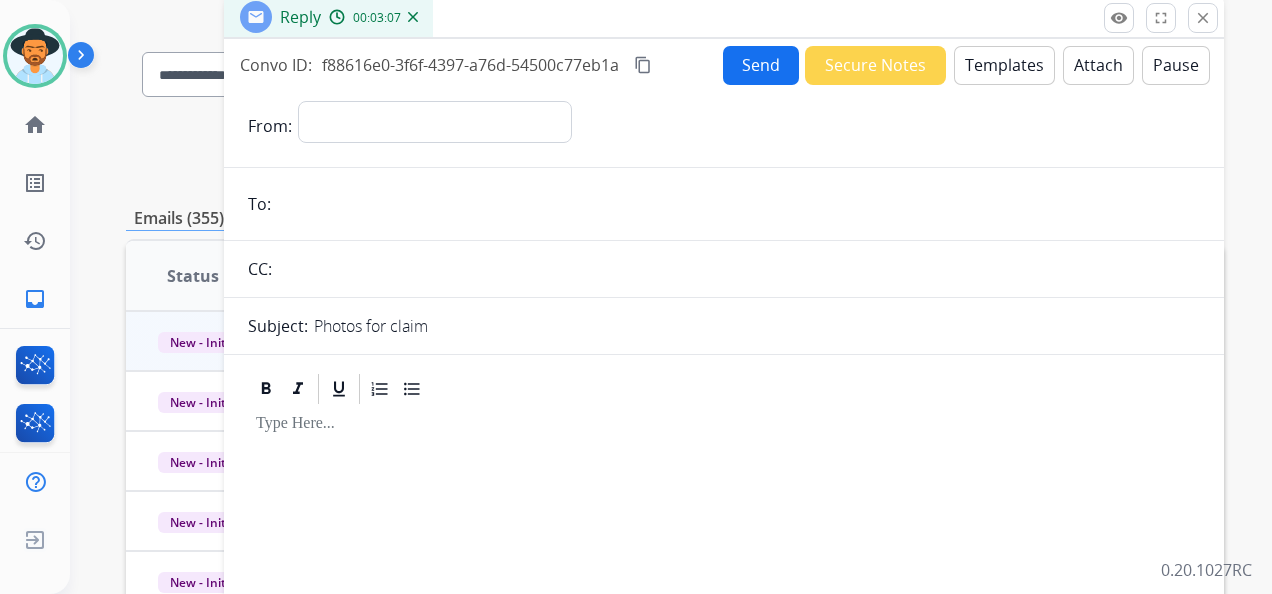 scroll, scrollTop: 0, scrollLeft: 0, axis: both 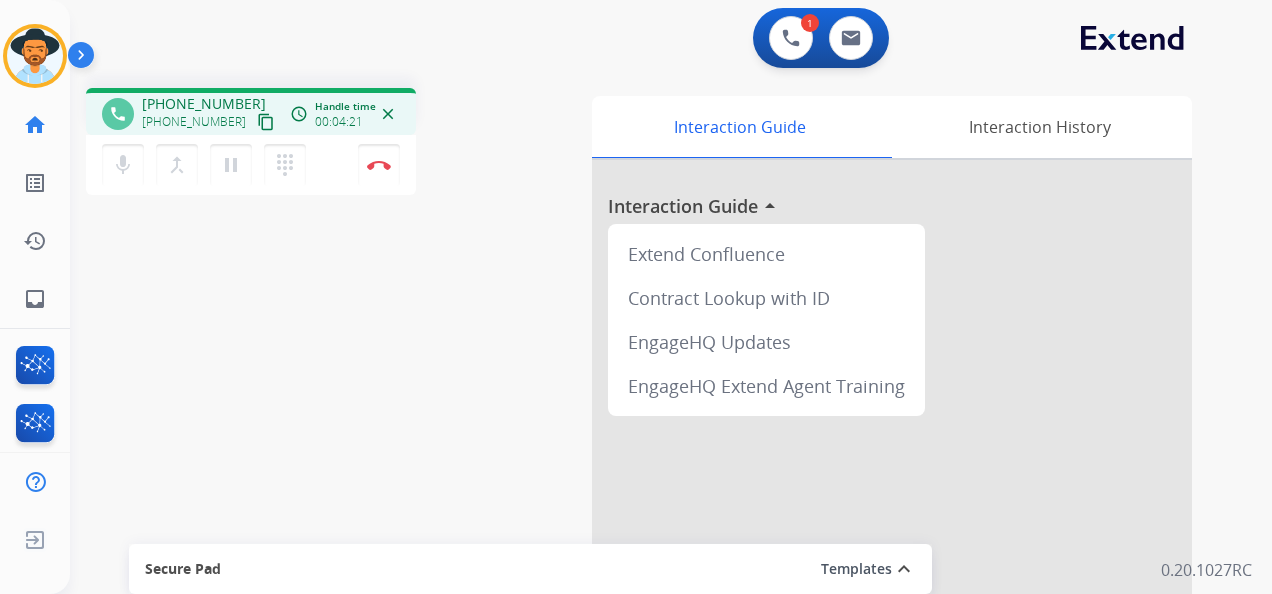 click on "Templates" at bounding box center (856, 569) 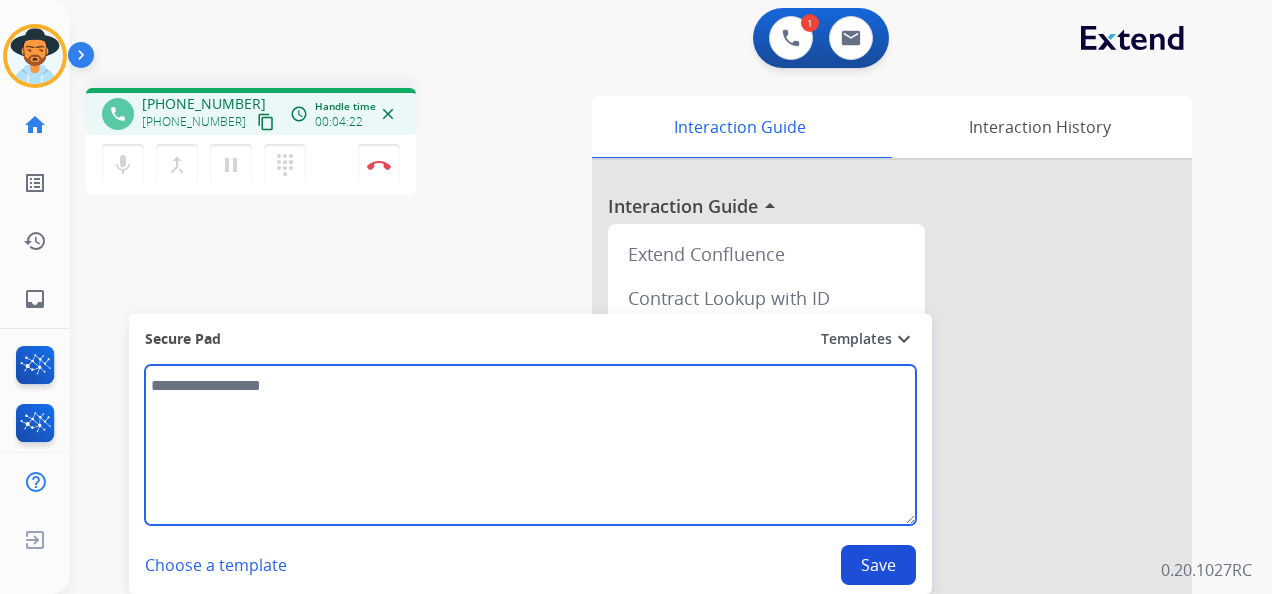 click at bounding box center [530, 445] 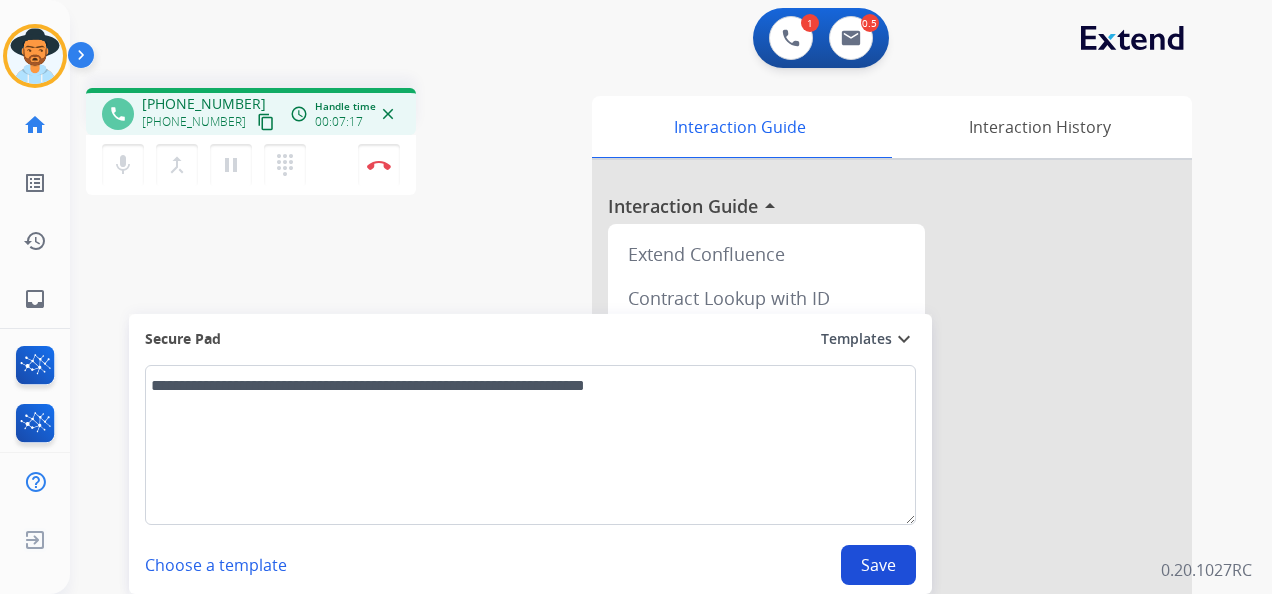 click on "**********" at bounding box center [647, 489] 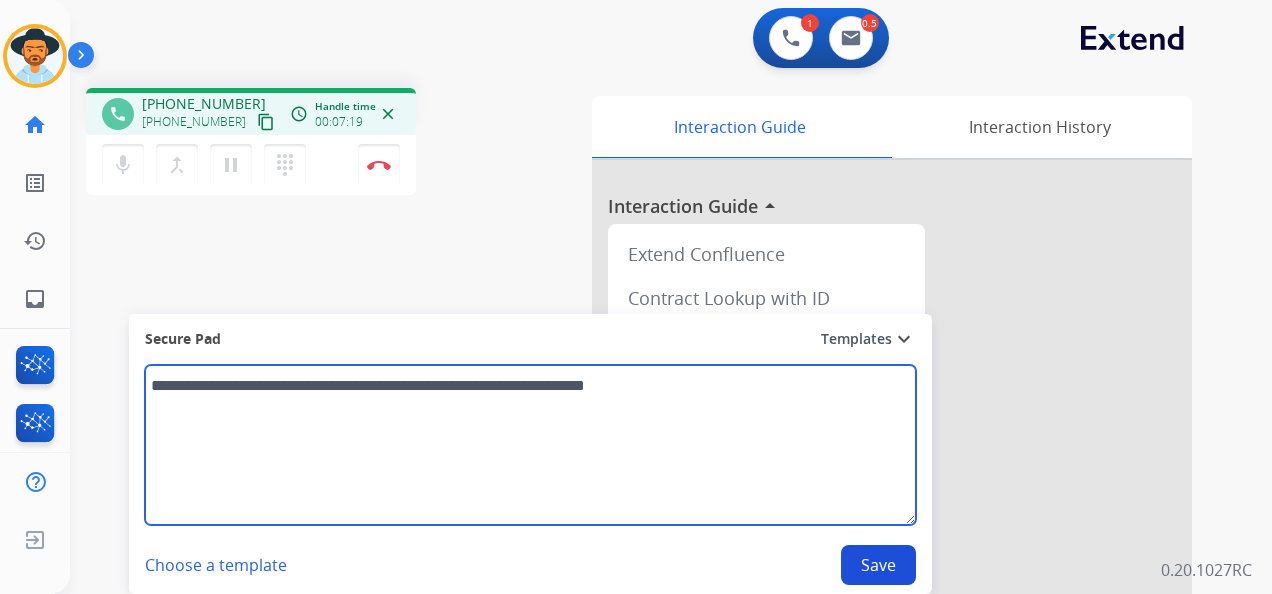 click on "**********" at bounding box center [530, 445] 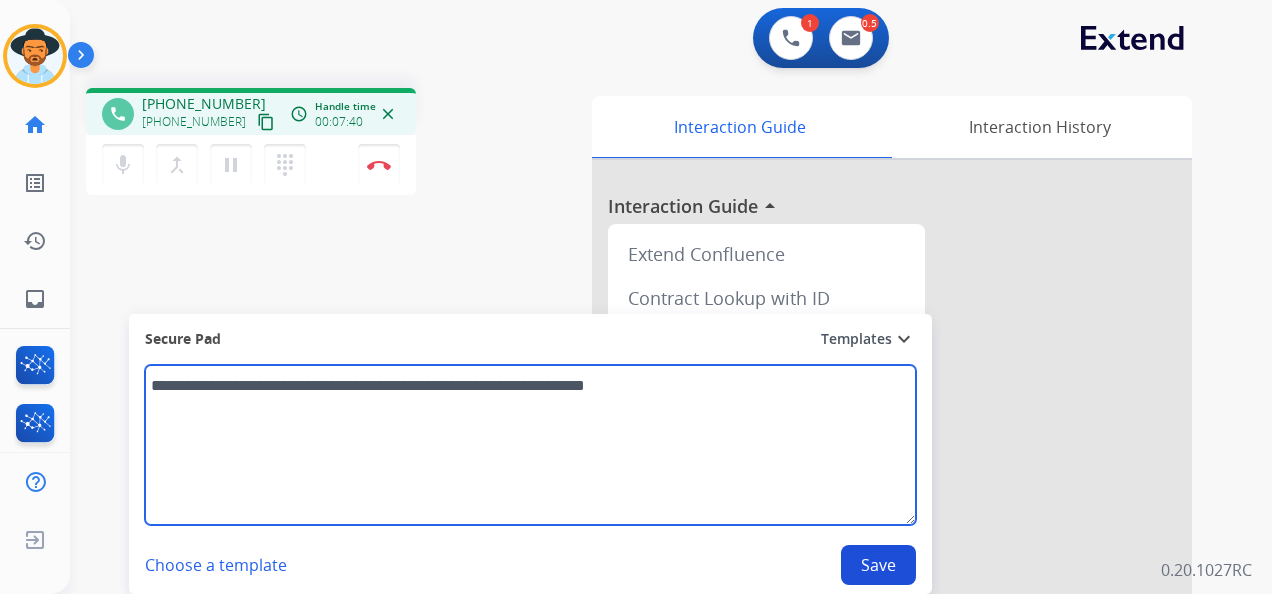 click on "**********" at bounding box center [530, 445] 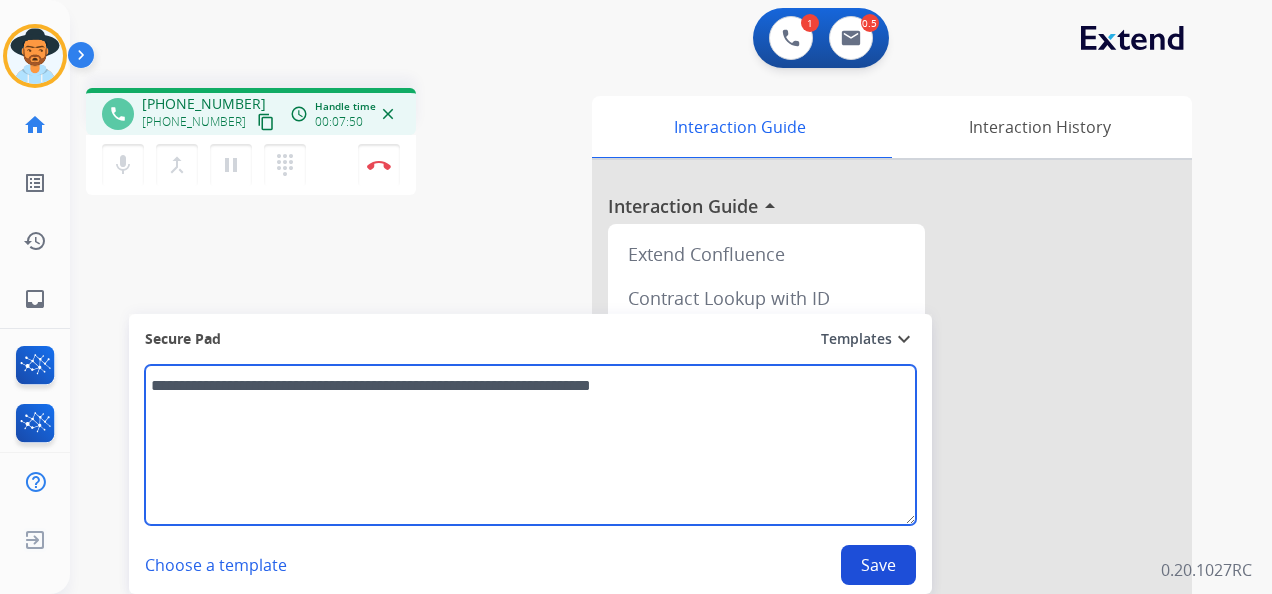 click on "**********" at bounding box center [530, 445] 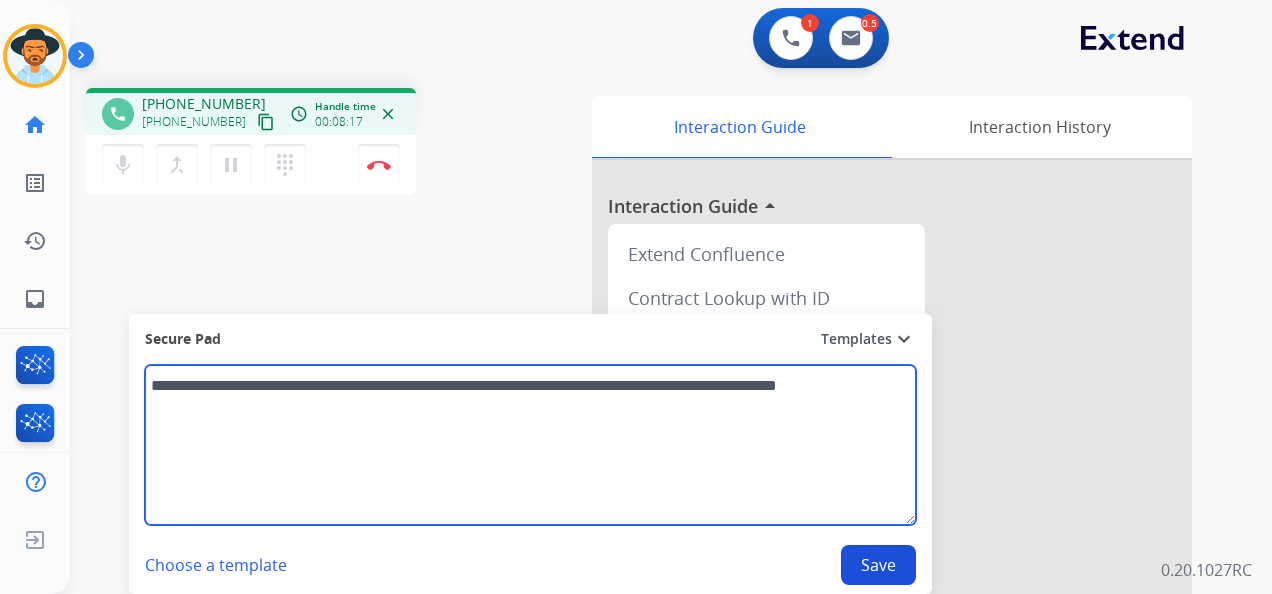 click on "**********" at bounding box center [530, 445] 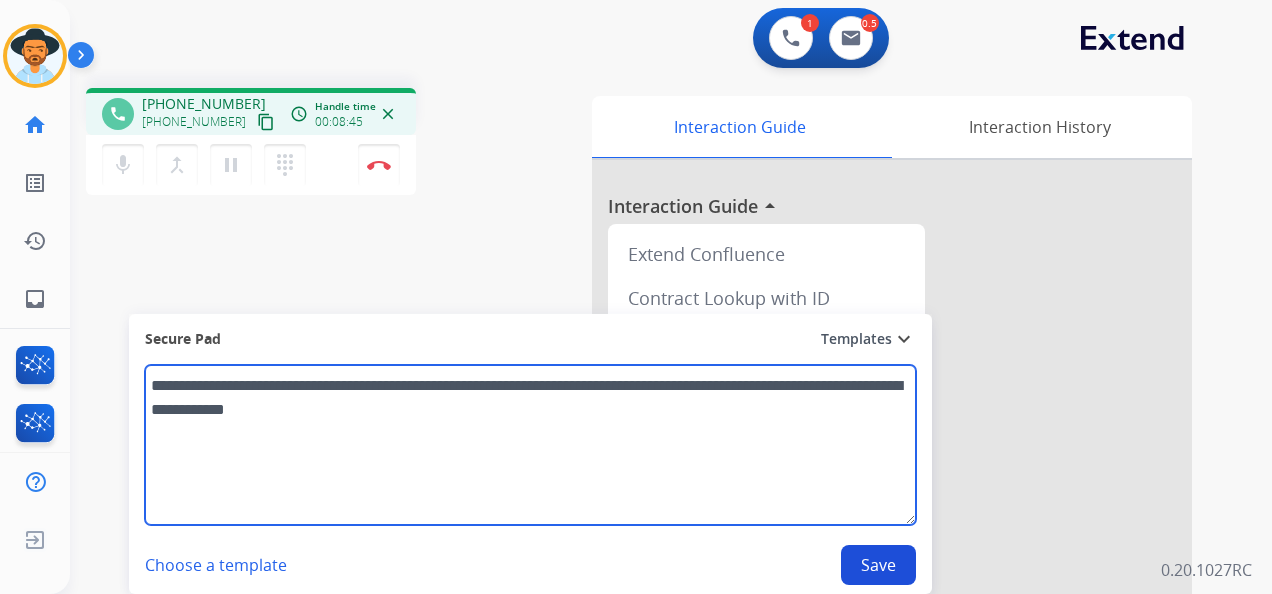 click on "**********" at bounding box center (530, 445) 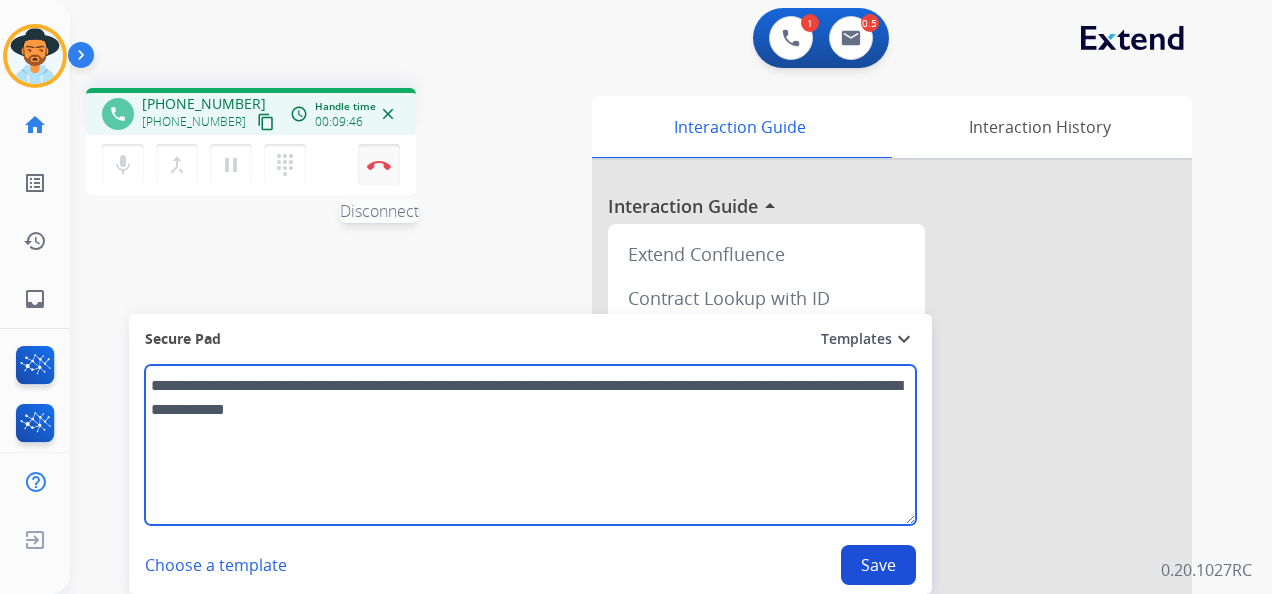 type on "**********" 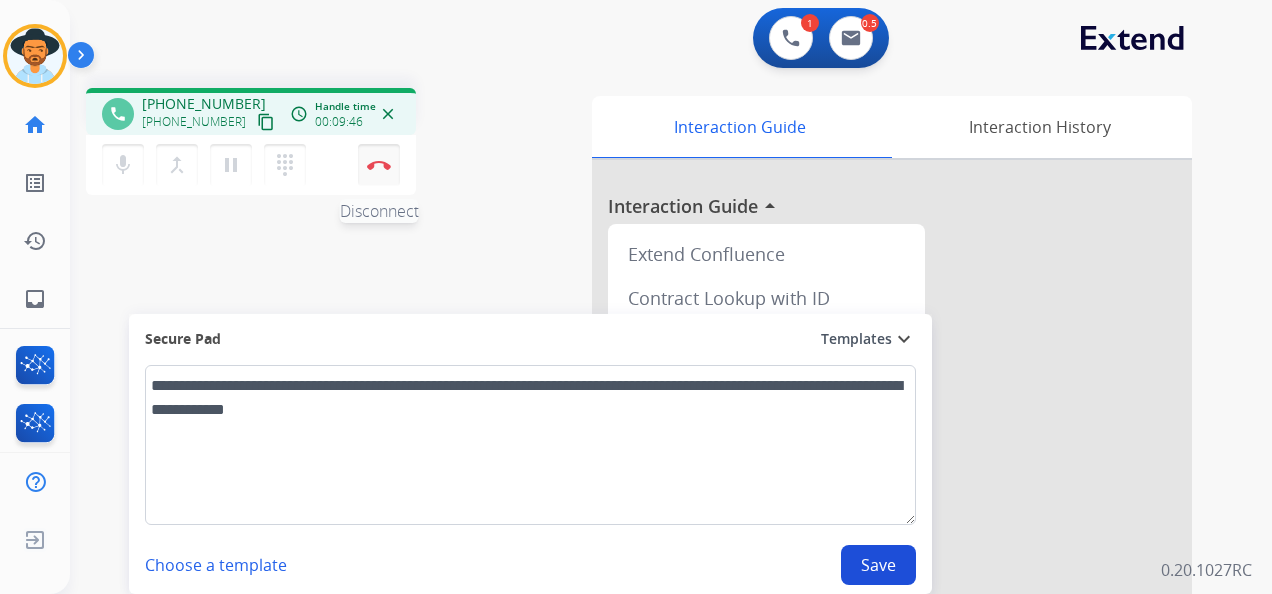 click at bounding box center [379, 165] 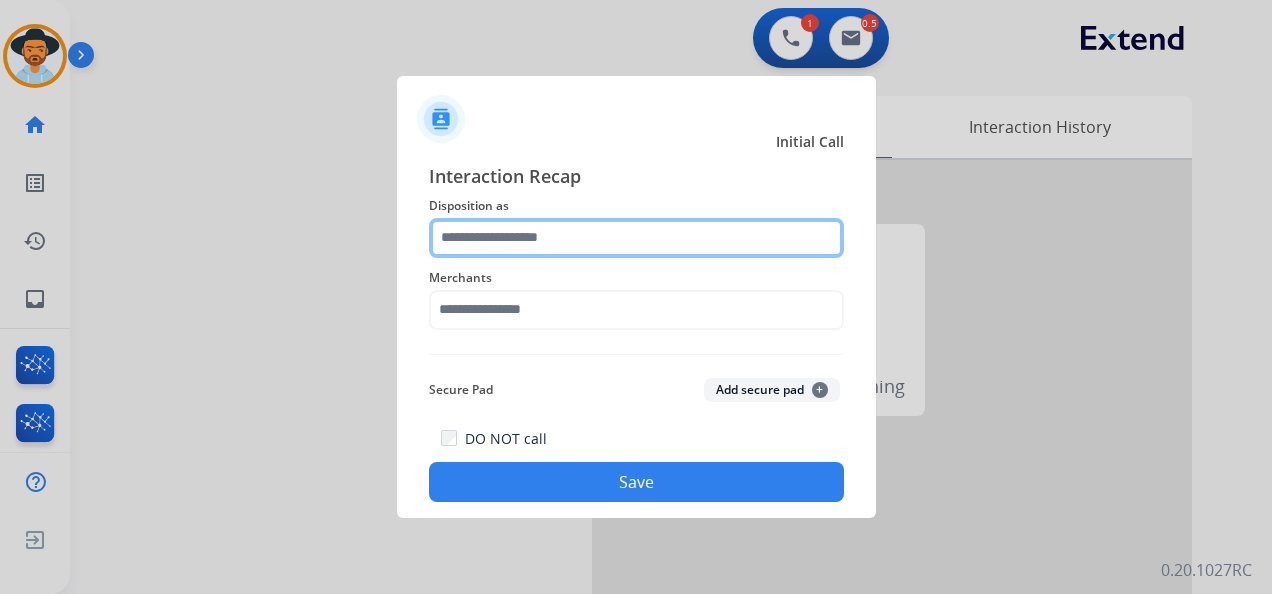 click 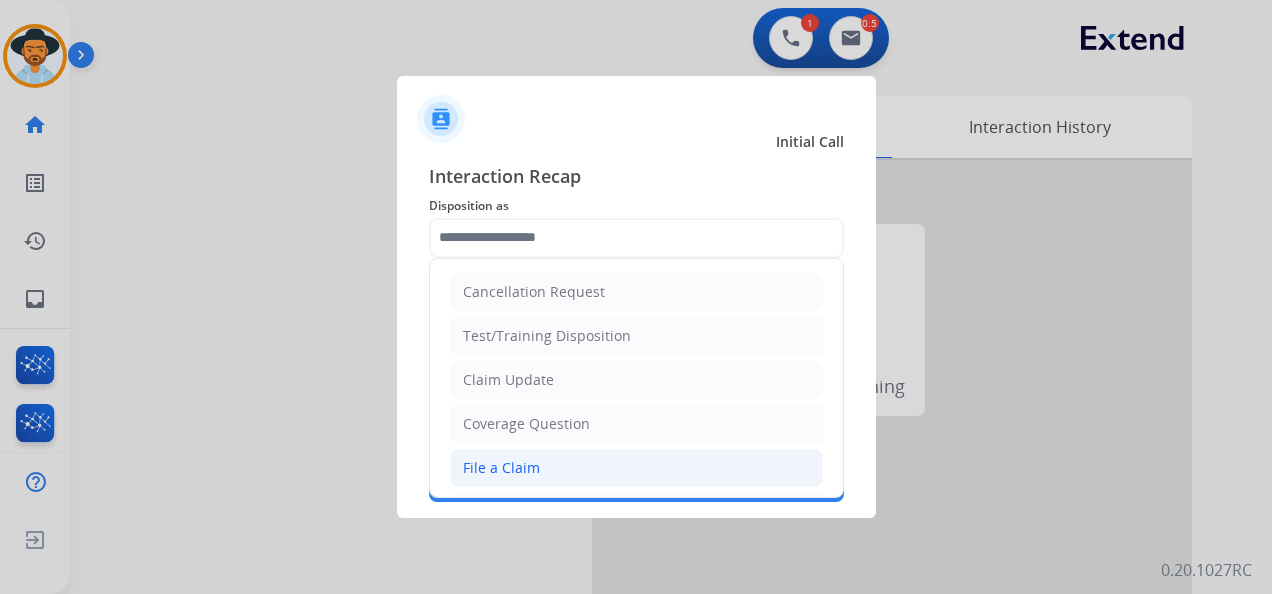 click on "File a Claim" 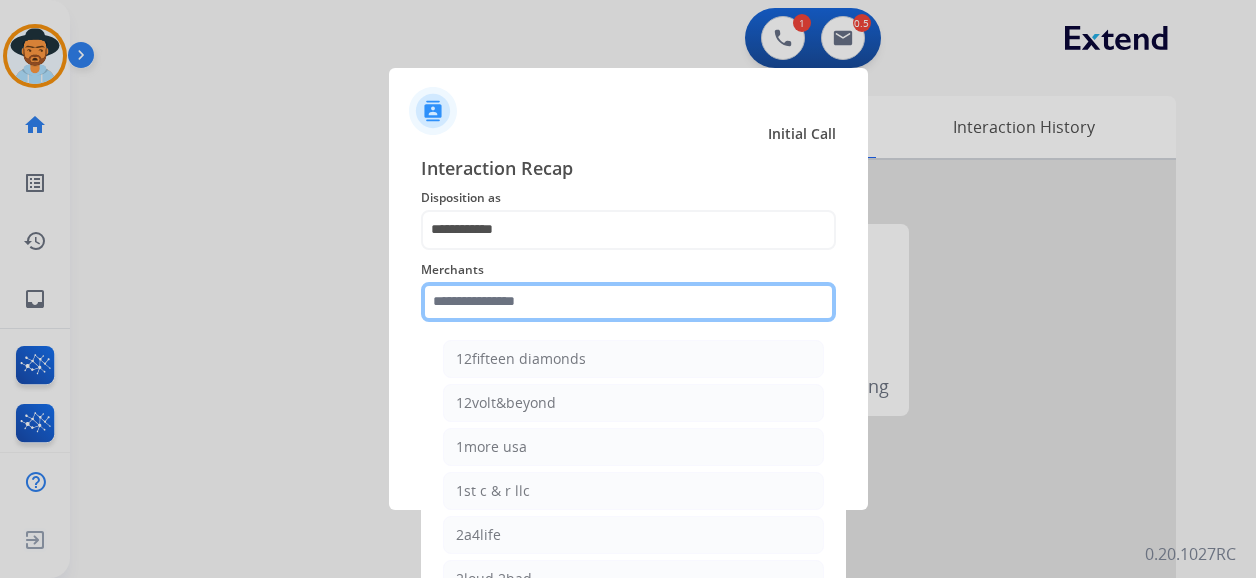 click 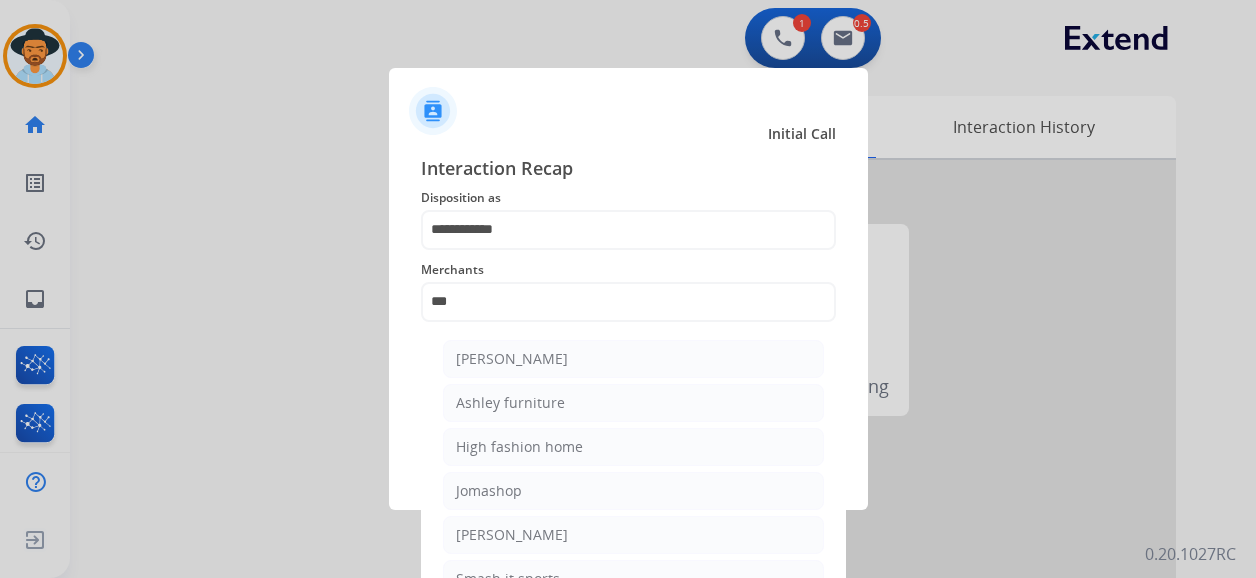 click on "[PERSON_NAME]" 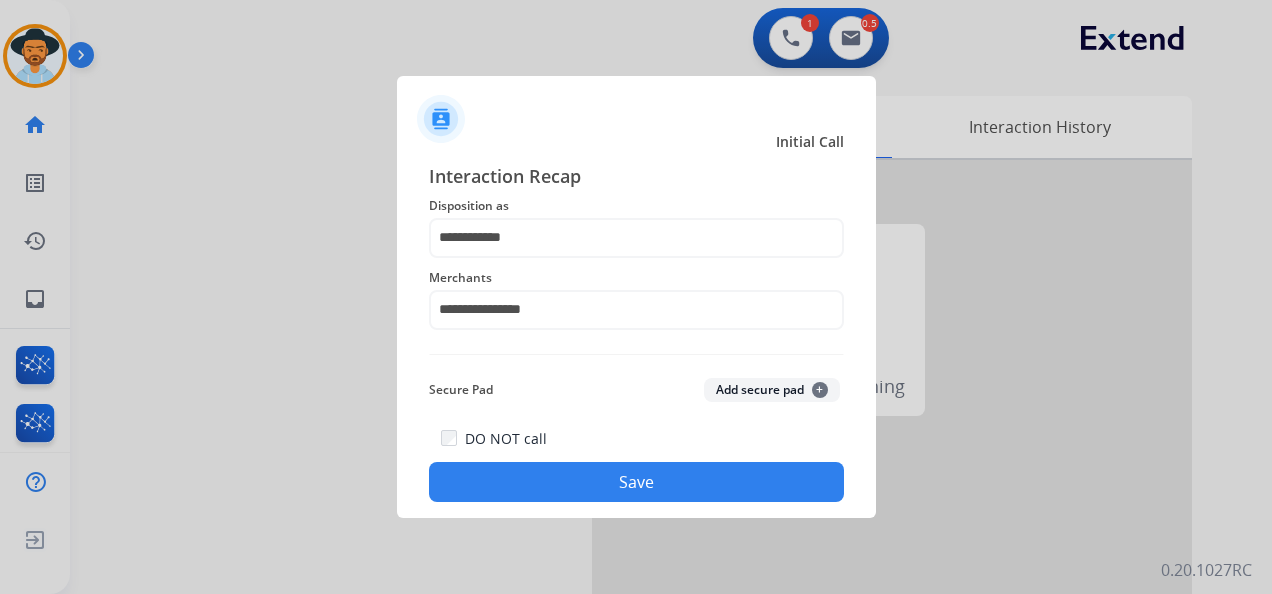 click on "Save" 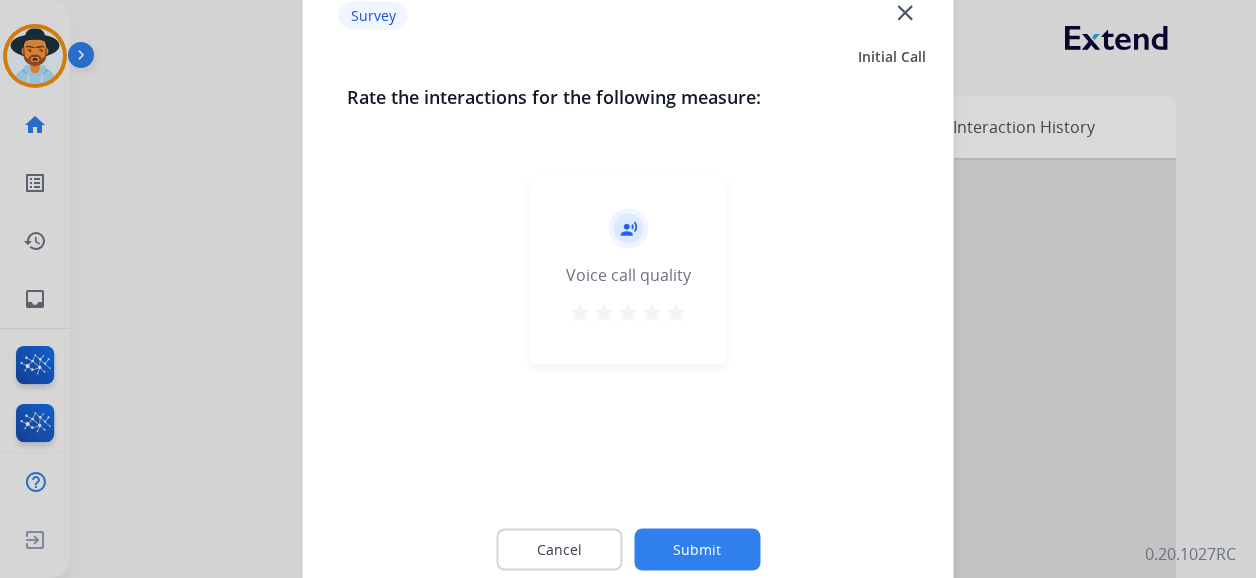 click on "star" at bounding box center (676, 313) 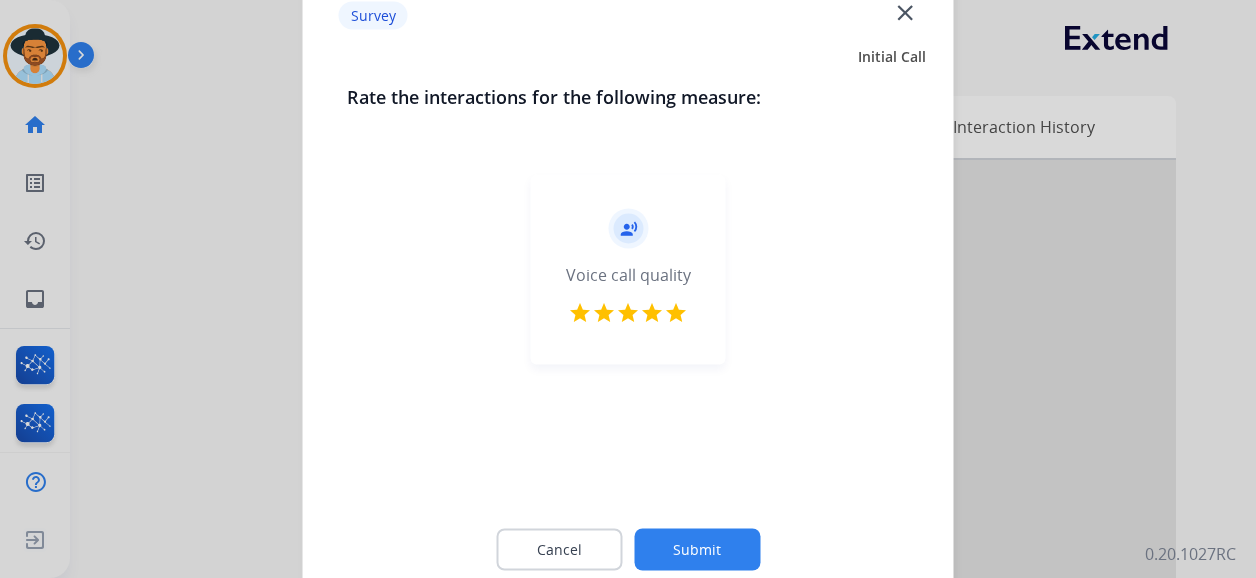 click on "Submit" 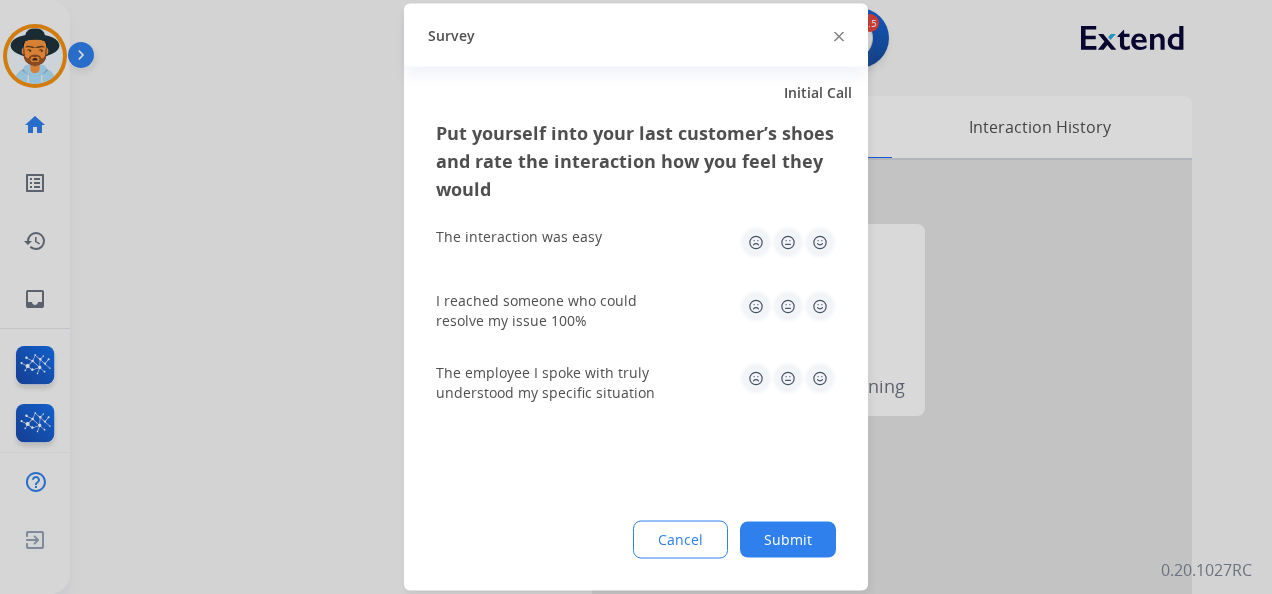 click 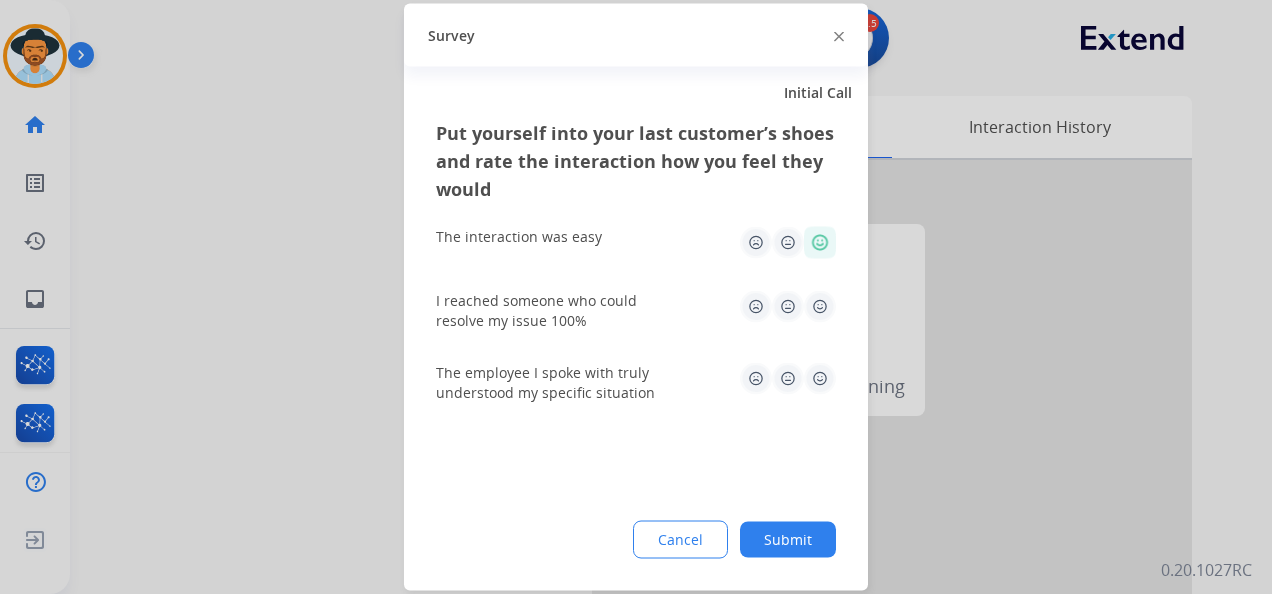 click 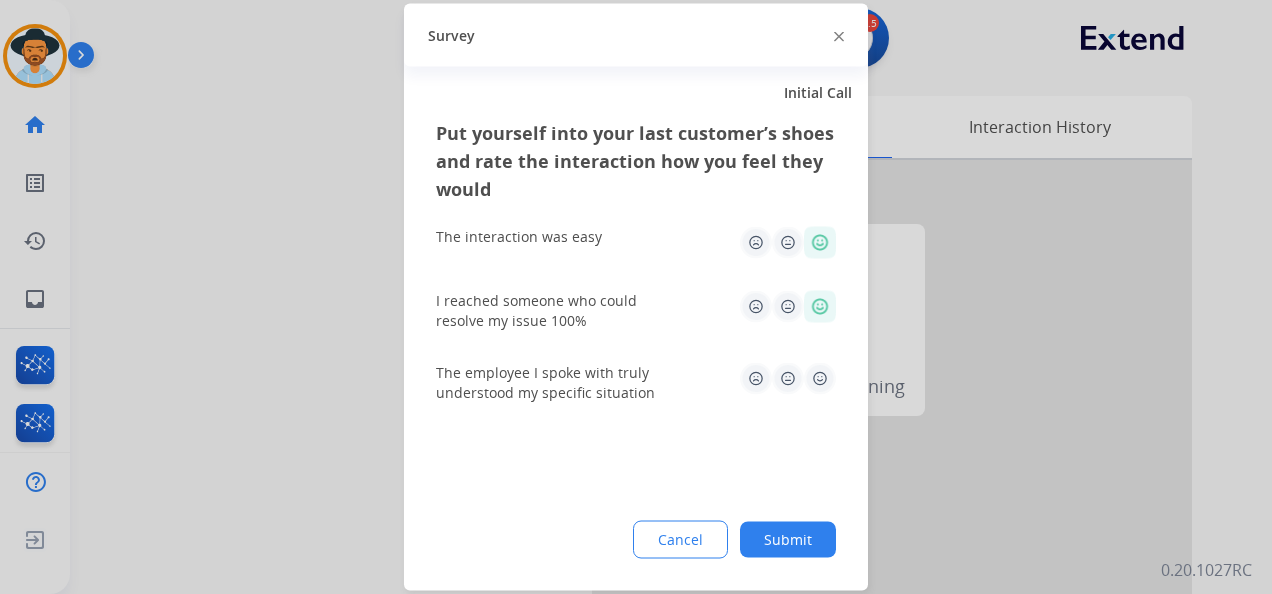 click 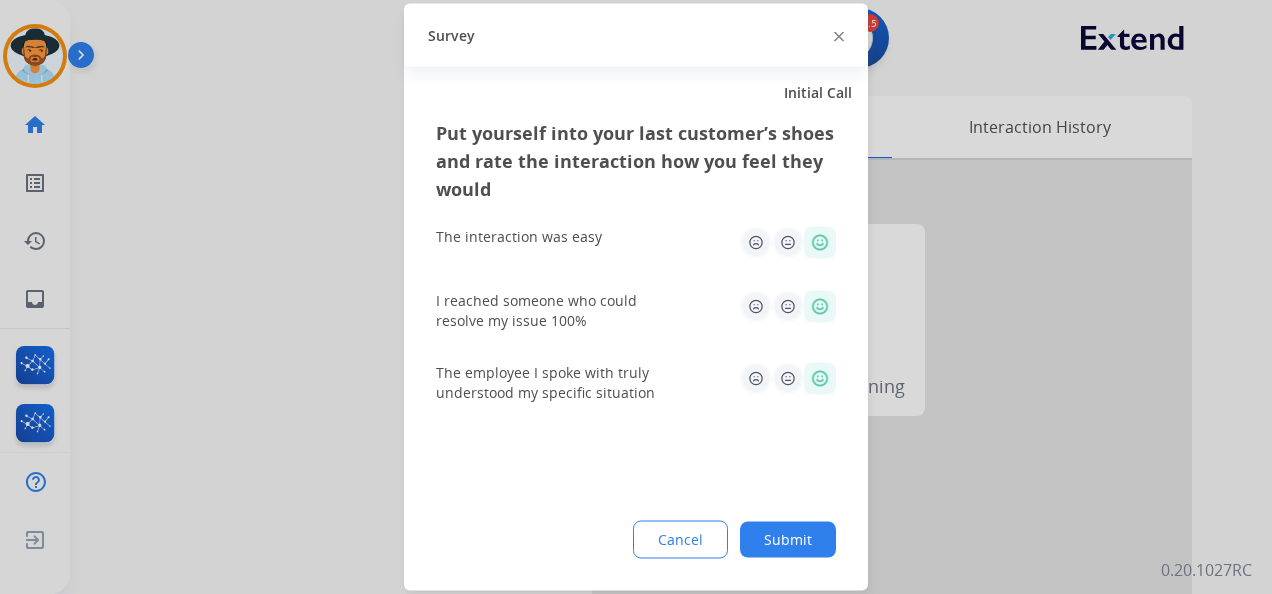 click on "Submit" 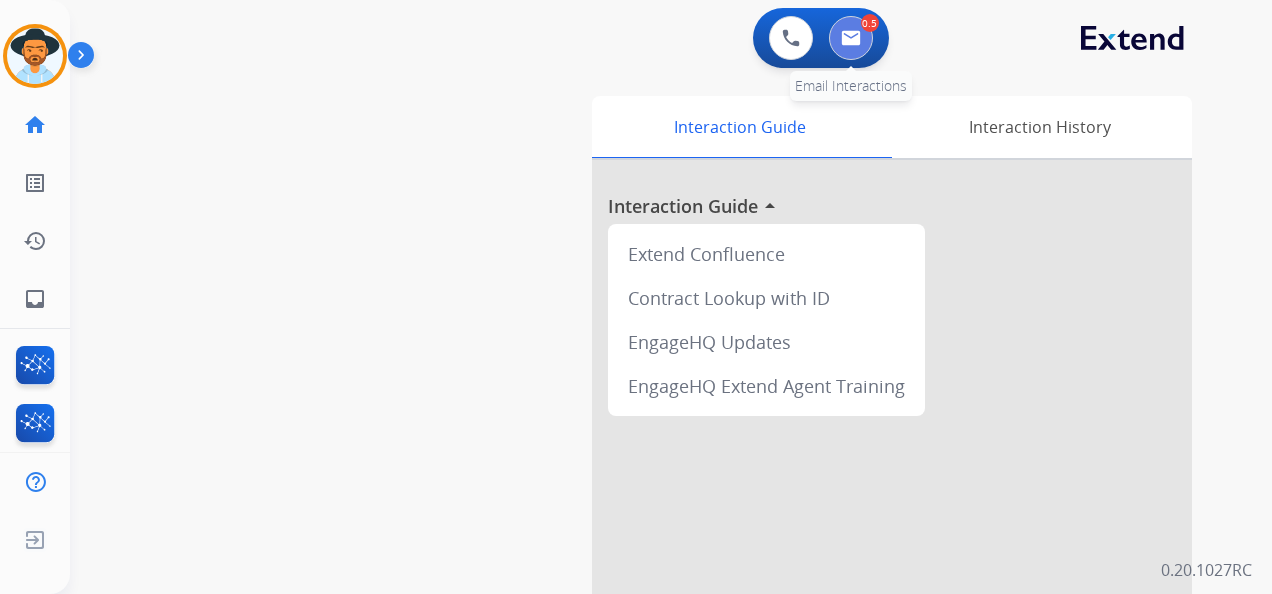 click at bounding box center [851, 38] 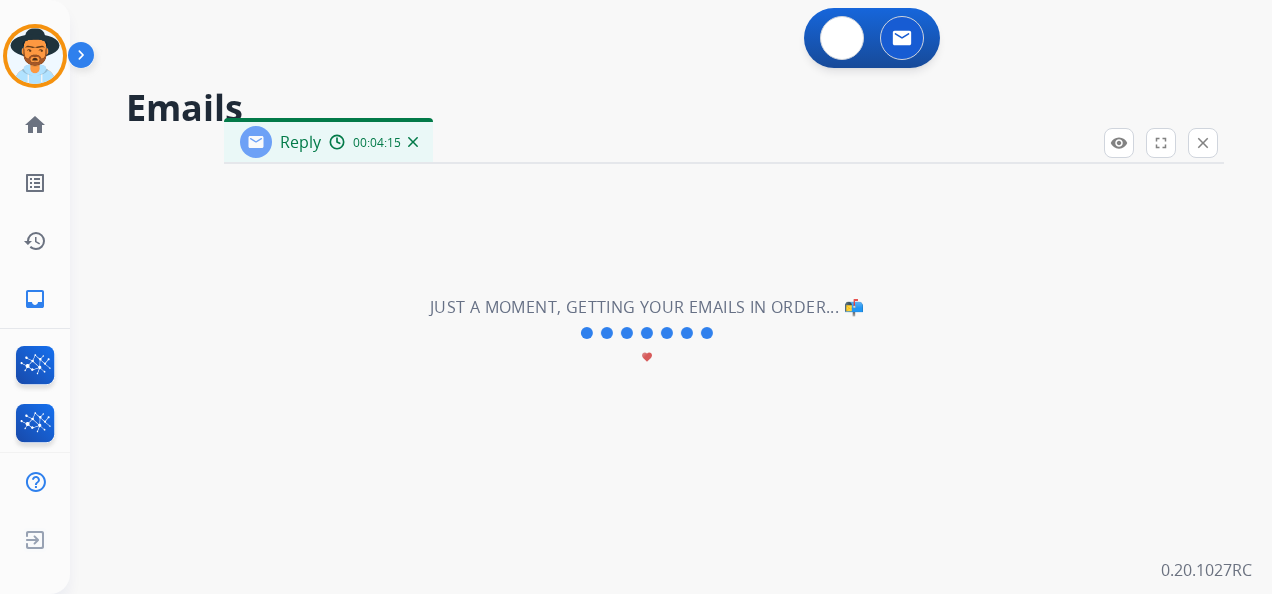 select on "**********" 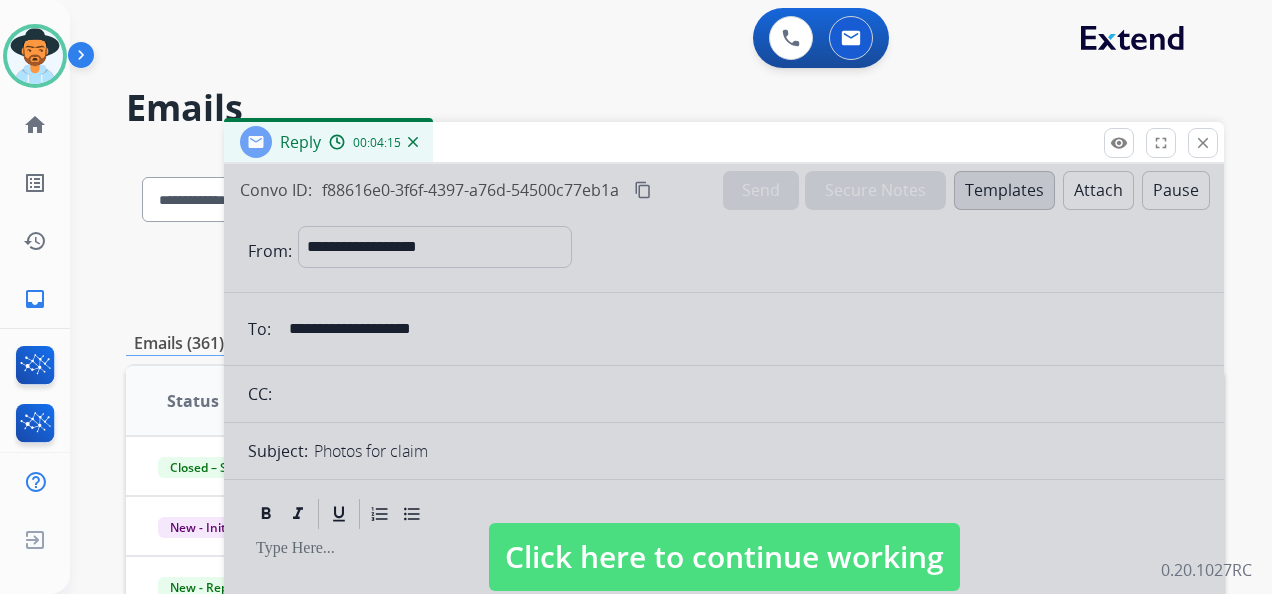click on "Click here to continue working" at bounding box center (724, 557) 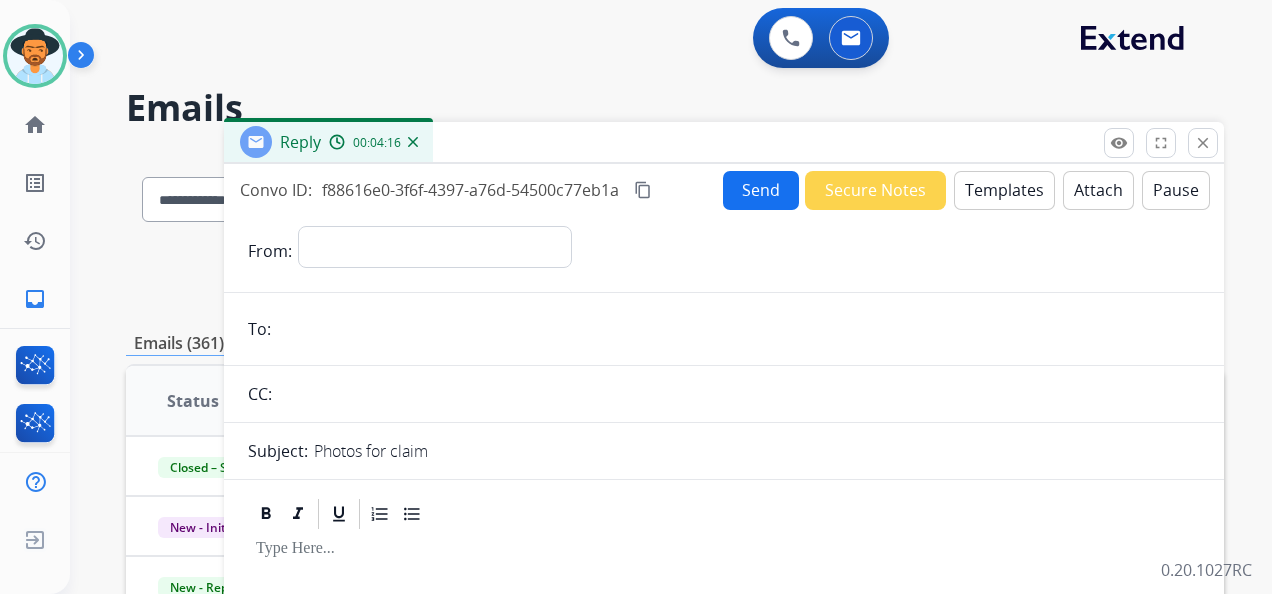 click at bounding box center (413, 142) 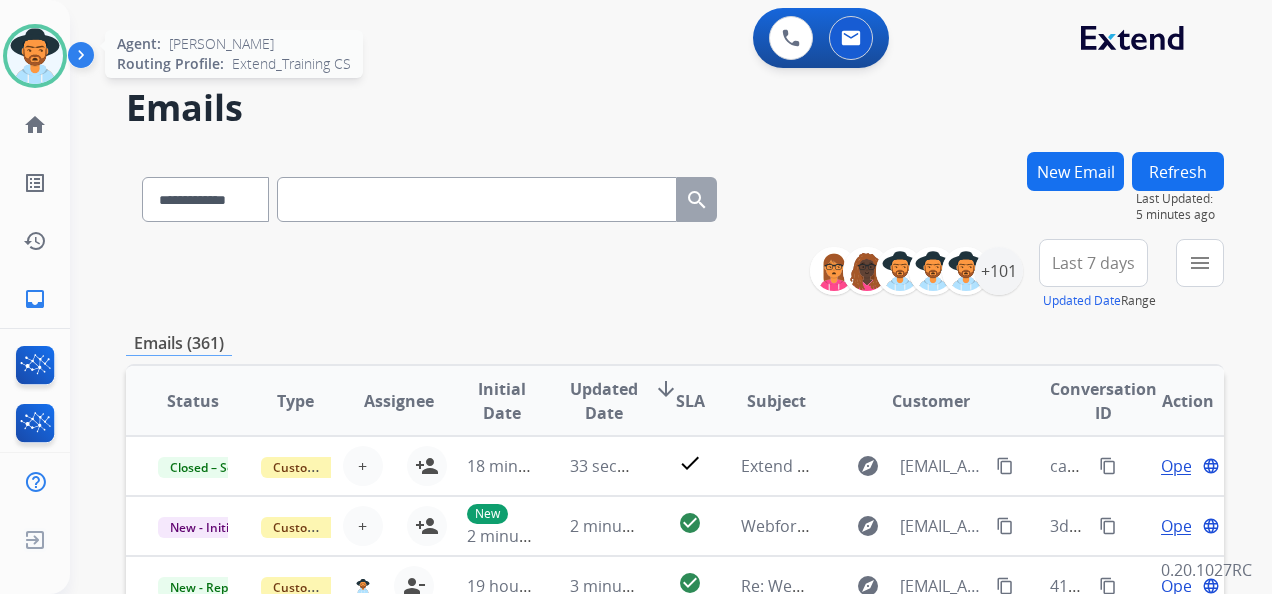 click at bounding box center [35, 56] 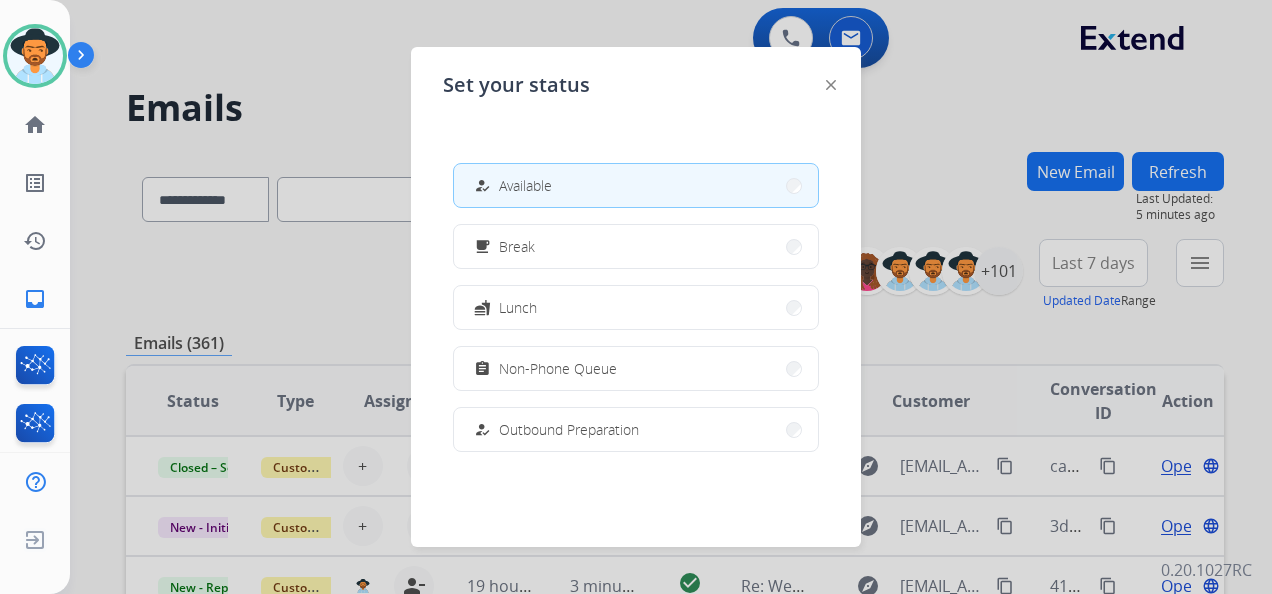 click on "how_to_reg Available" at bounding box center [636, 185] 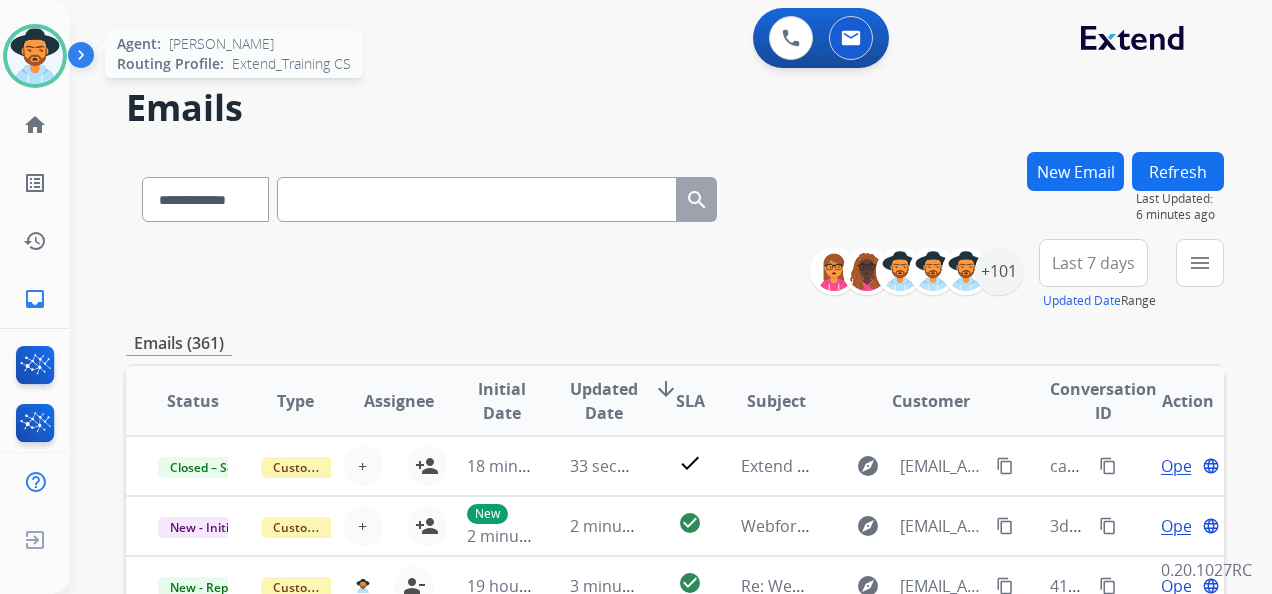 click at bounding box center [35, 56] 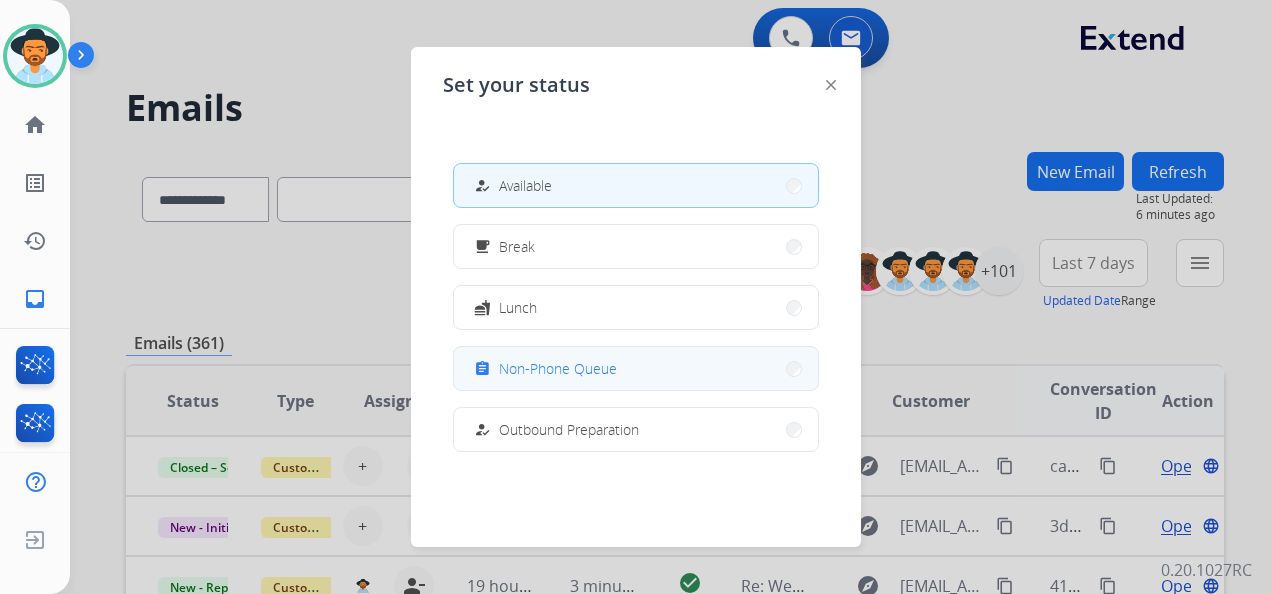 click on "assignment Non-Phone Queue" at bounding box center [636, 368] 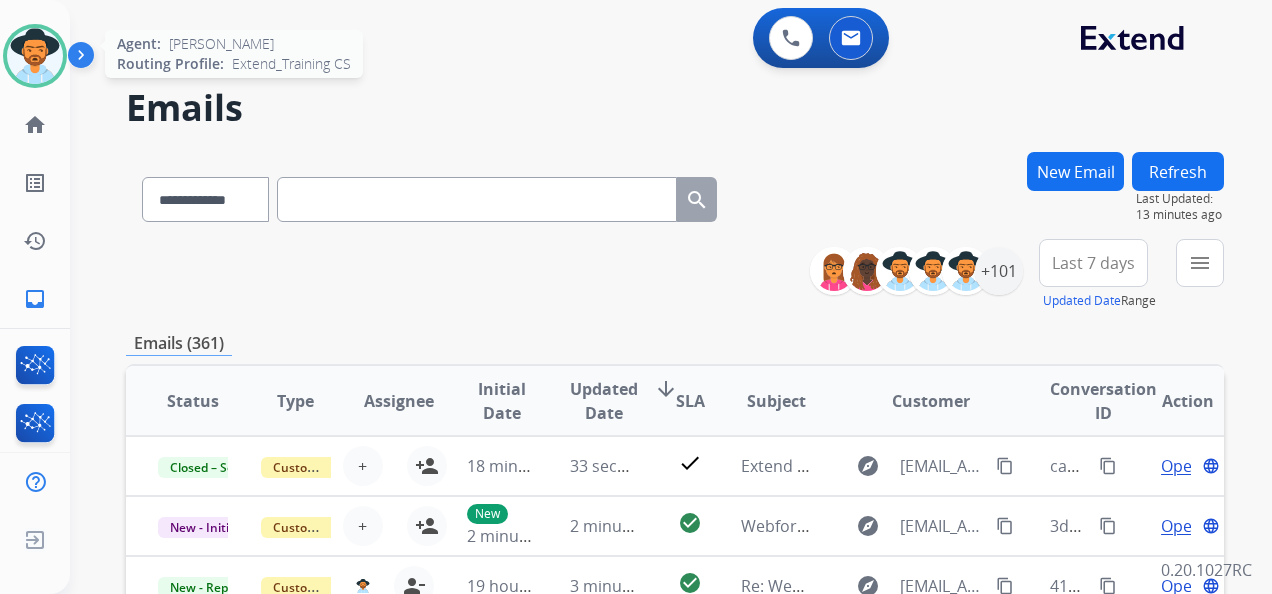 click at bounding box center [35, 56] 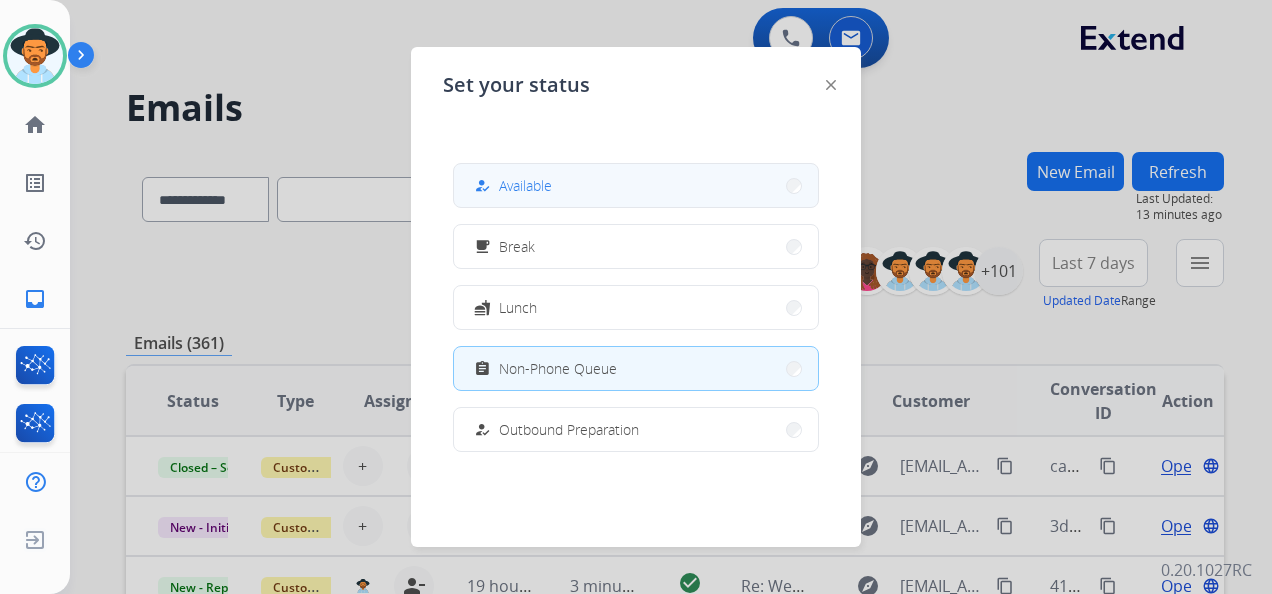click on "how_to_reg Available" at bounding box center (636, 185) 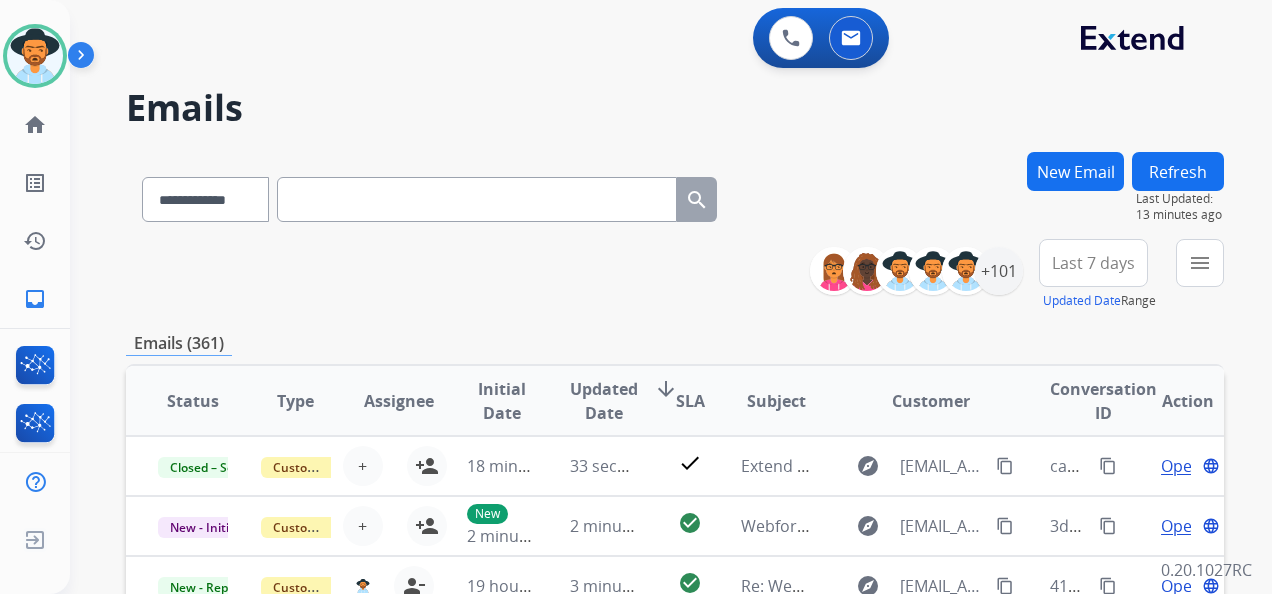 click on "**********" at bounding box center (647, 369) 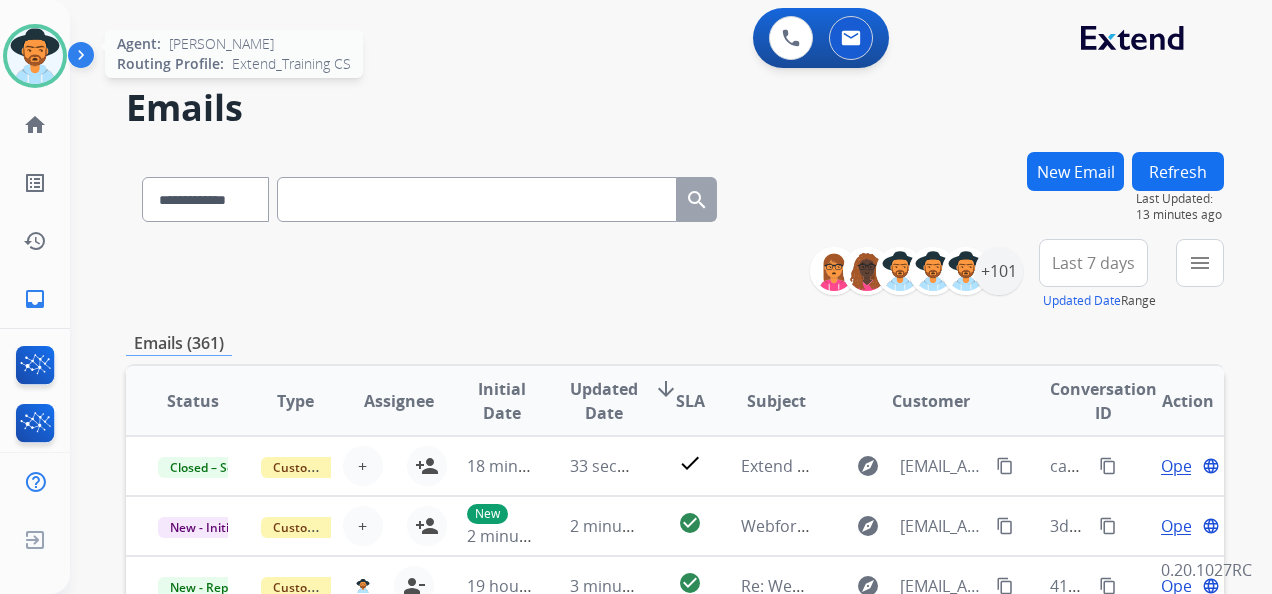 click at bounding box center (35, 56) 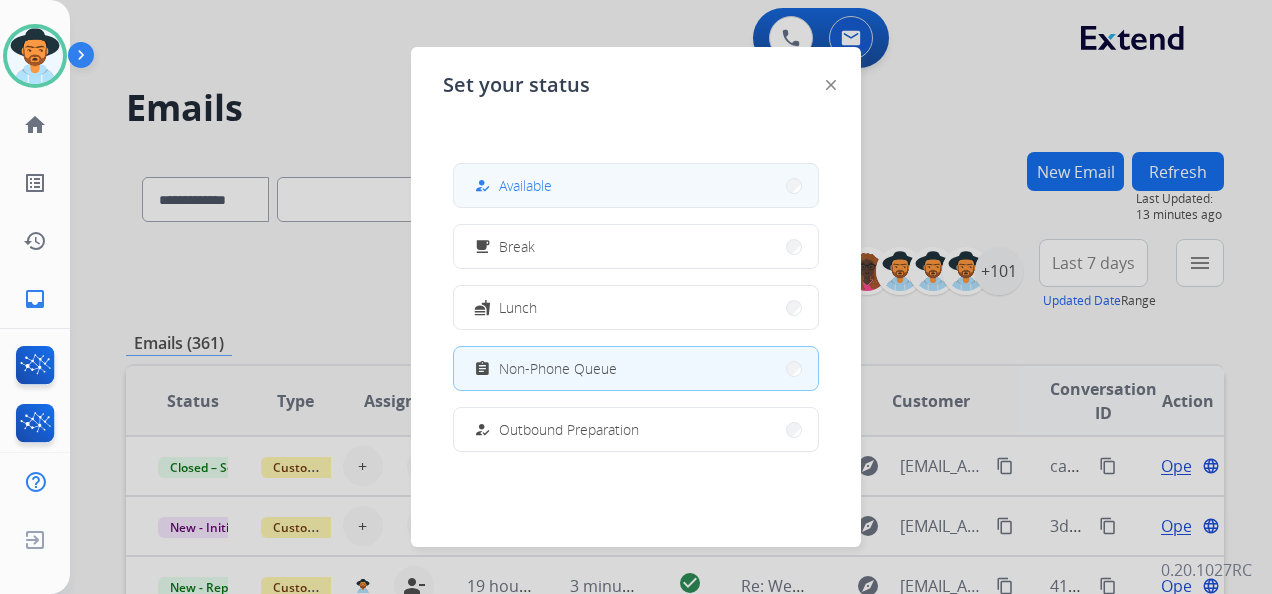 click on "how_to_reg Available" at bounding box center [636, 185] 